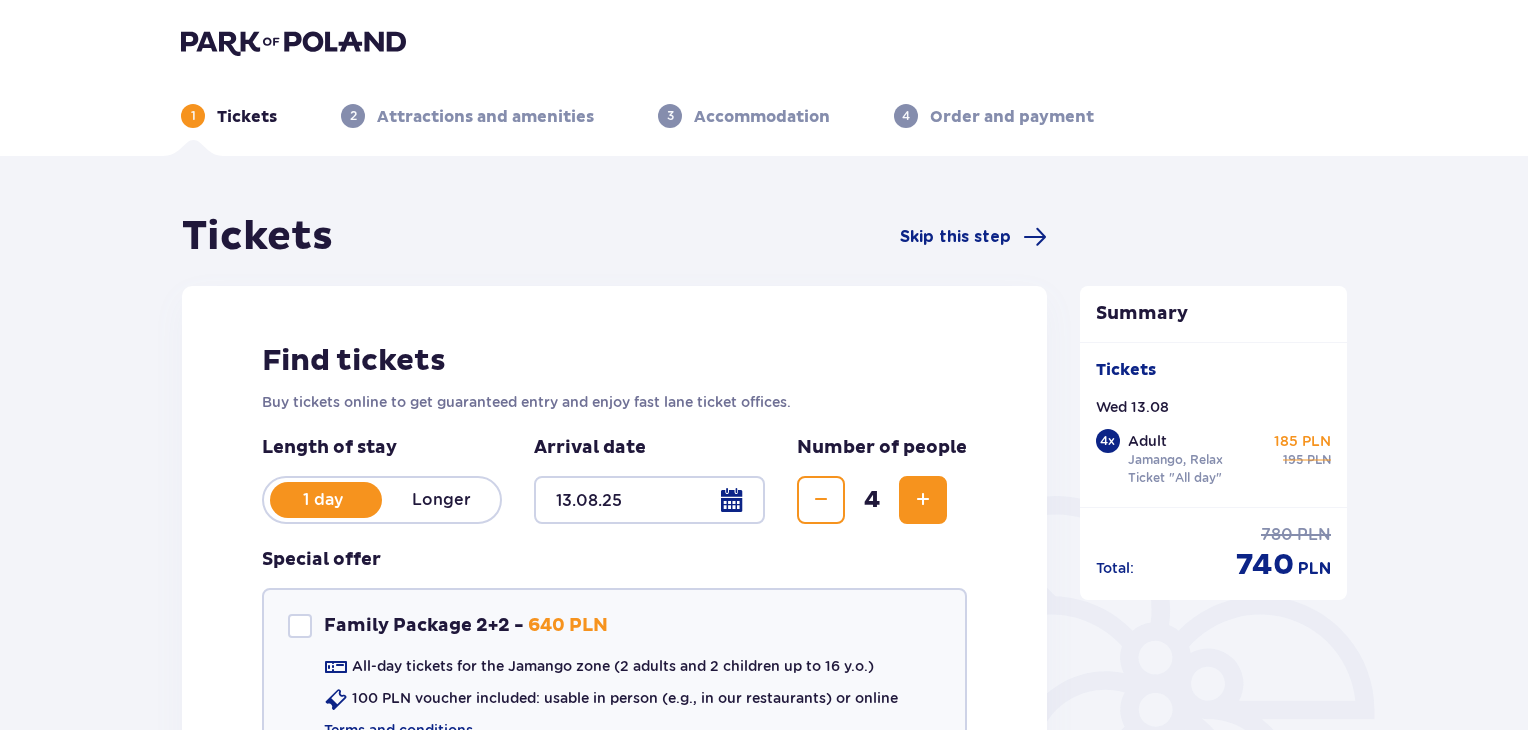scroll, scrollTop: 7040, scrollLeft: 0, axis: vertical 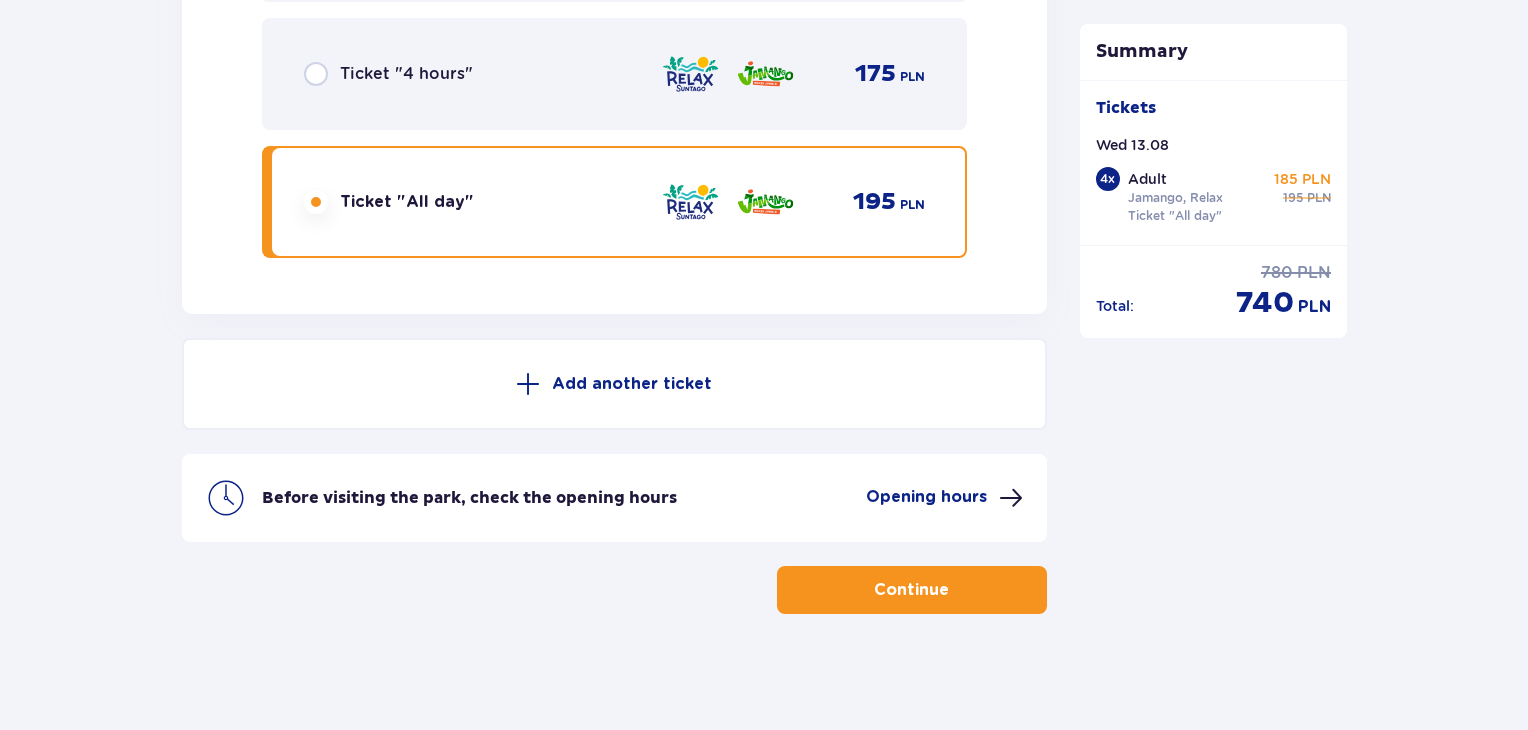 click on "Continue" at bounding box center [912, 590] 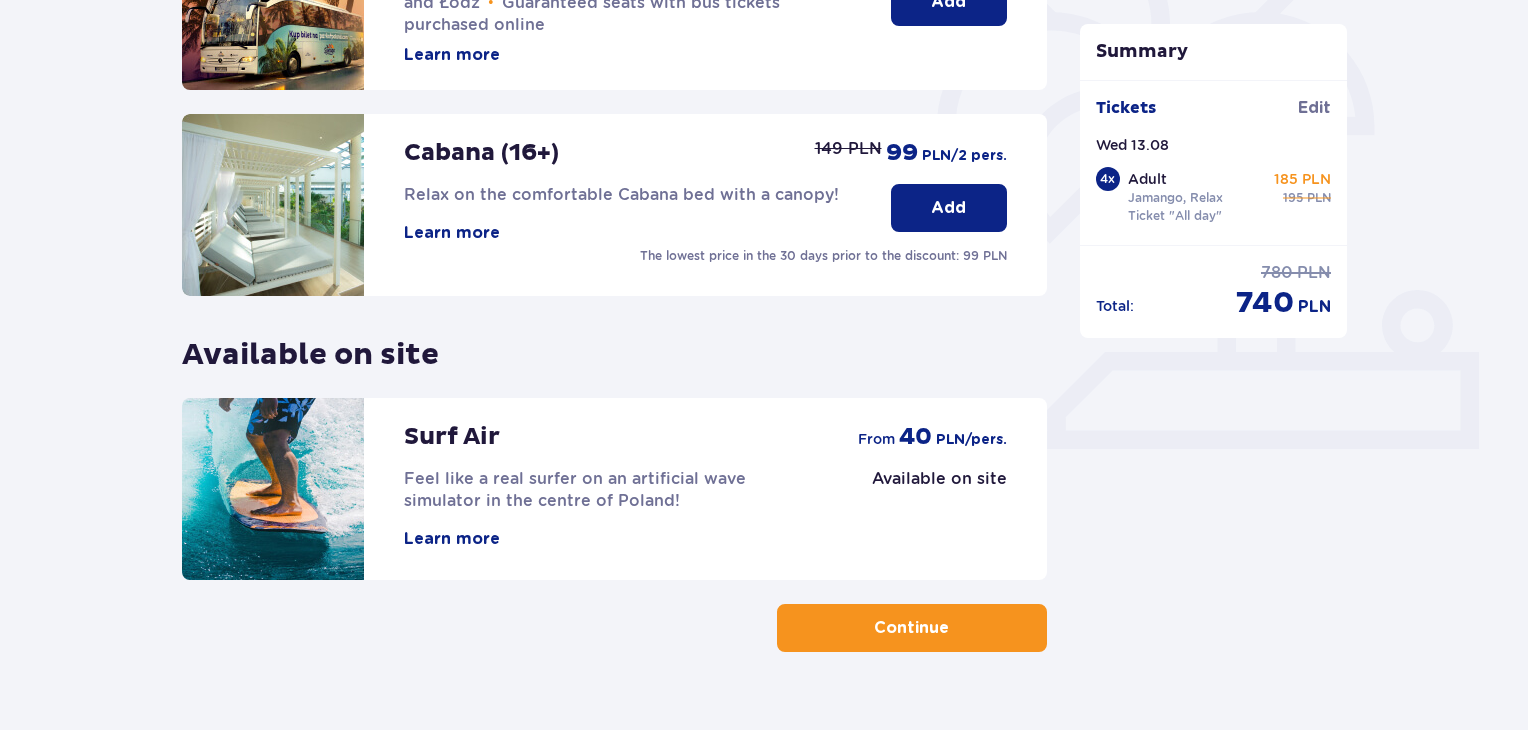 scroll, scrollTop: 626, scrollLeft: 0, axis: vertical 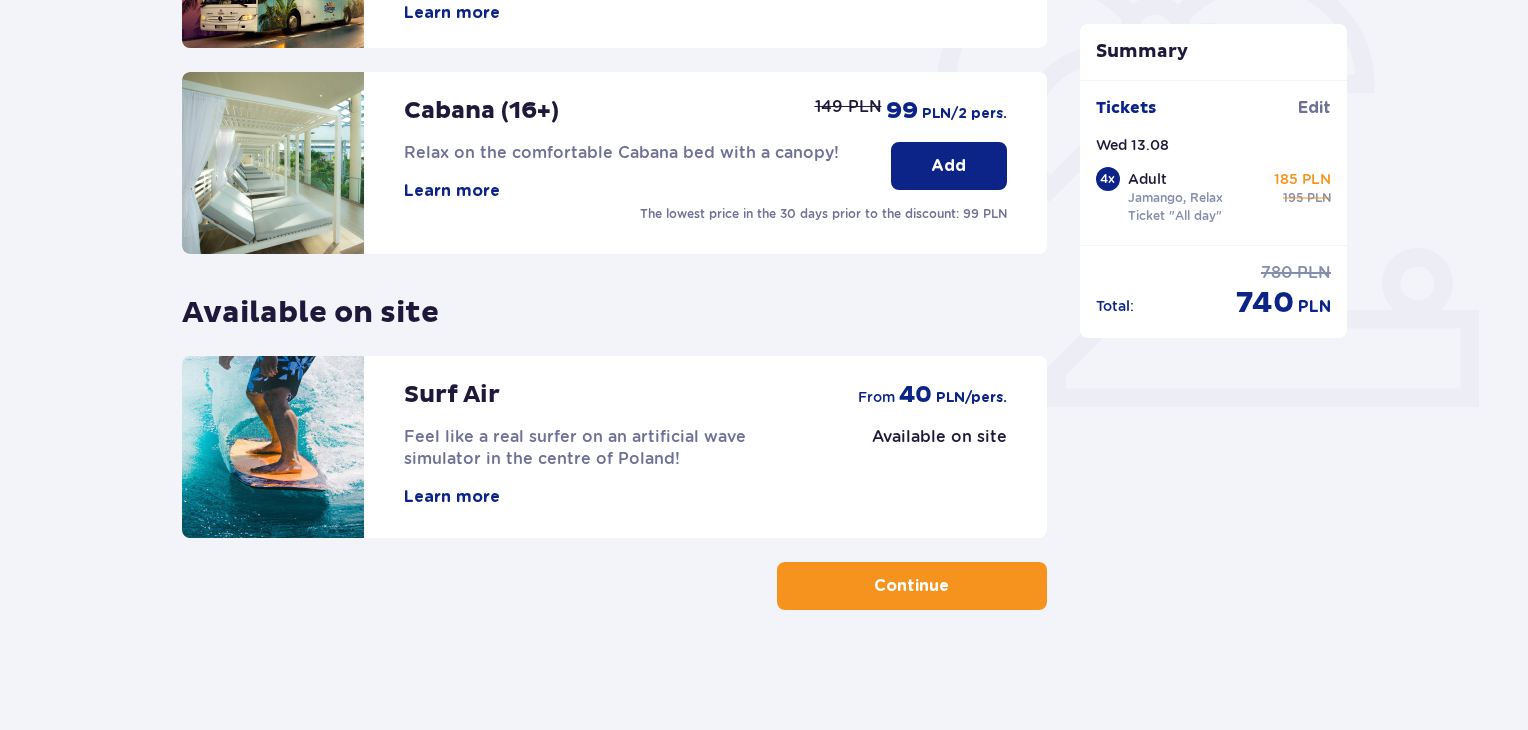 click on "Continue" at bounding box center [911, 586] 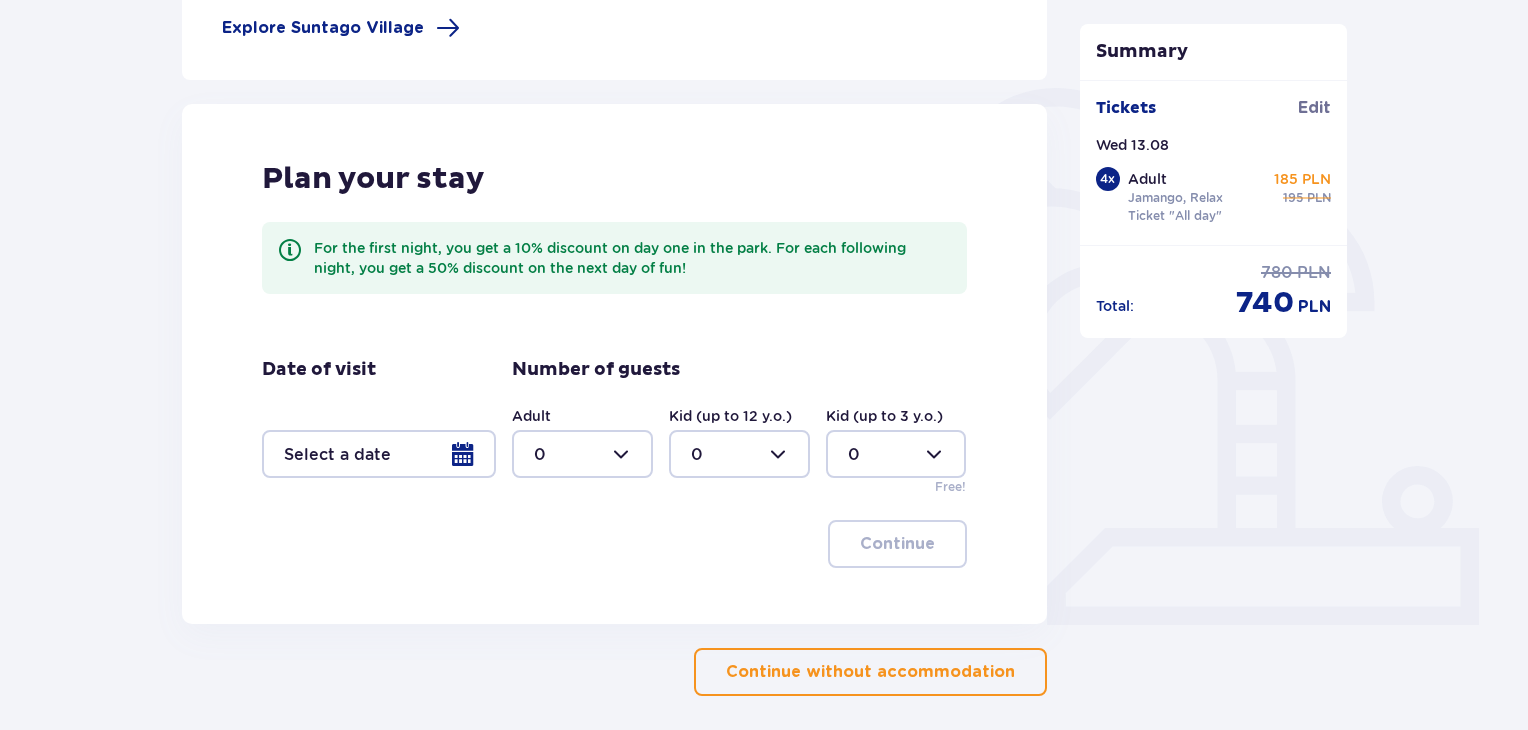 scroll, scrollTop: 494, scrollLeft: 0, axis: vertical 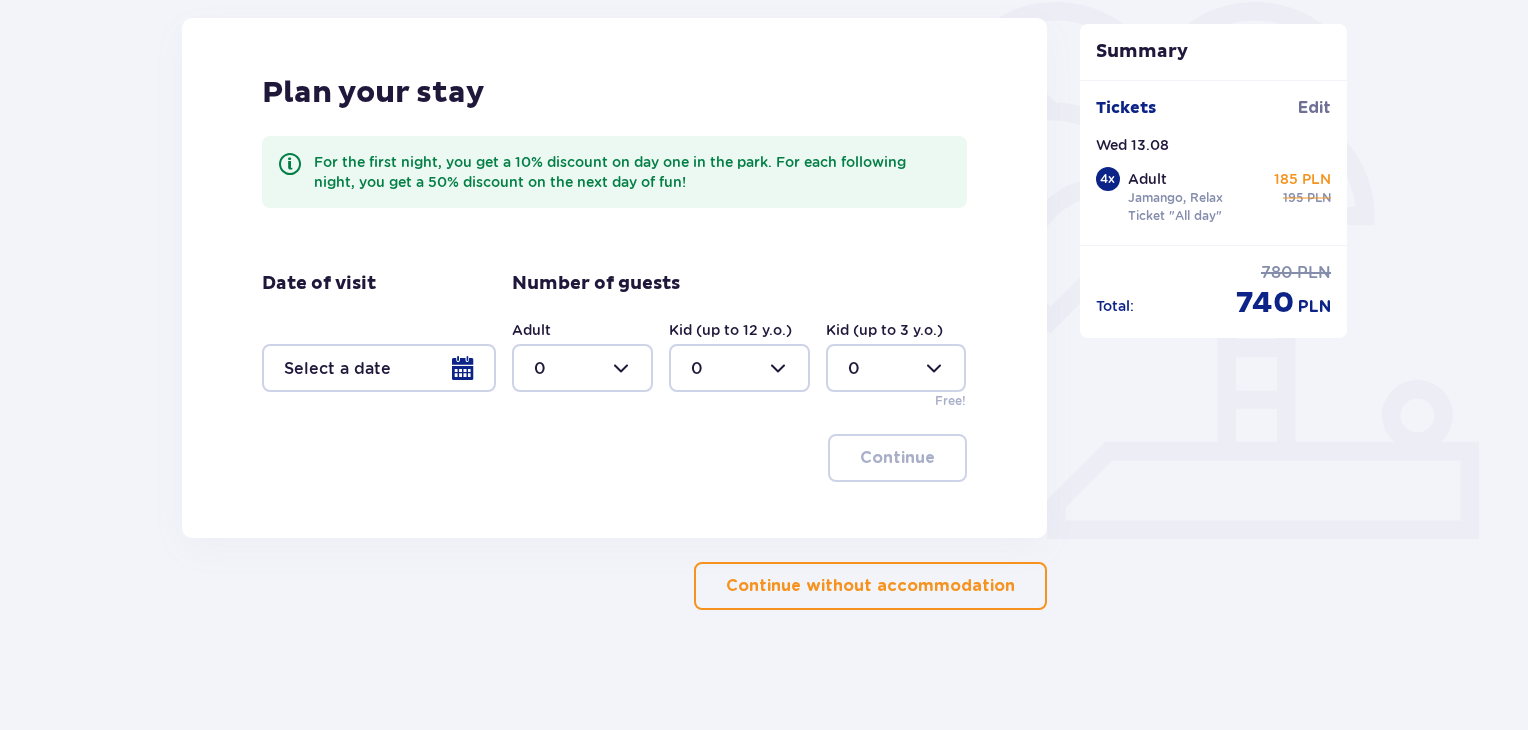 click on "Continue without accommodation" at bounding box center [870, 586] 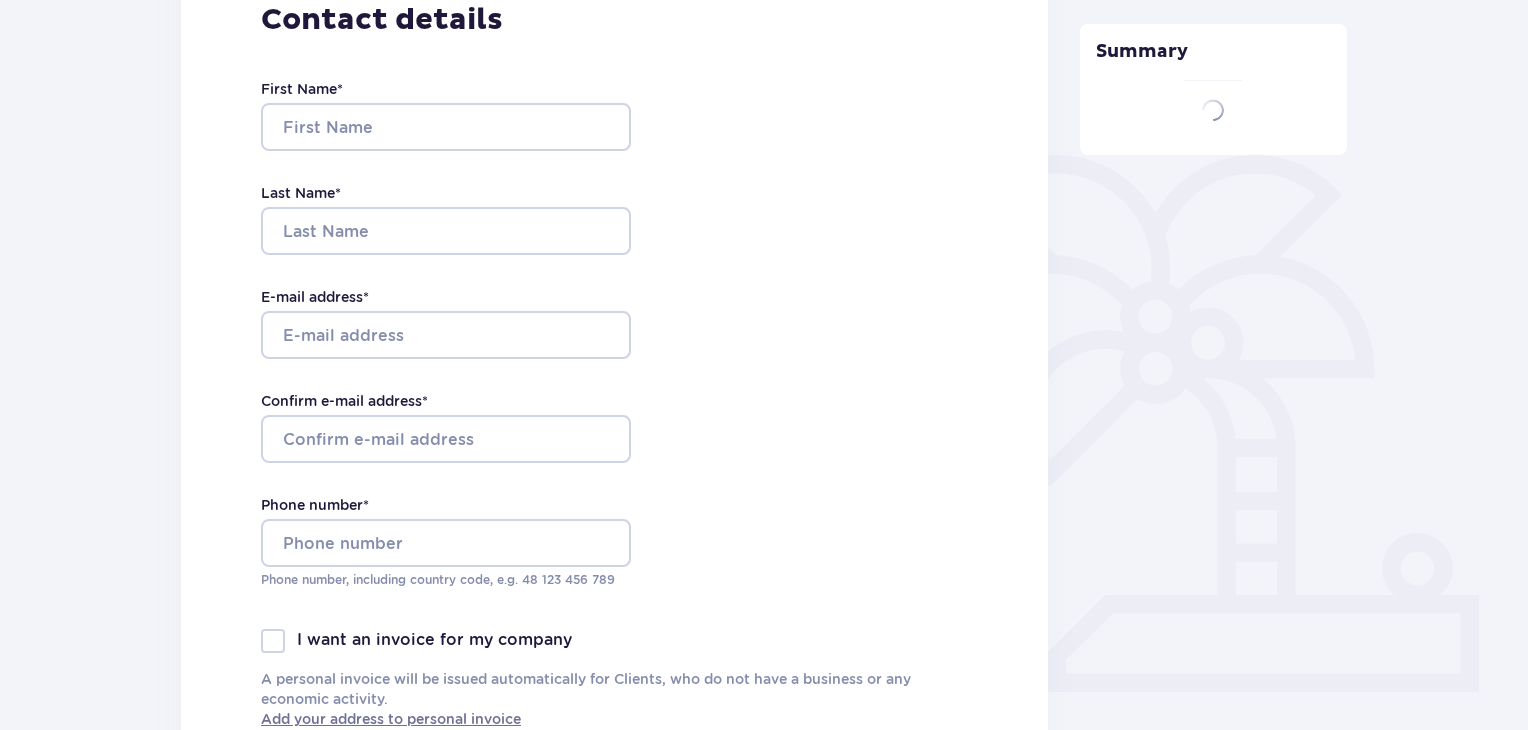 type on "Iveta" 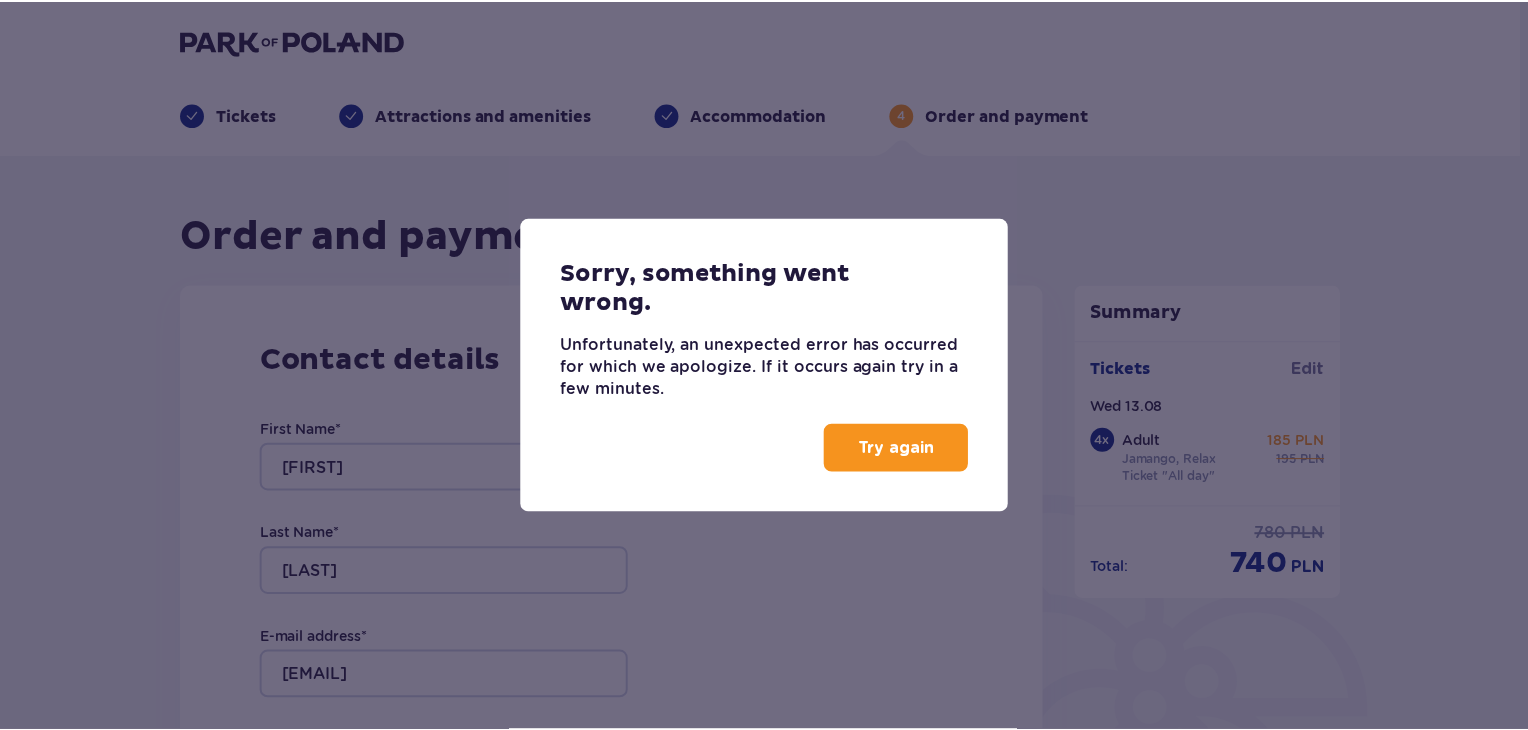 scroll, scrollTop: 0, scrollLeft: 0, axis: both 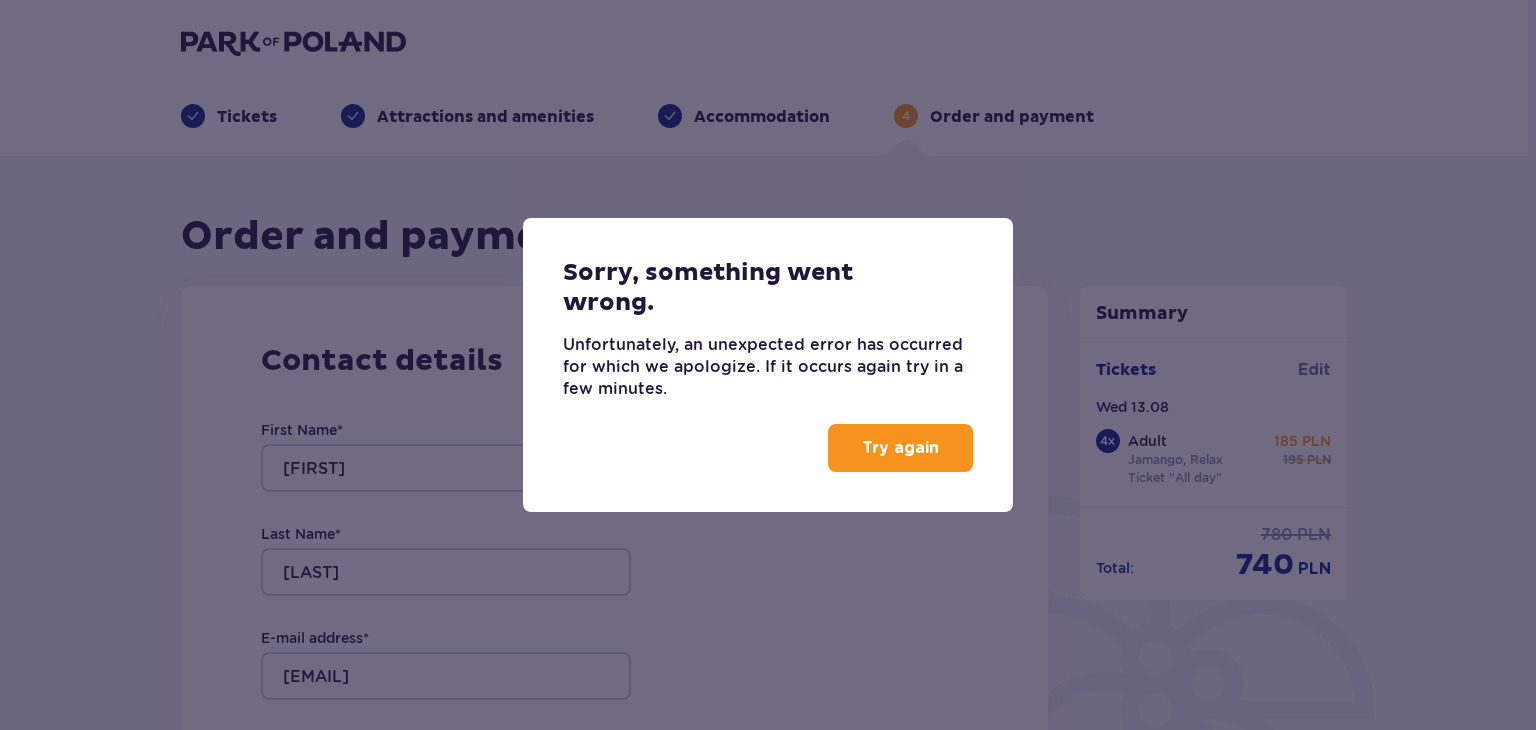 click on "Try again" at bounding box center [900, 448] 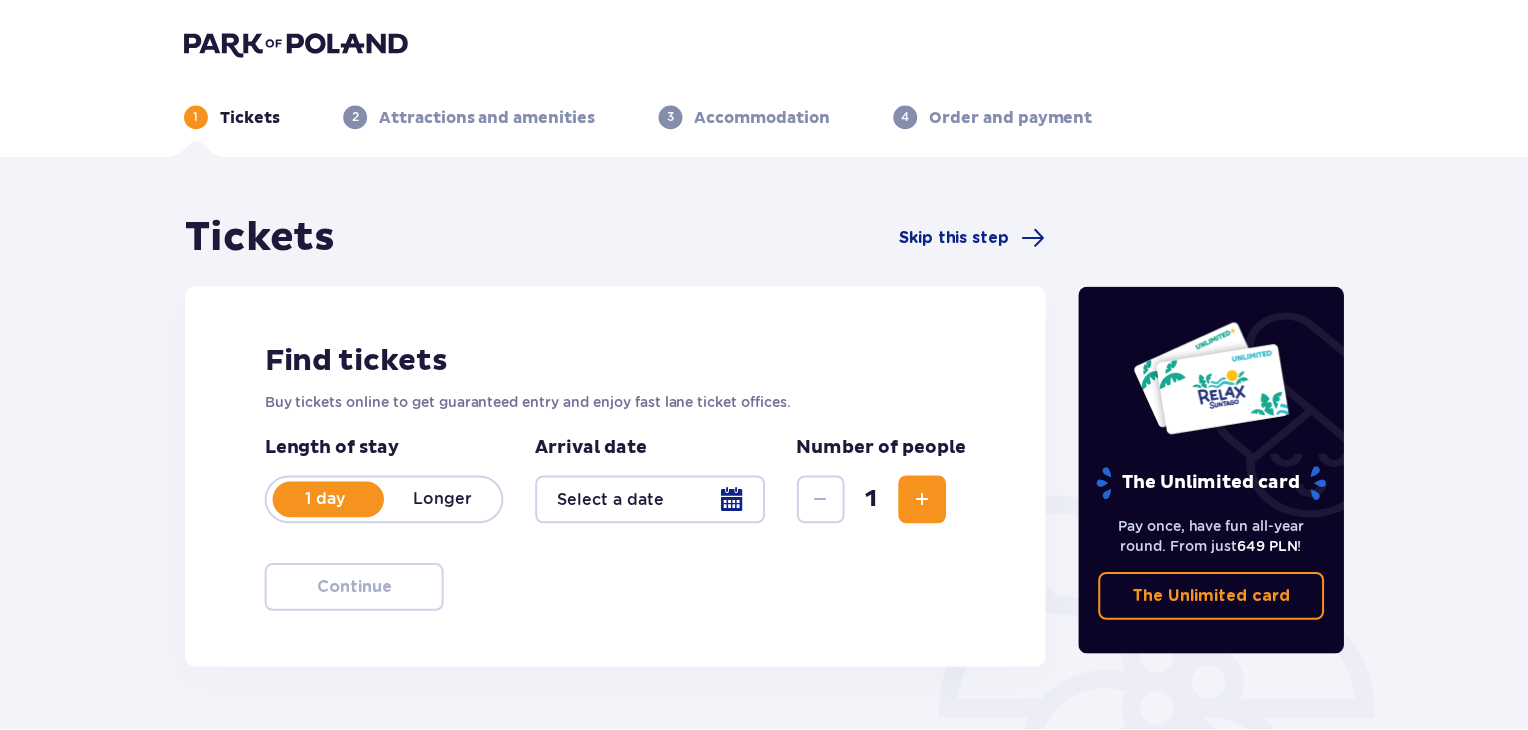 scroll, scrollTop: 0, scrollLeft: 0, axis: both 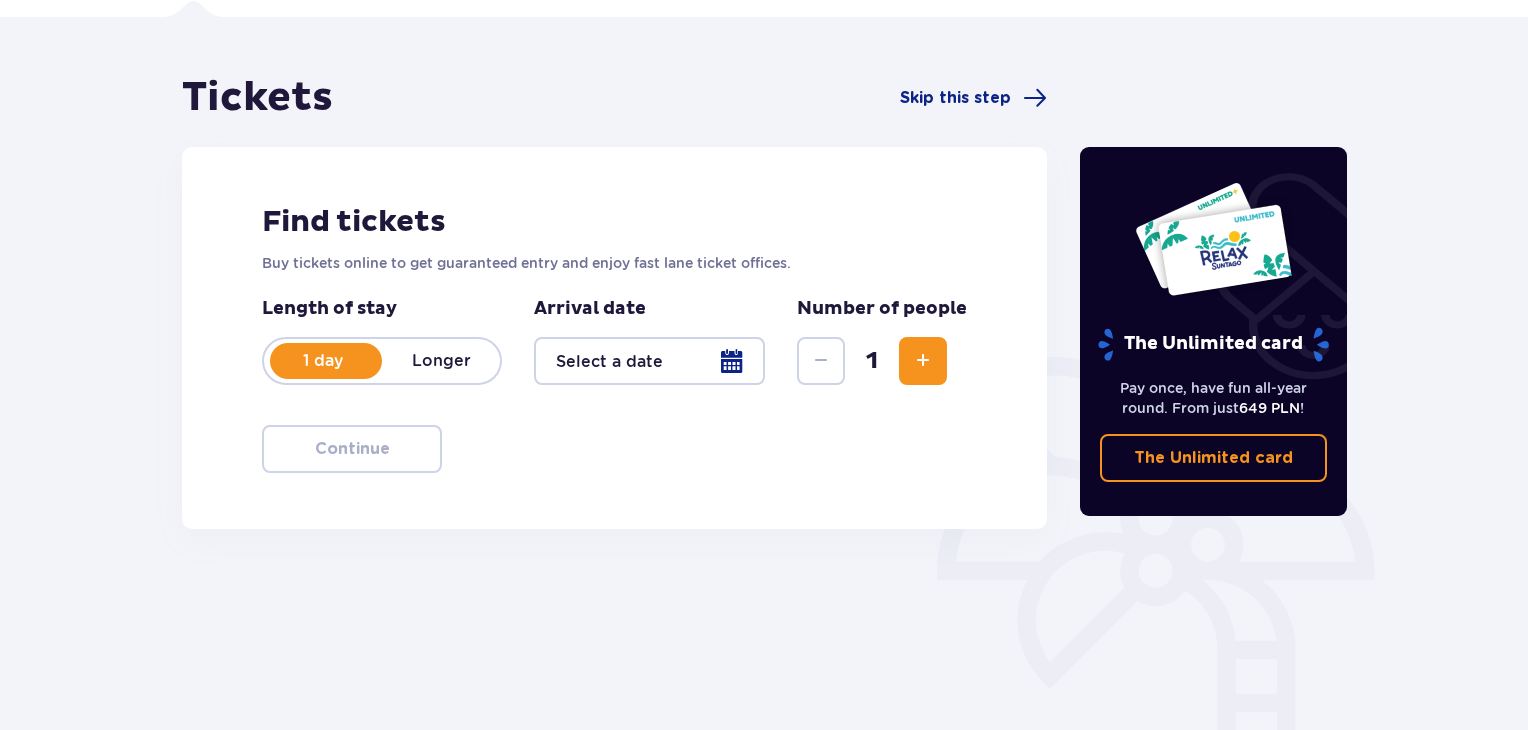 click at bounding box center [649, 361] 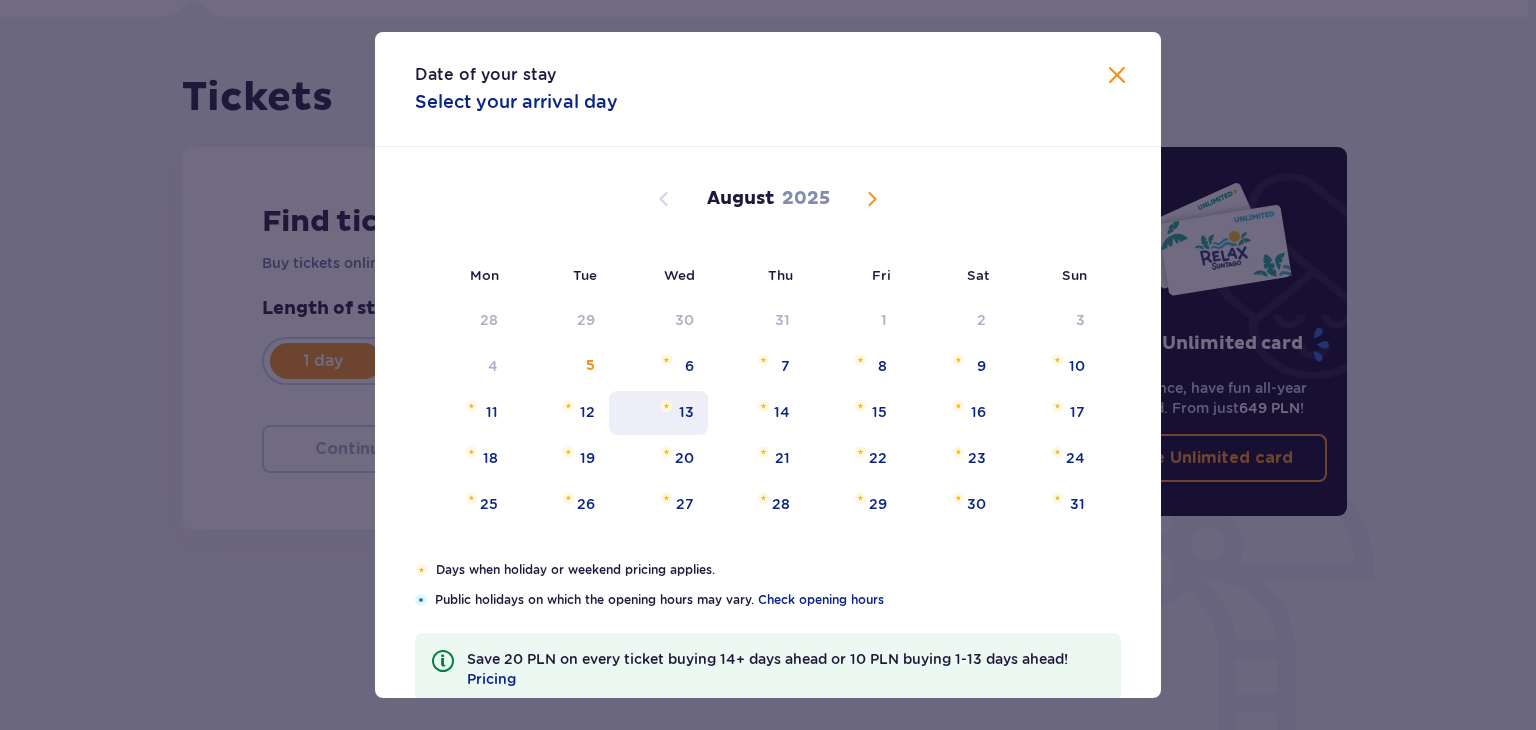 click on "13" at bounding box center (658, 413) 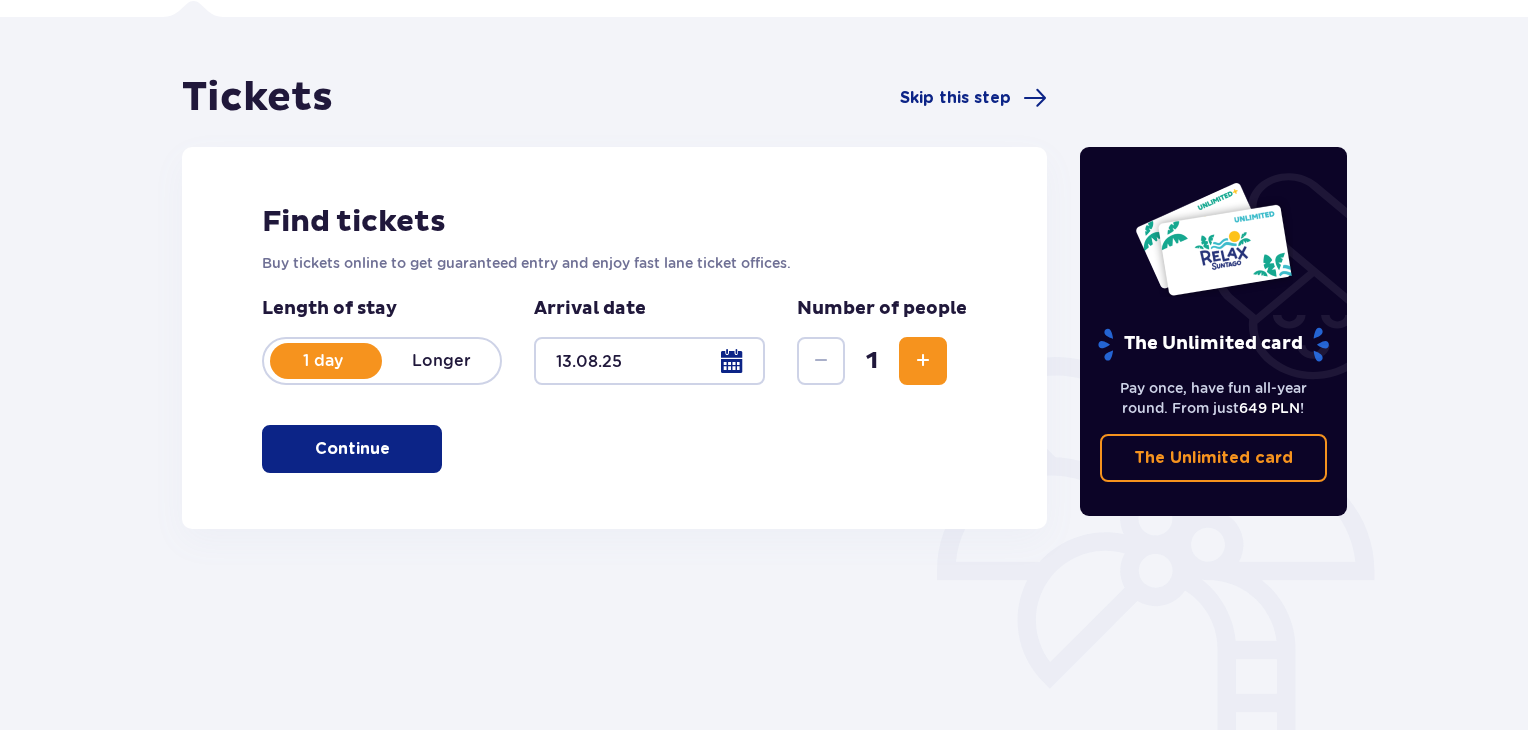 click at bounding box center [923, 361] 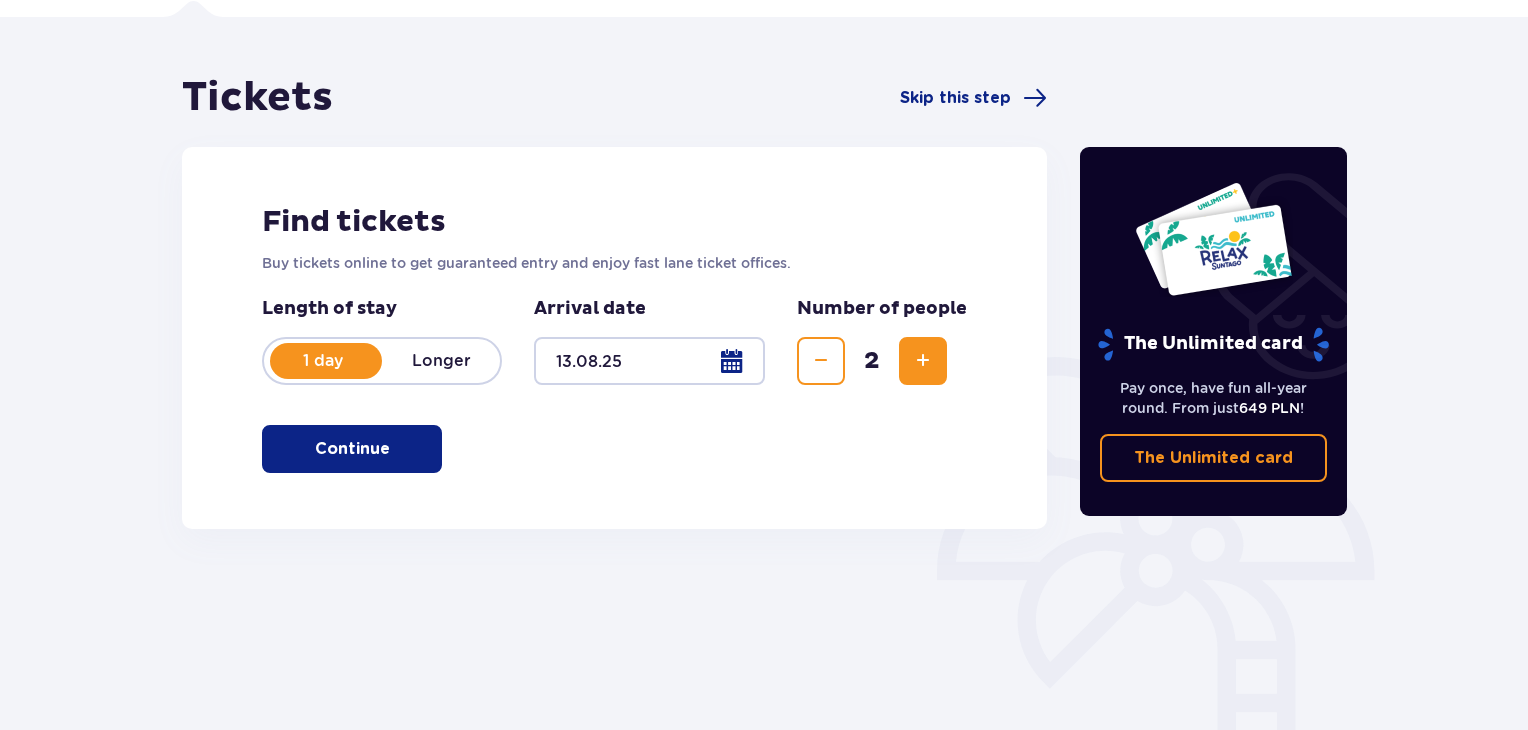 click at bounding box center (923, 361) 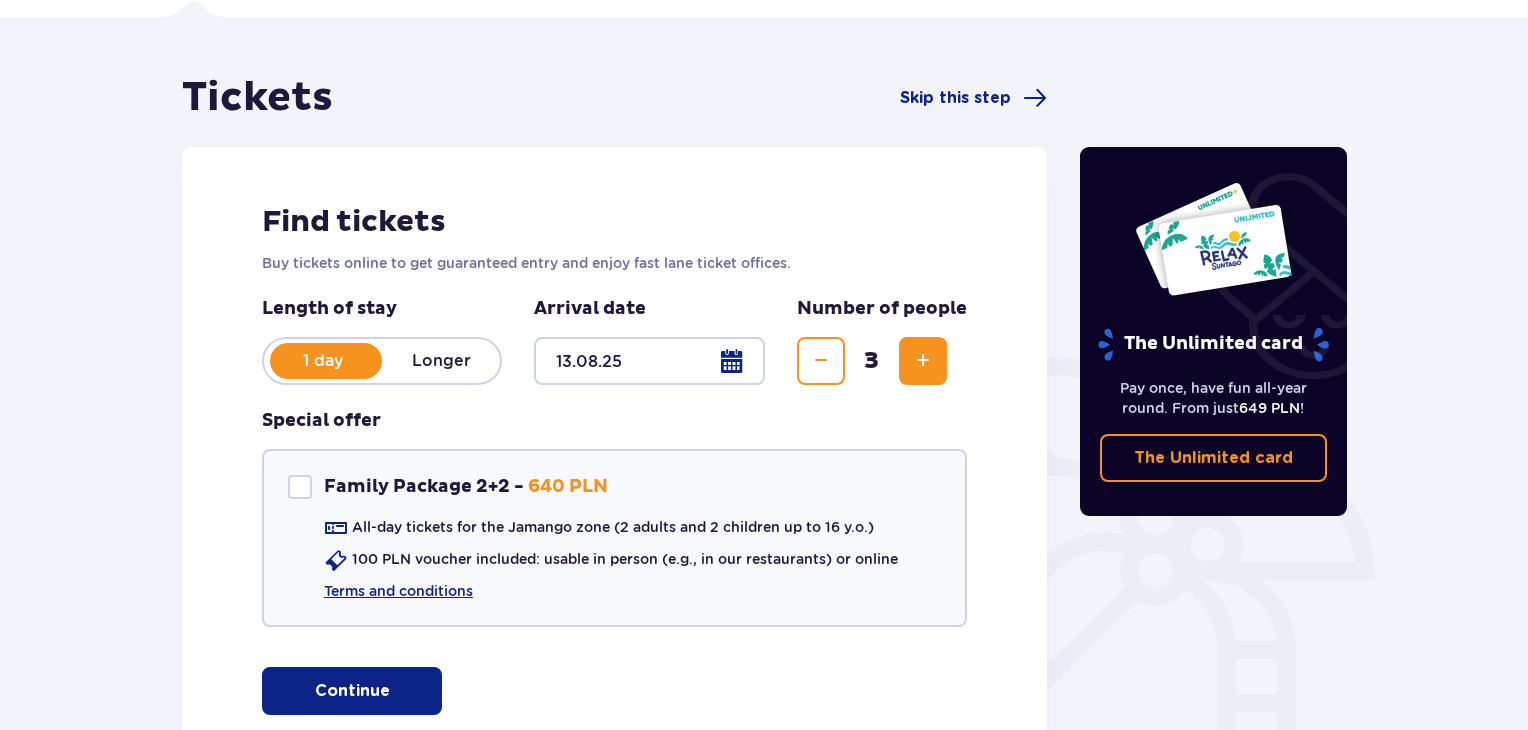 click at bounding box center (923, 361) 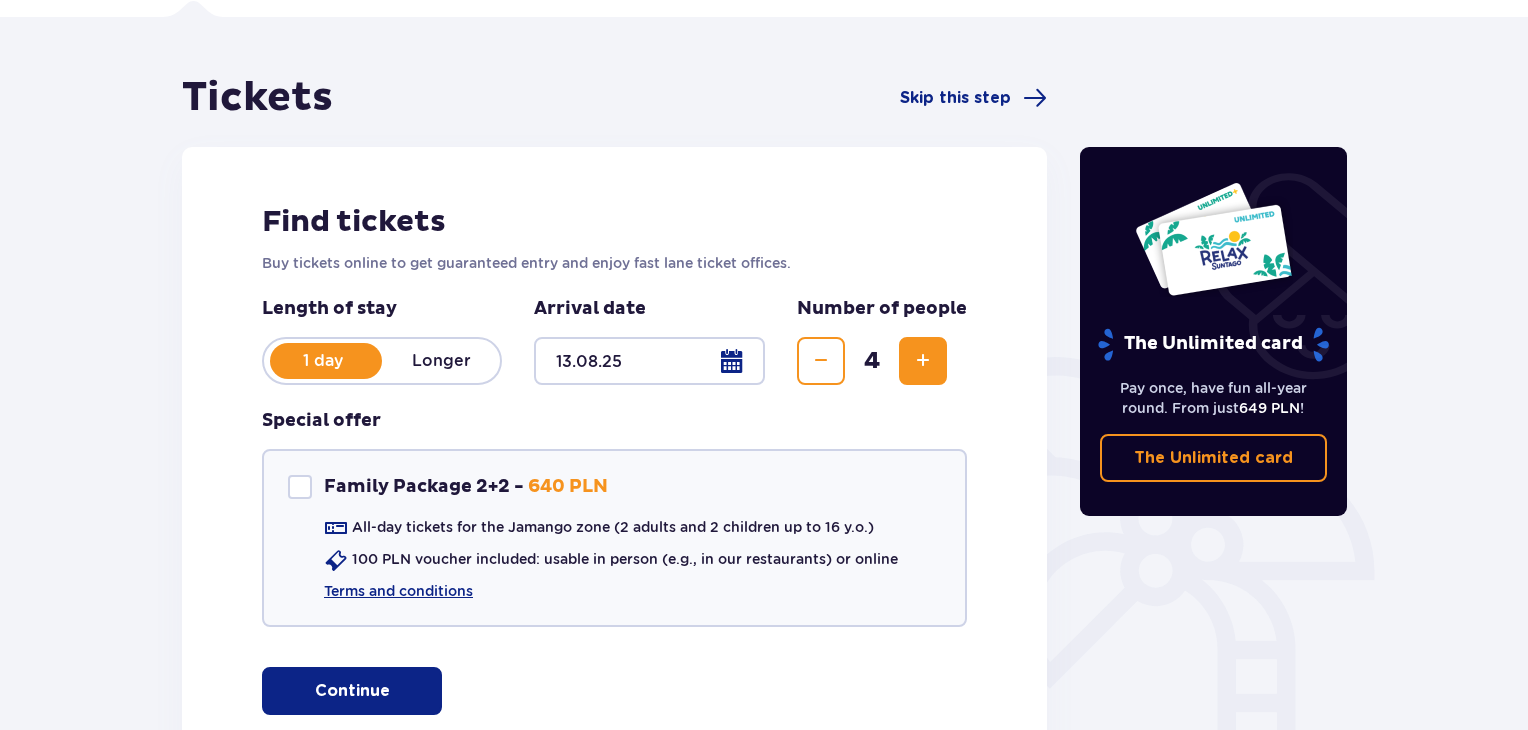 click at bounding box center [394, 691] 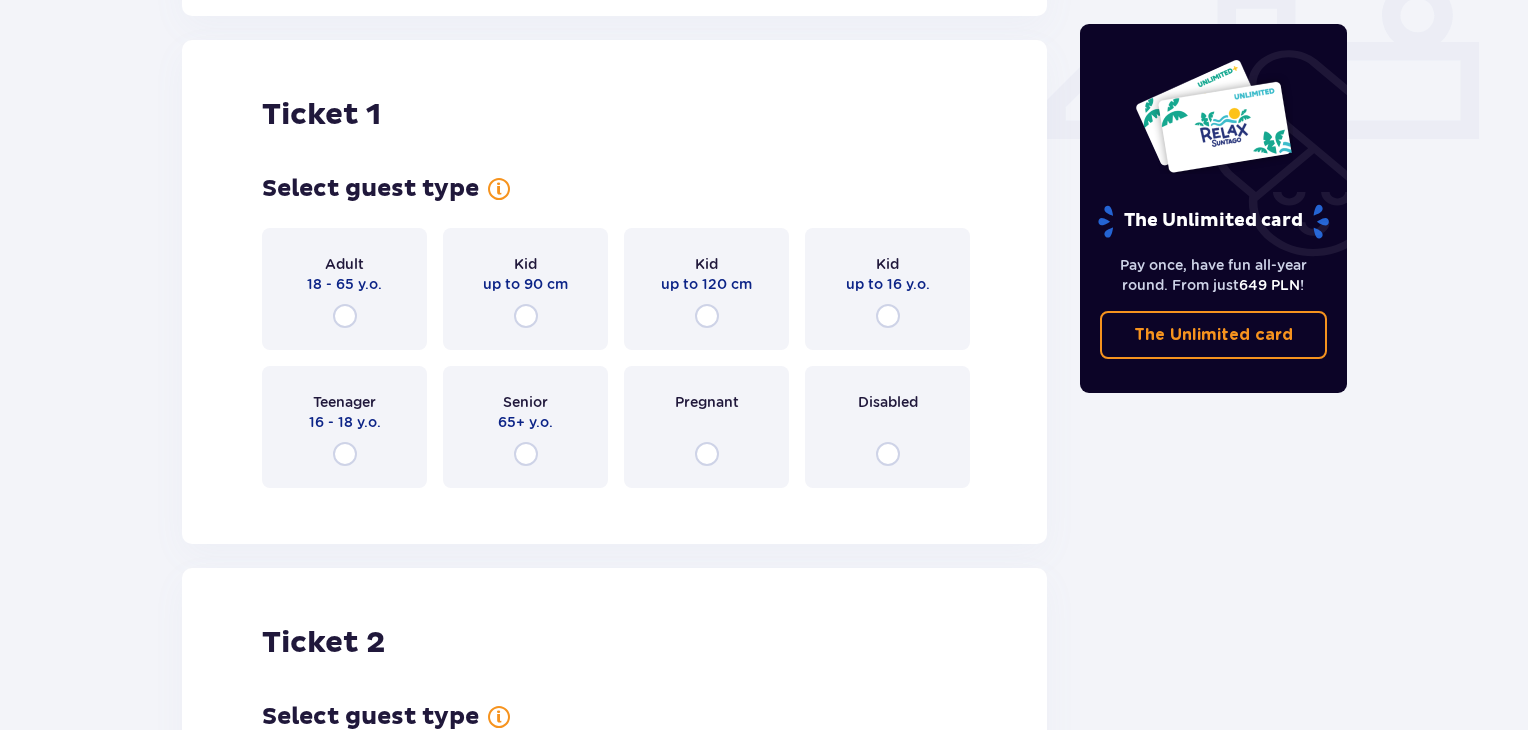 scroll, scrollTop: 909, scrollLeft: 0, axis: vertical 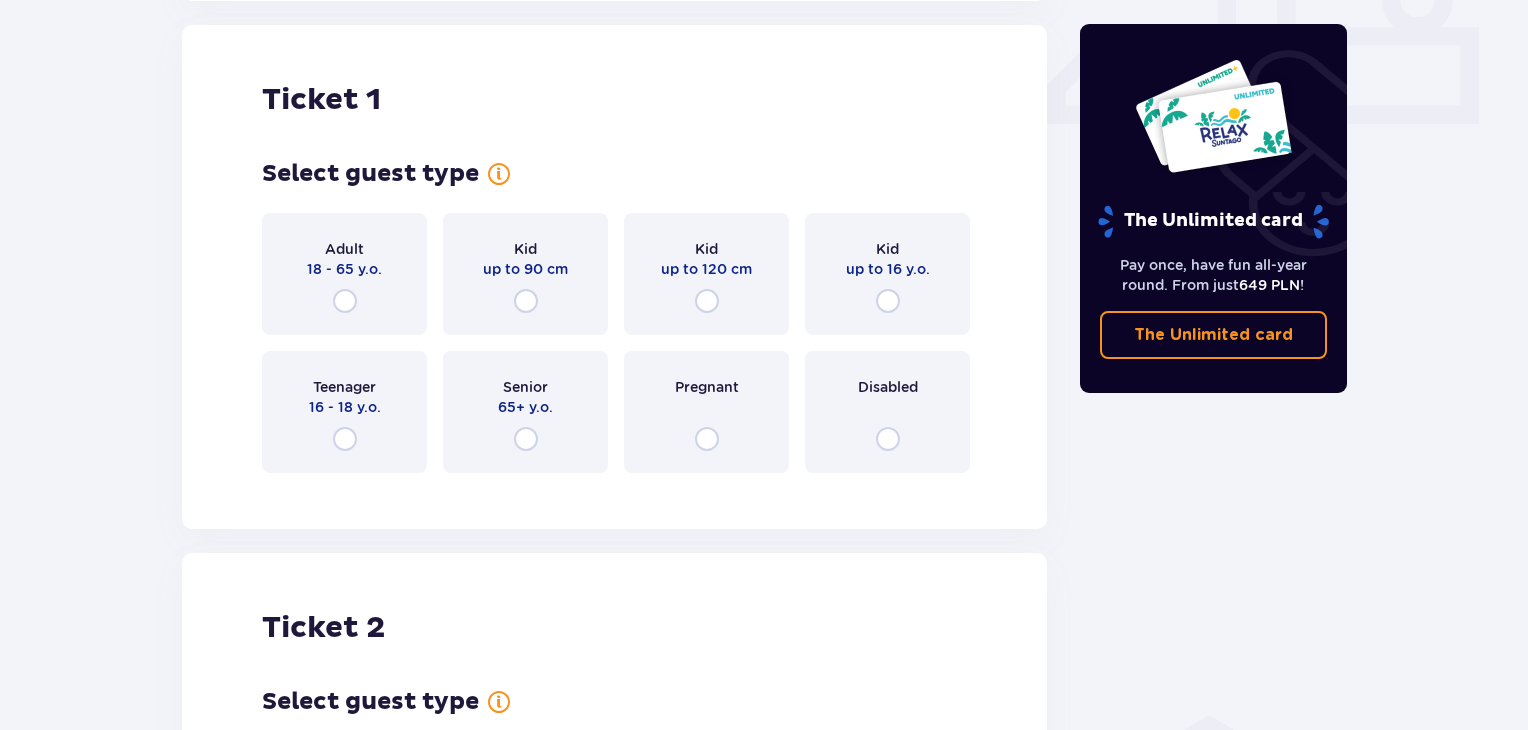 click on "Adult 18 - 65 y.o." at bounding box center (344, 259) 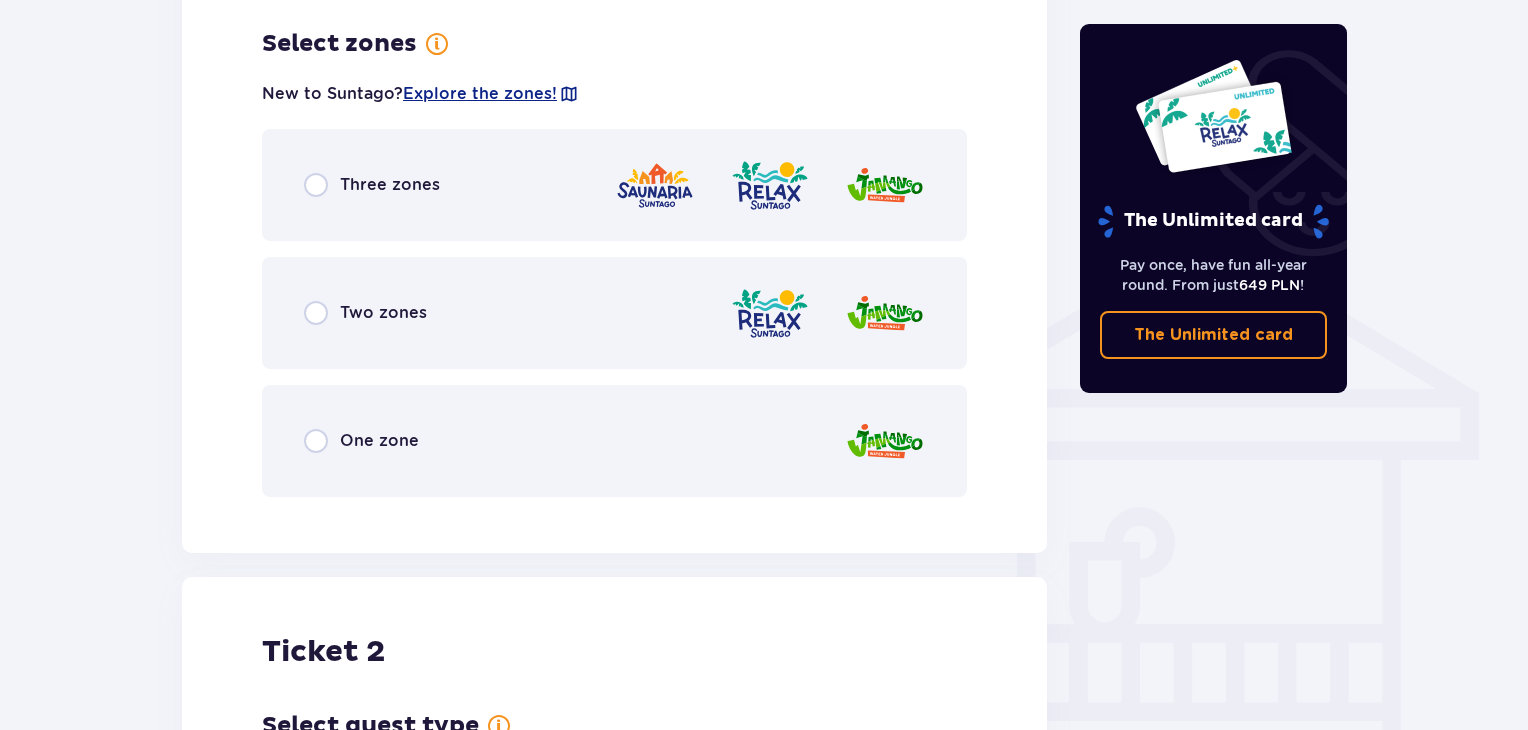 scroll, scrollTop: 1397, scrollLeft: 0, axis: vertical 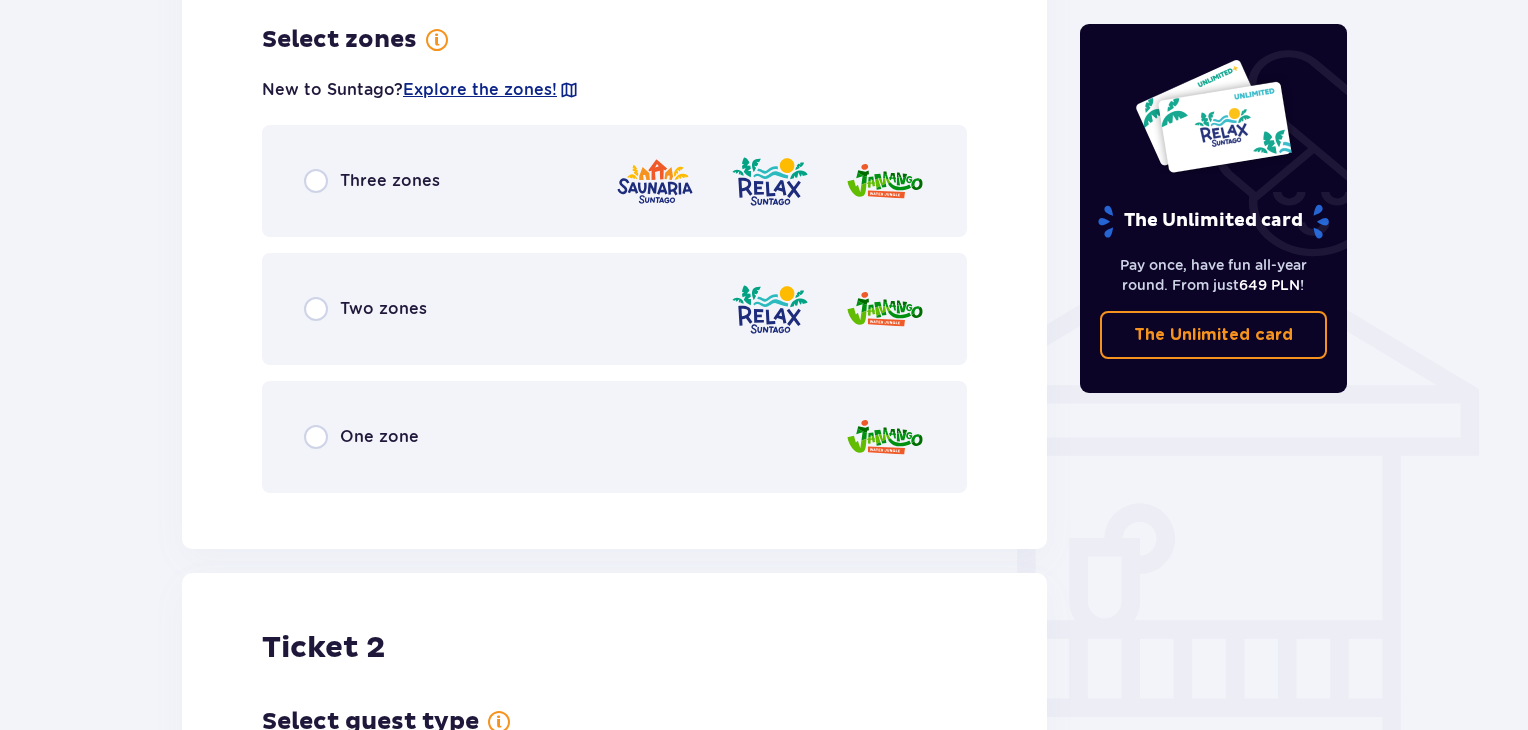 click on "Two zones" at bounding box center (614, 309) 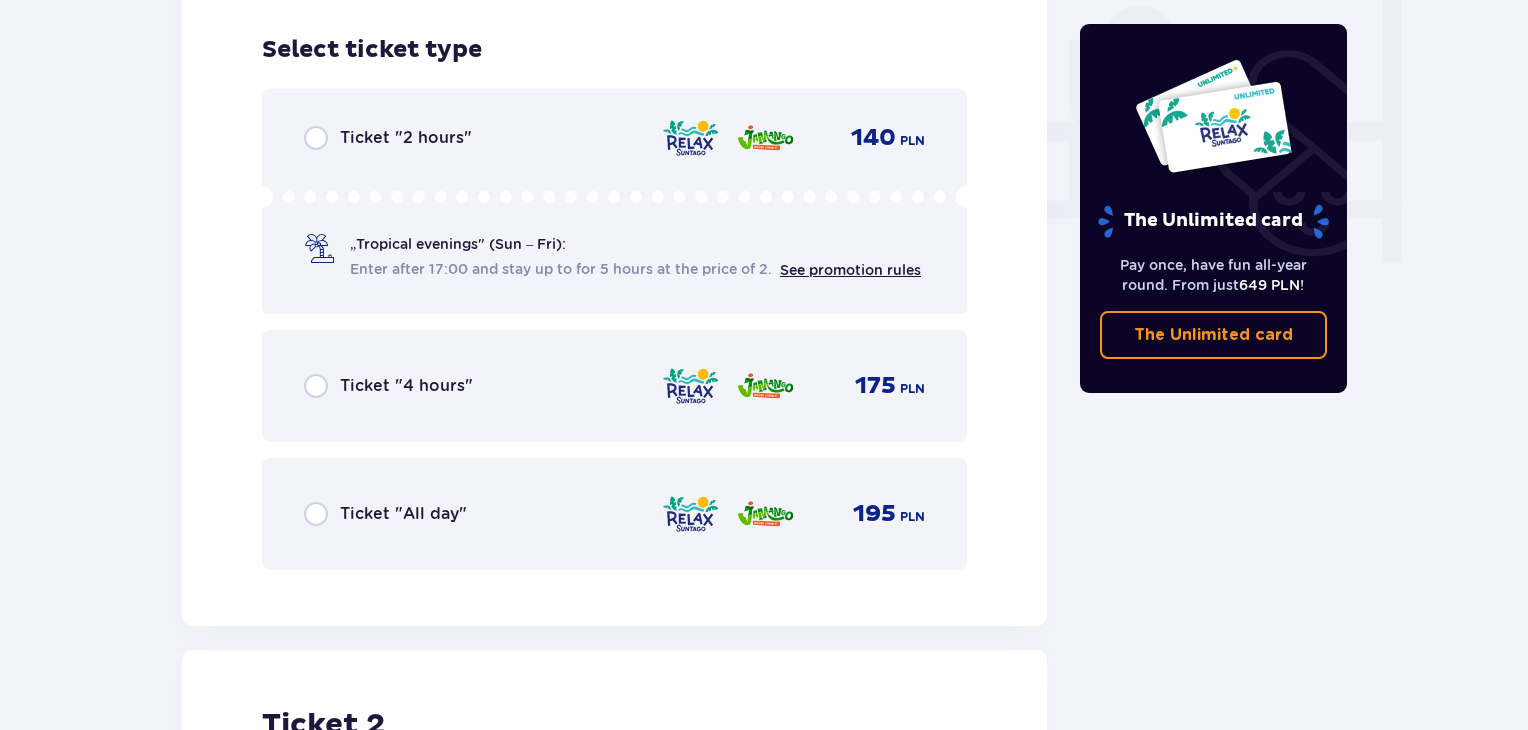 scroll, scrollTop: 1905, scrollLeft: 0, axis: vertical 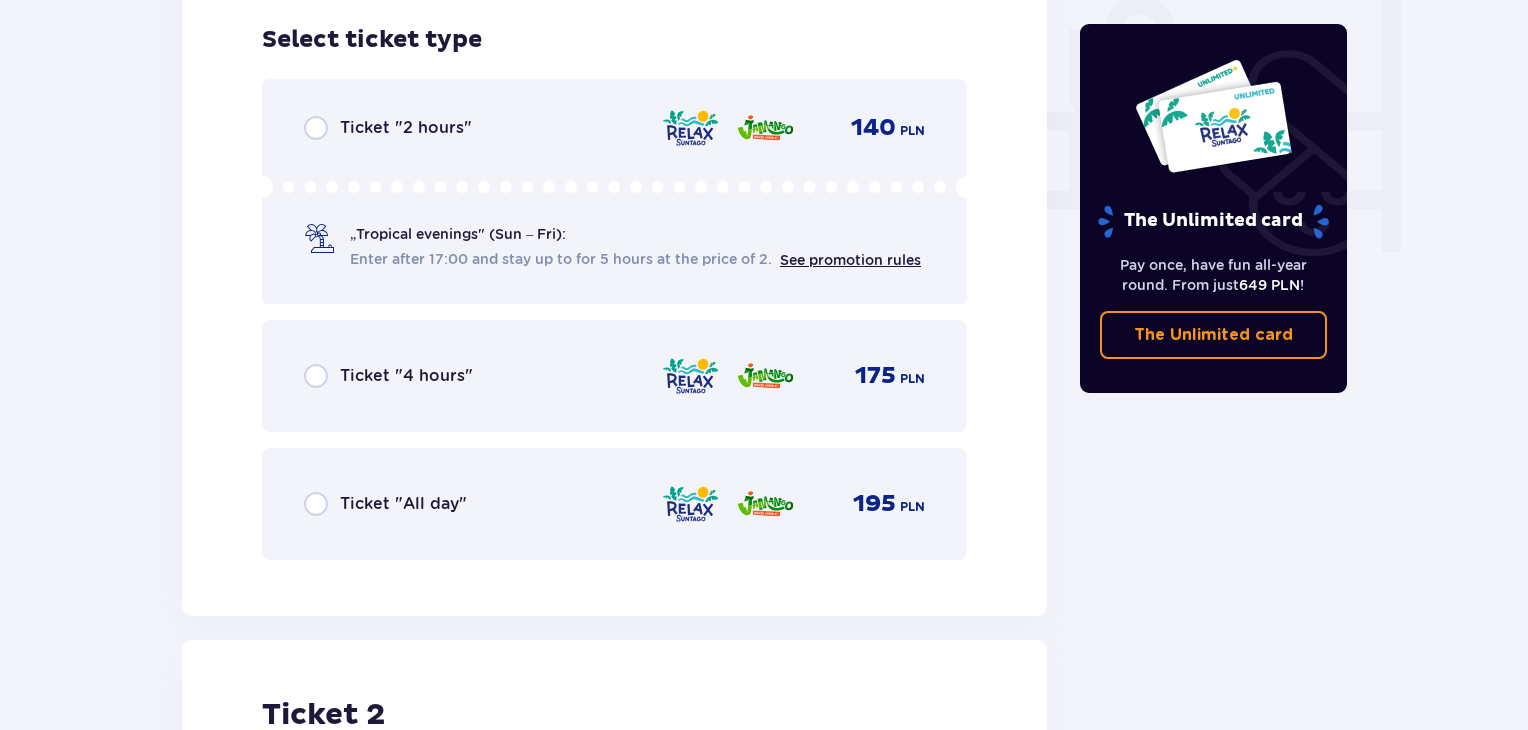 click on "Ticket "All day"" at bounding box center (403, 504) 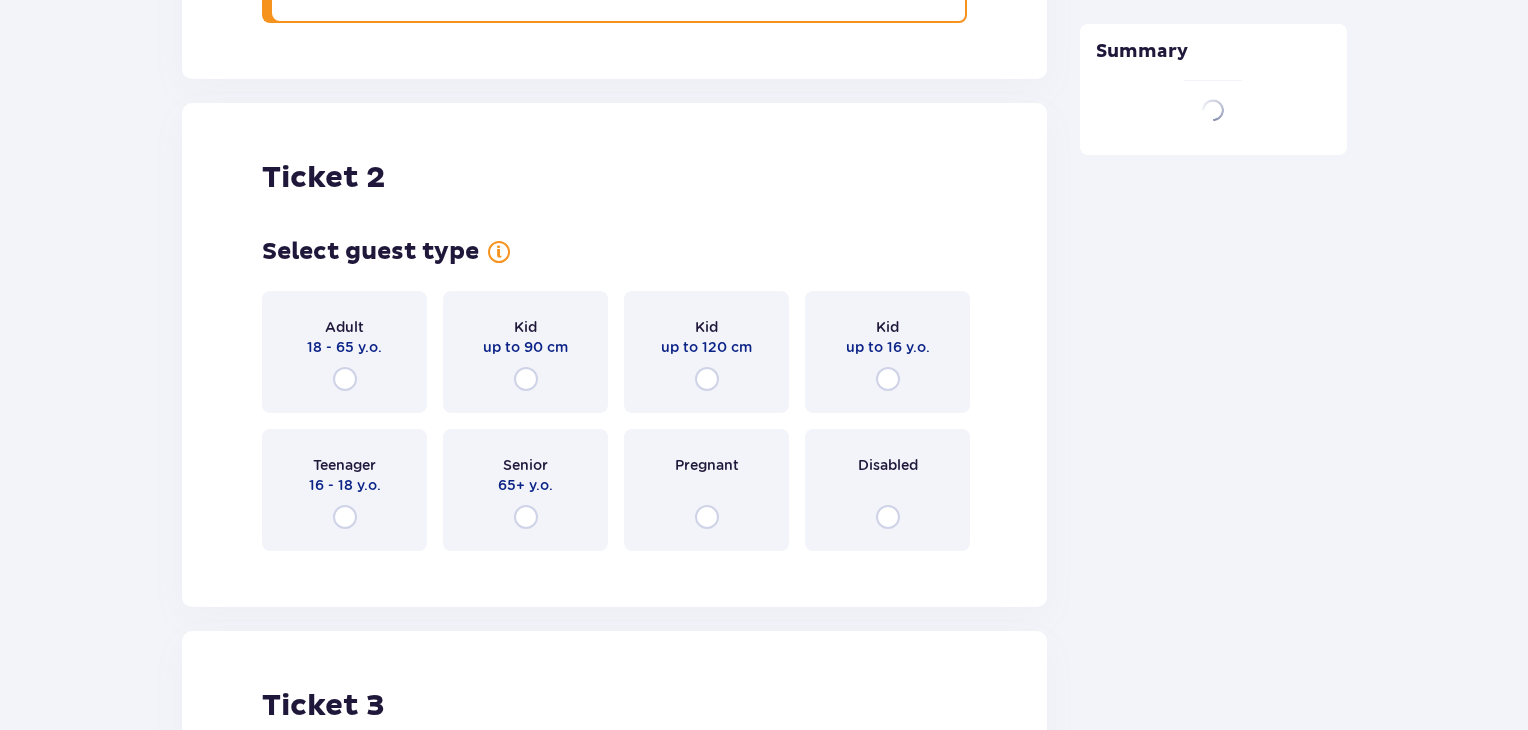 scroll, scrollTop: 2519, scrollLeft: 0, axis: vertical 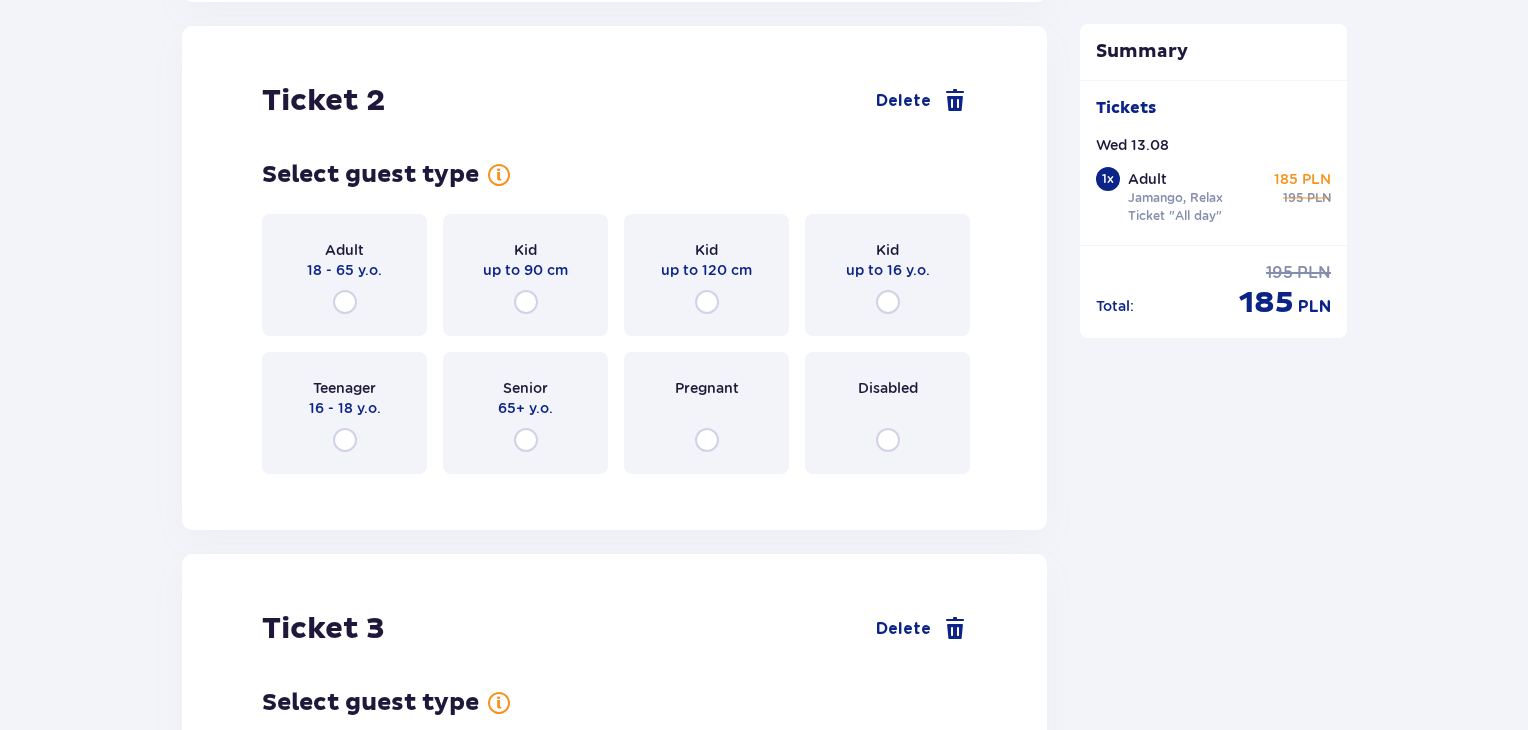 click on "Adult 18 - 65 y.o." at bounding box center [344, 275] 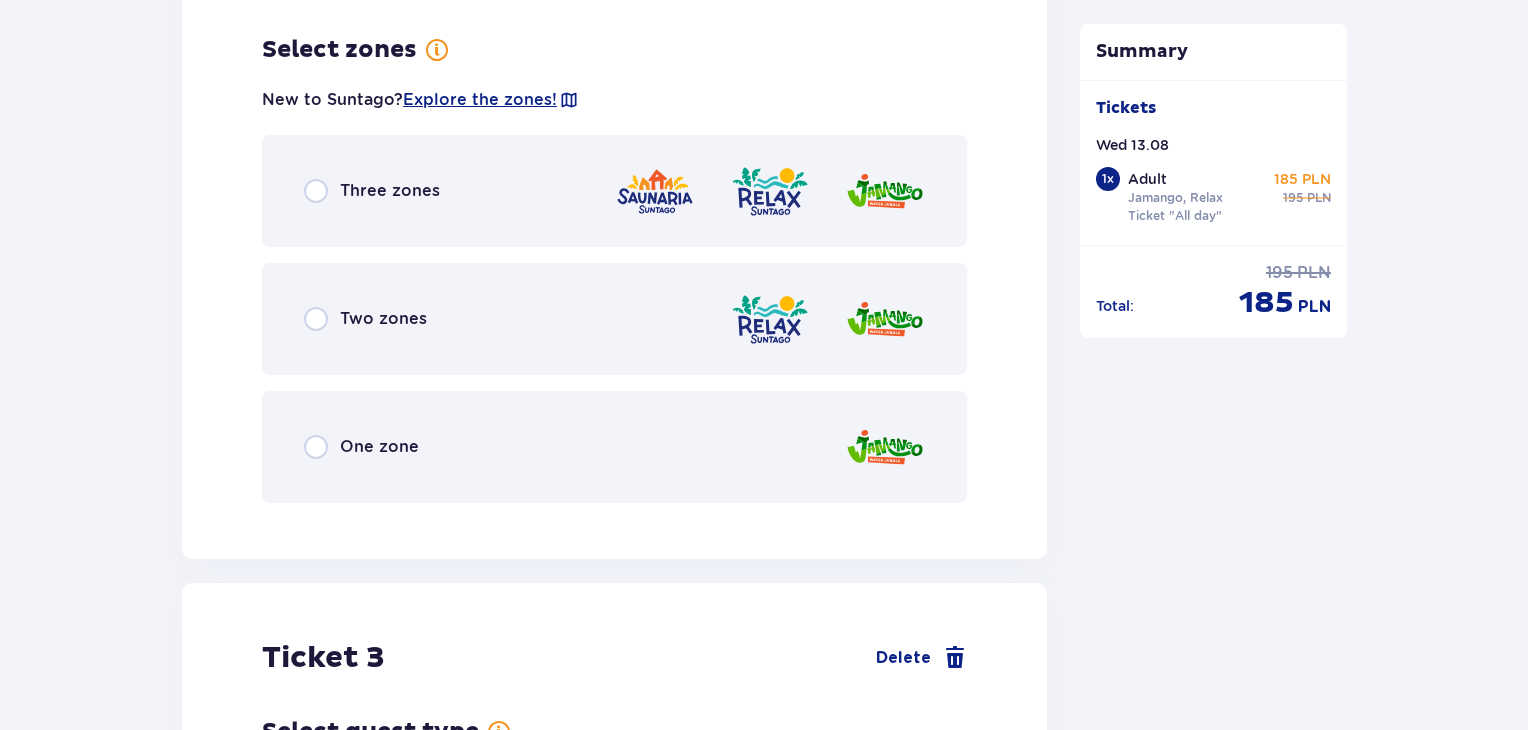 scroll, scrollTop: 3007, scrollLeft: 0, axis: vertical 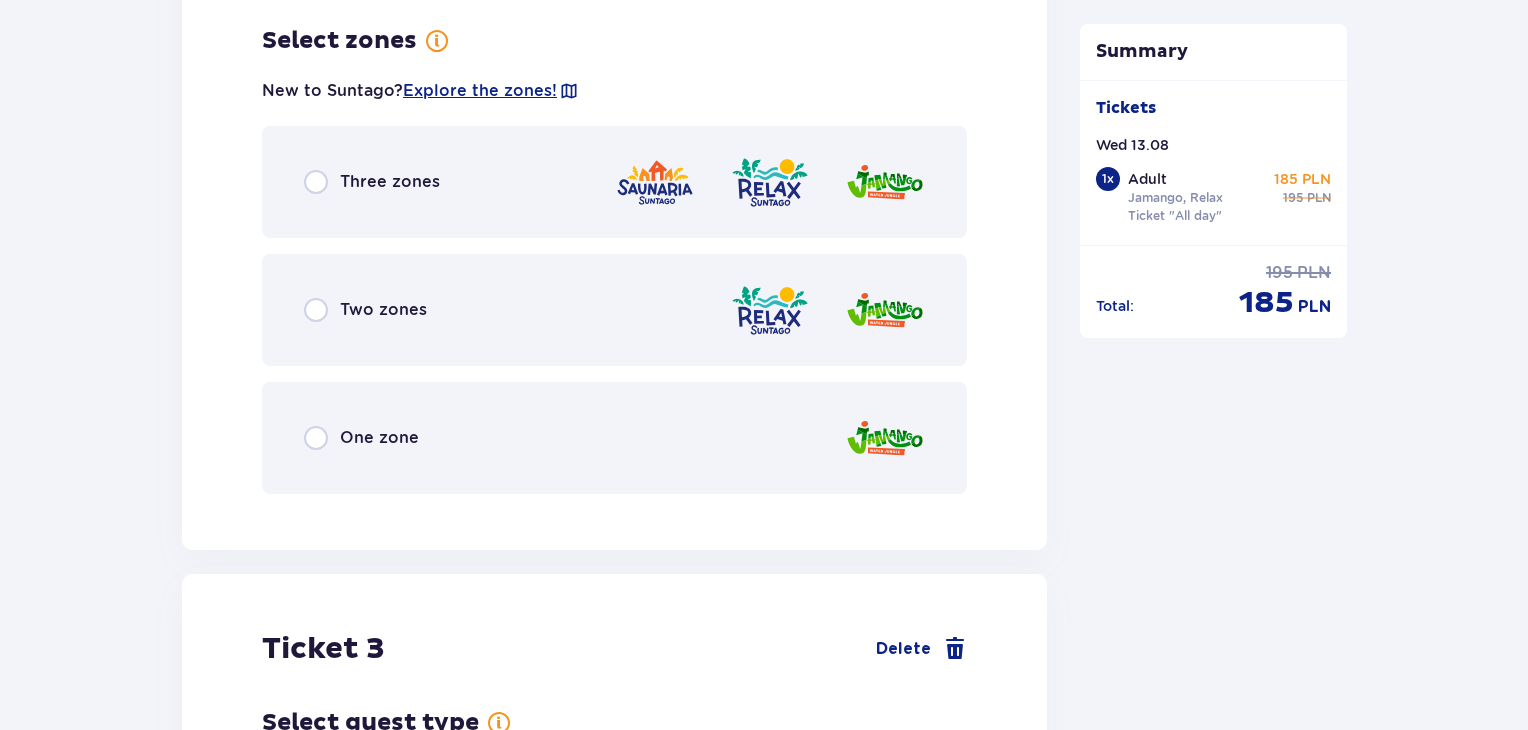 click on "Two zones" at bounding box center [383, 310] 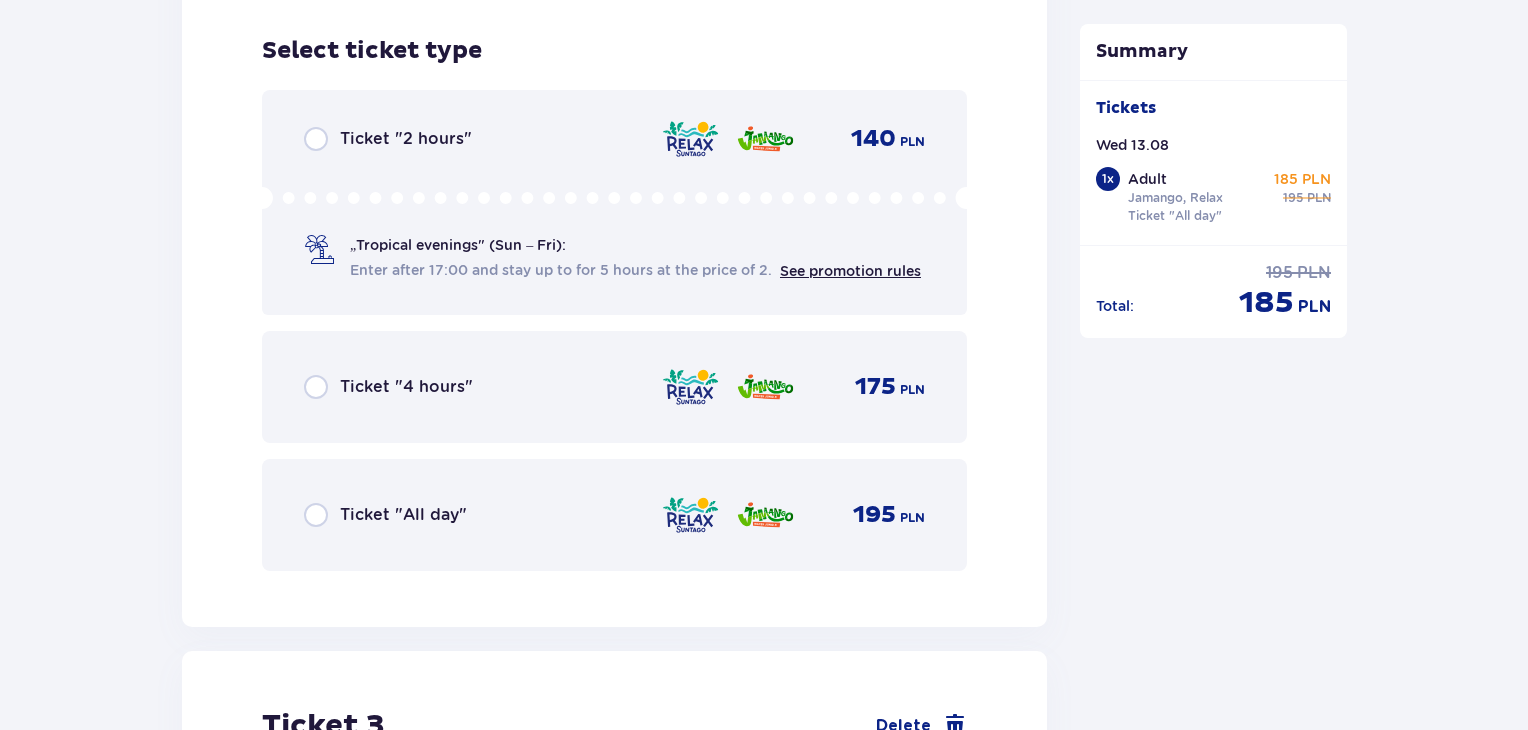scroll, scrollTop: 3515, scrollLeft: 0, axis: vertical 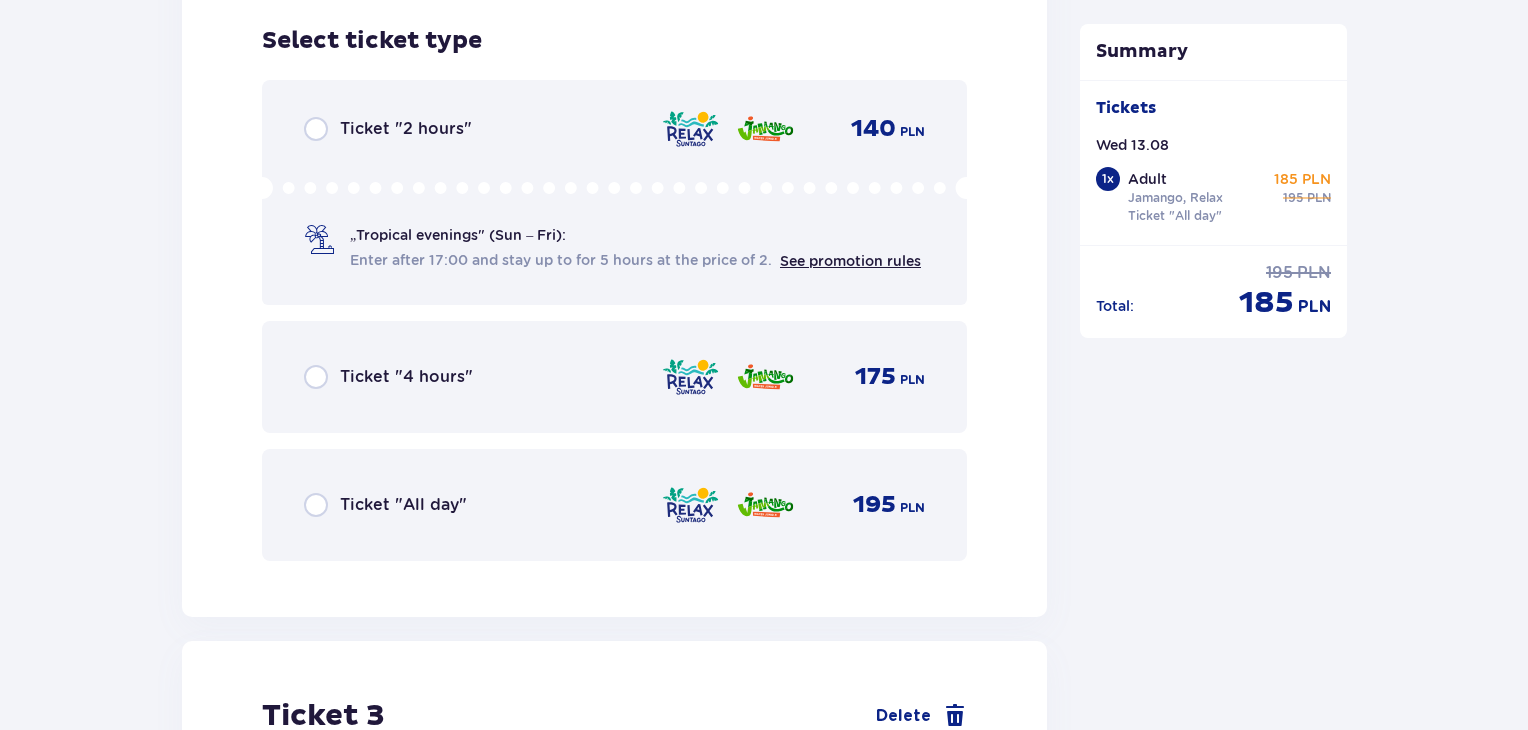 click on "Ticket "All day"" at bounding box center [403, 505] 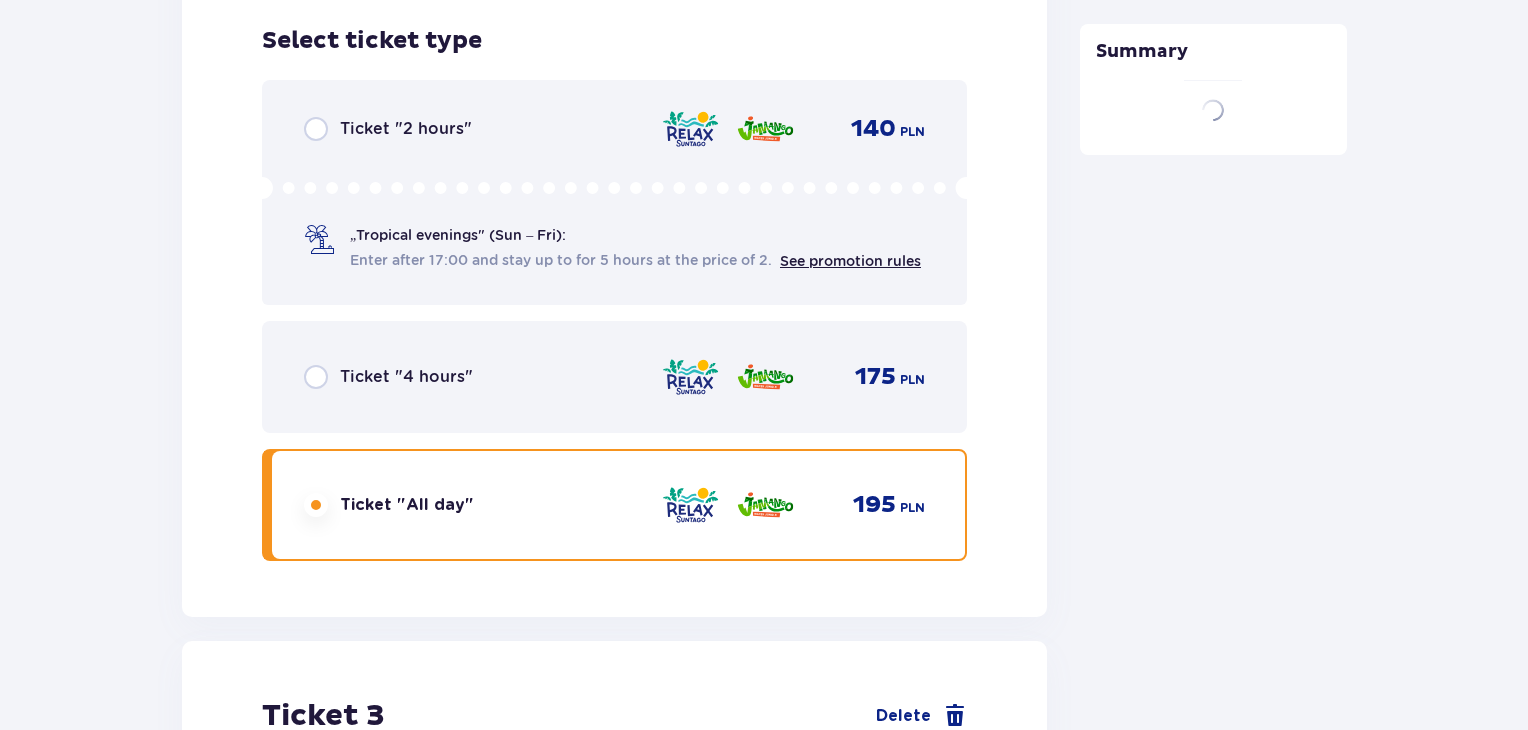 scroll, scrollTop: 4099, scrollLeft: 0, axis: vertical 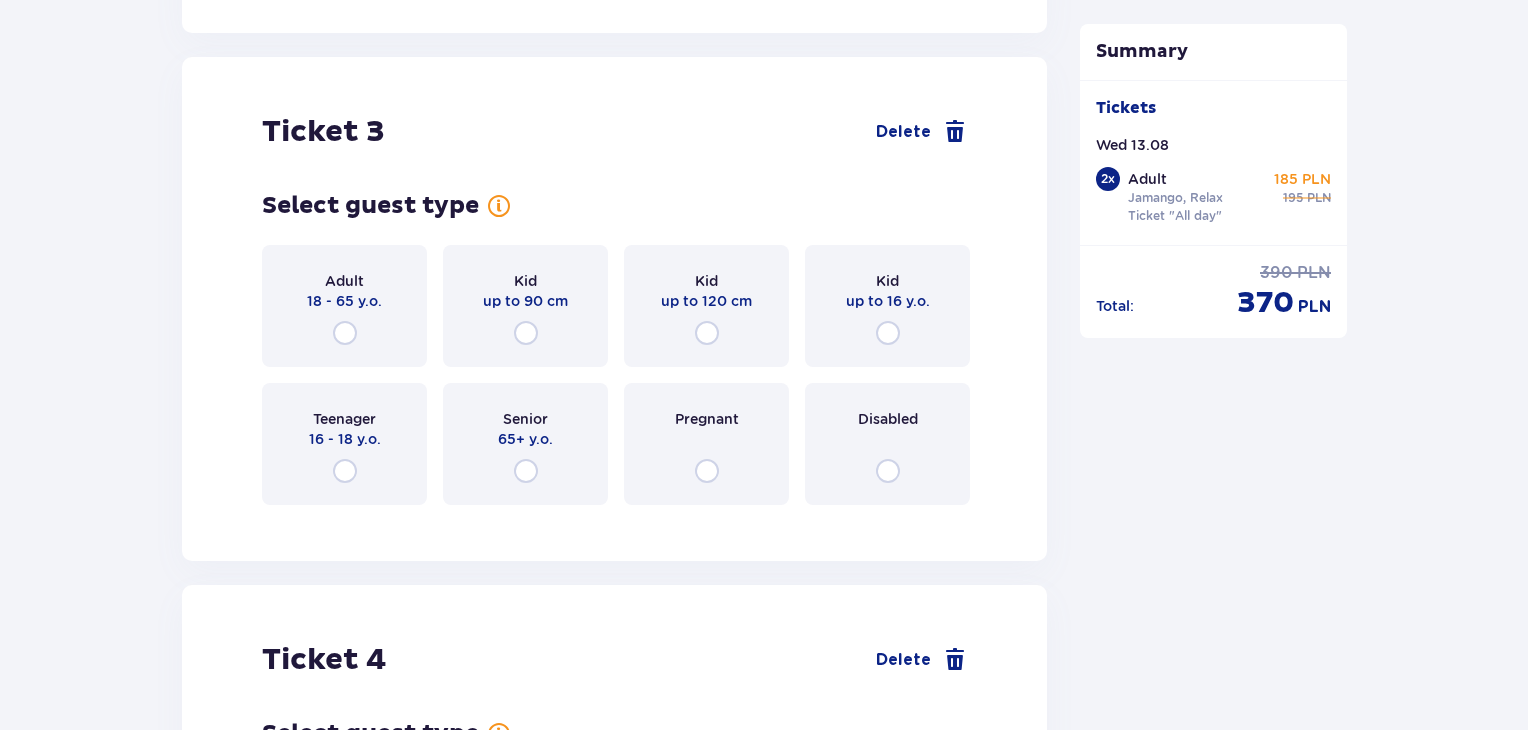 click on "Adult 18 - 65 y.o." at bounding box center [344, 306] 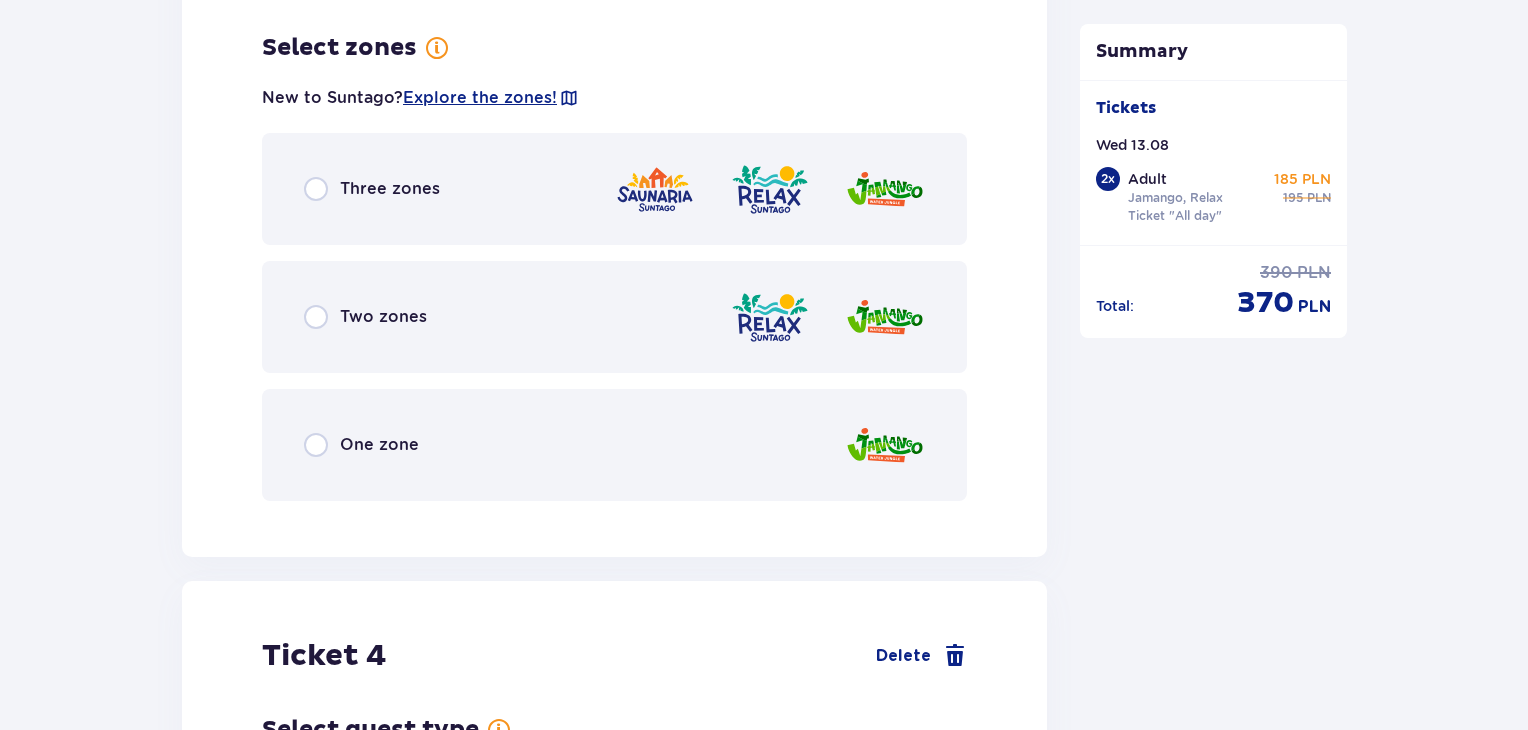 scroll, scrollTop: 4617, scrollLeft: 0, axis: vertical 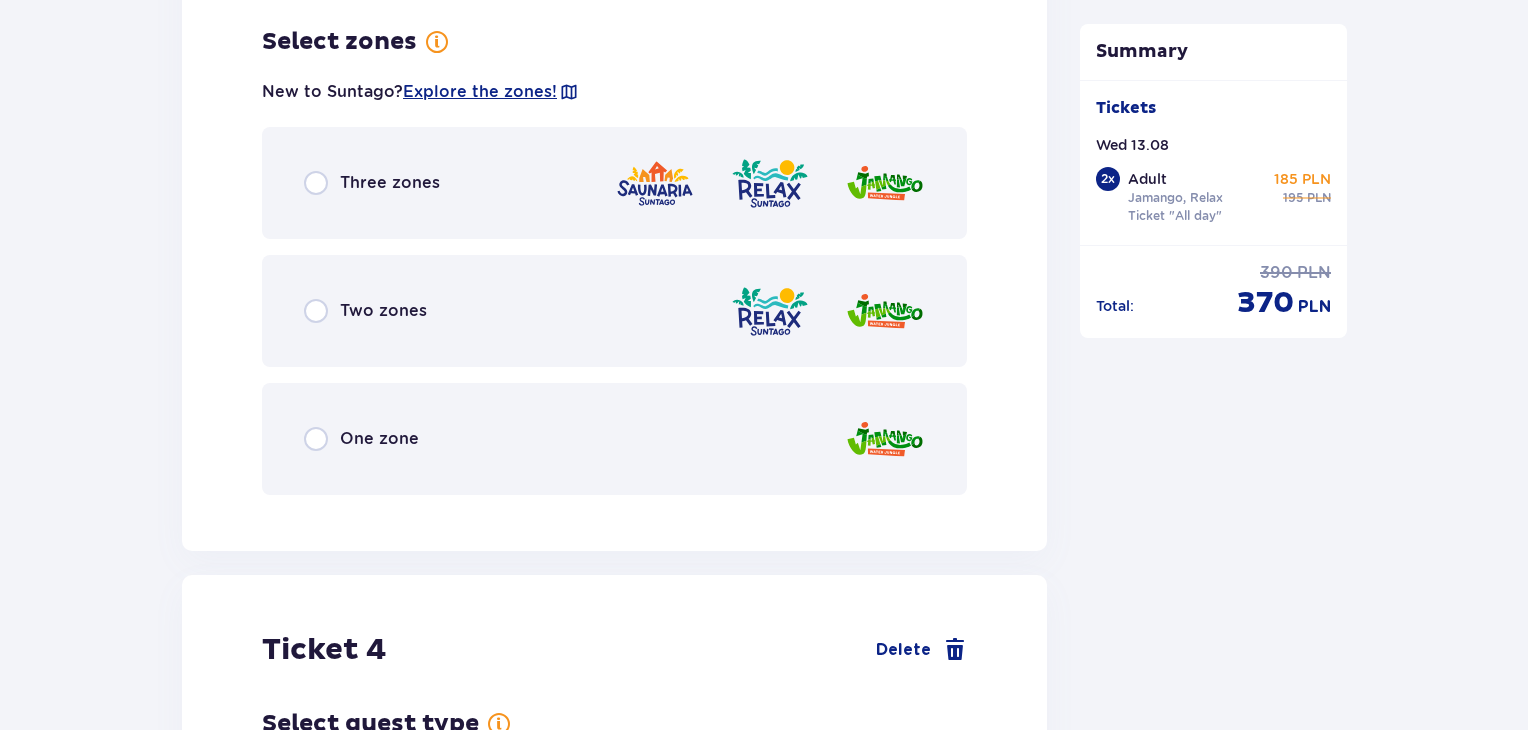click on "Two zones" at bounding box center (614, 311) 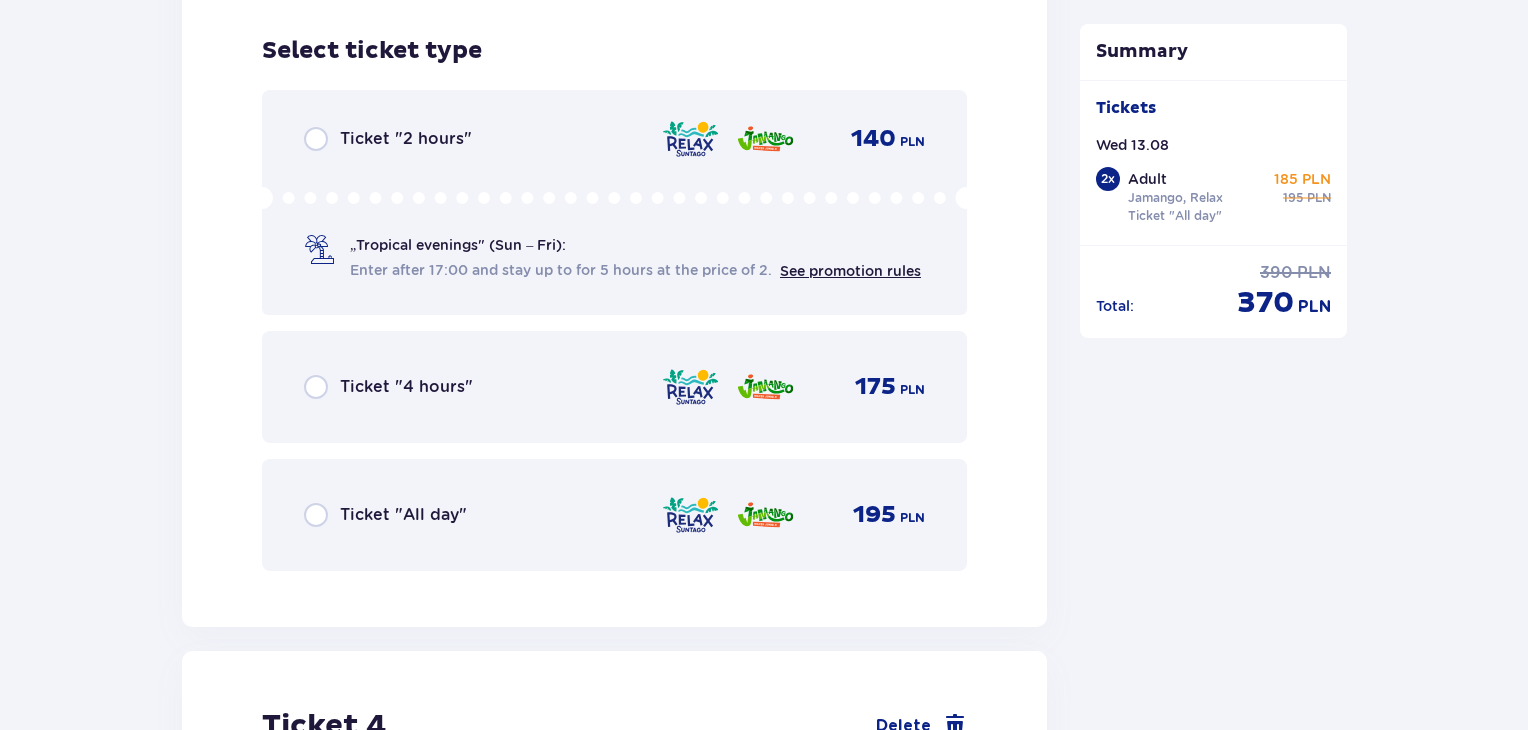 scroll, scrollTop: 5125, scrollLeft: 0, axis: vertical 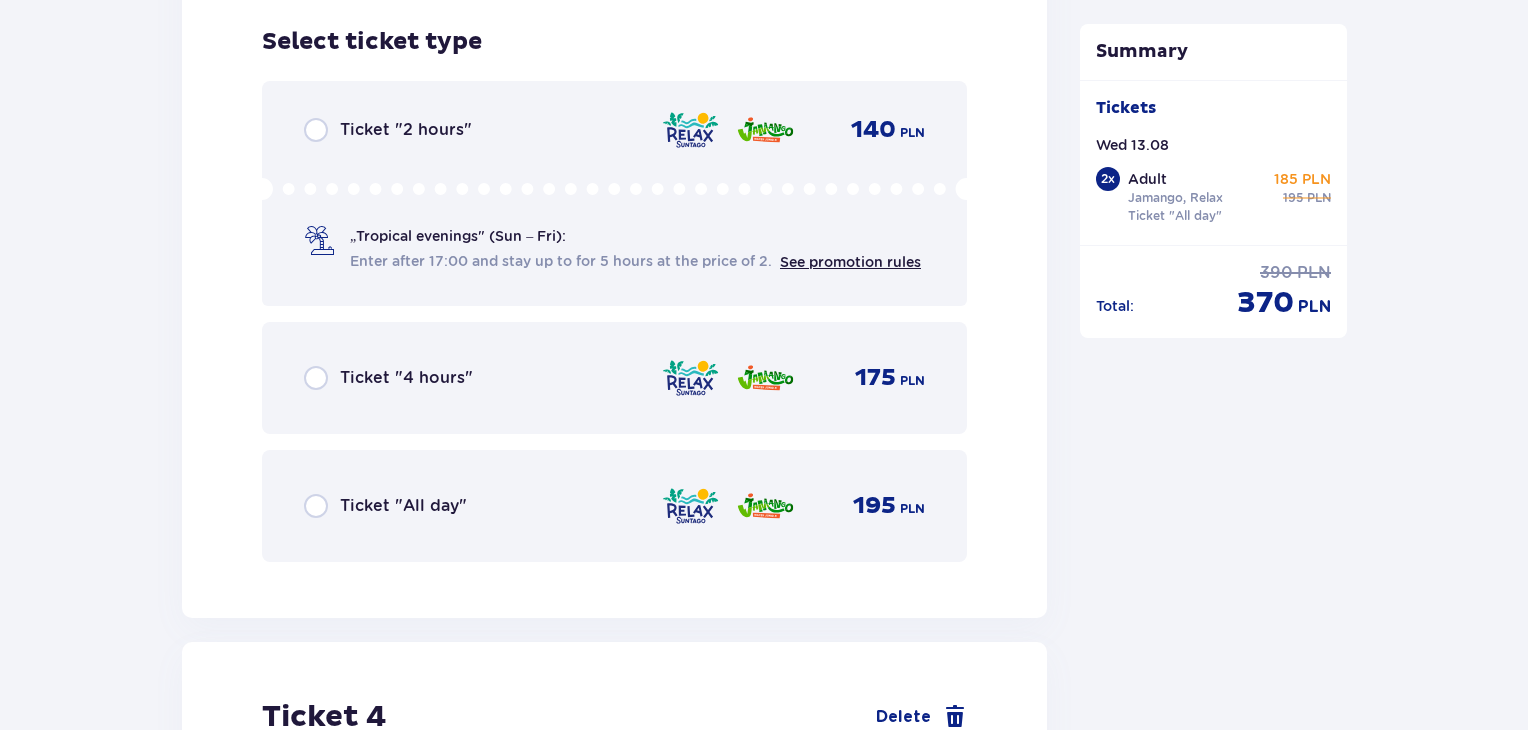 click on "Ticket "All day"" at bounding box center (403, 506) 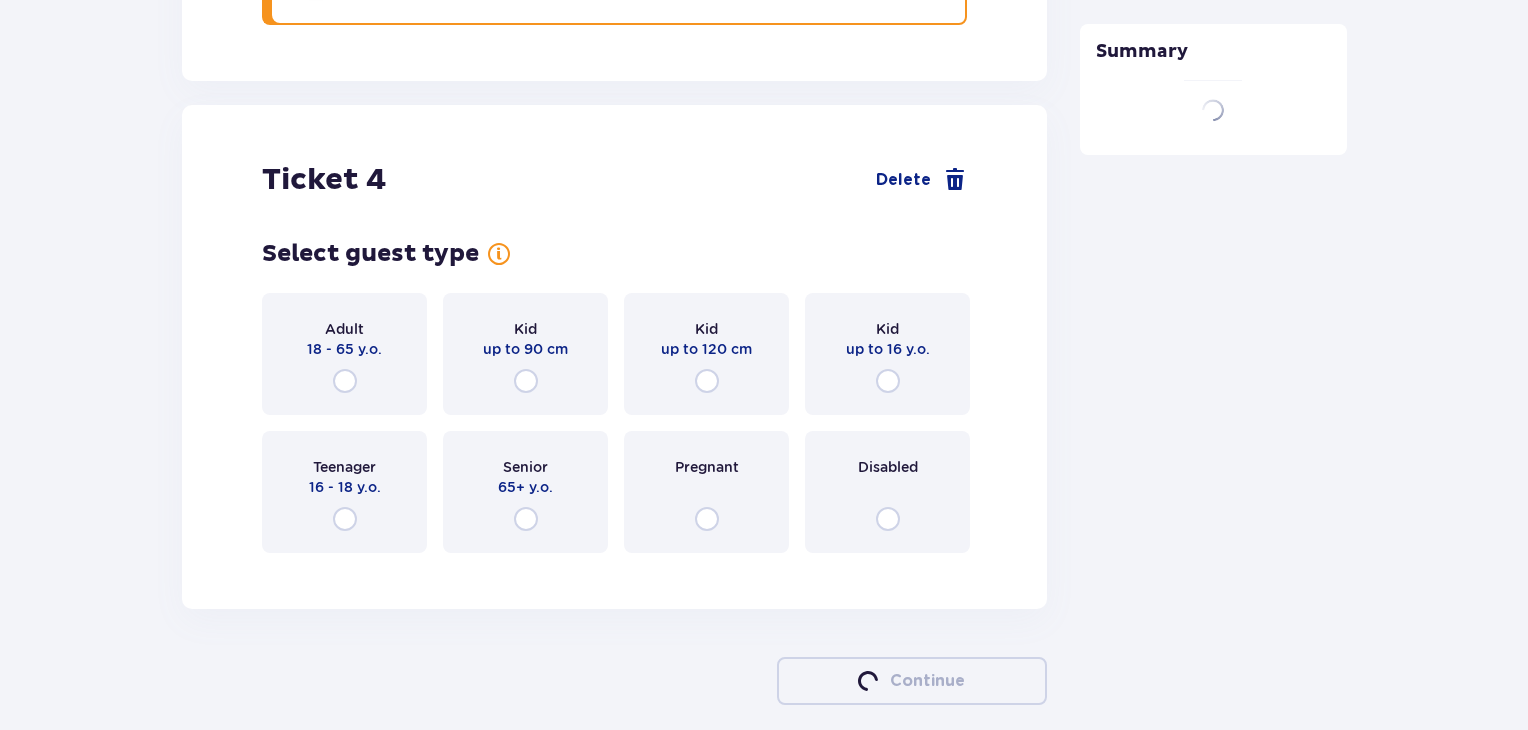 scroll, scrollTop: 5723, scrollLeft: 0, axis: vertical 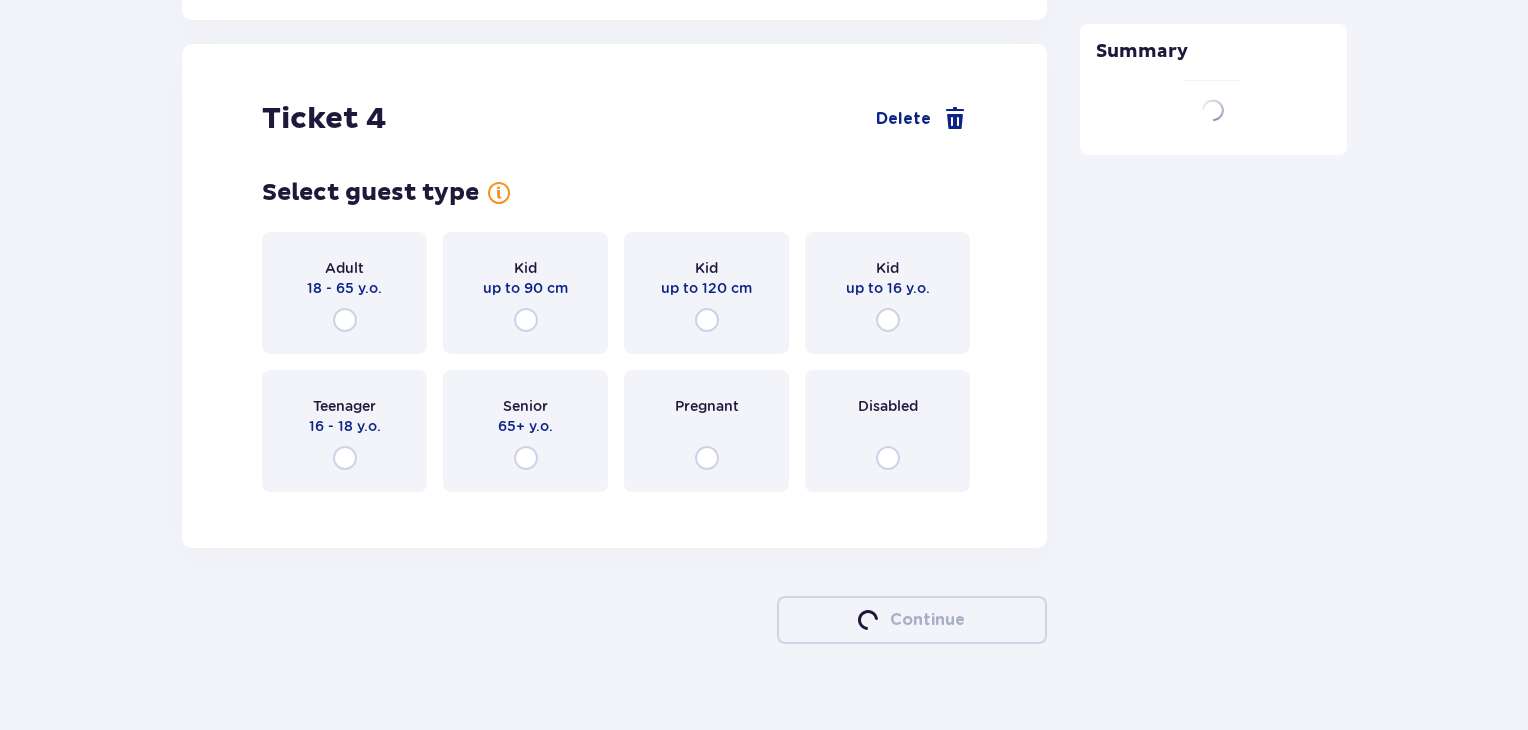 click on "Adult 18 - 65 y.o." at bounding box center (344, 293) 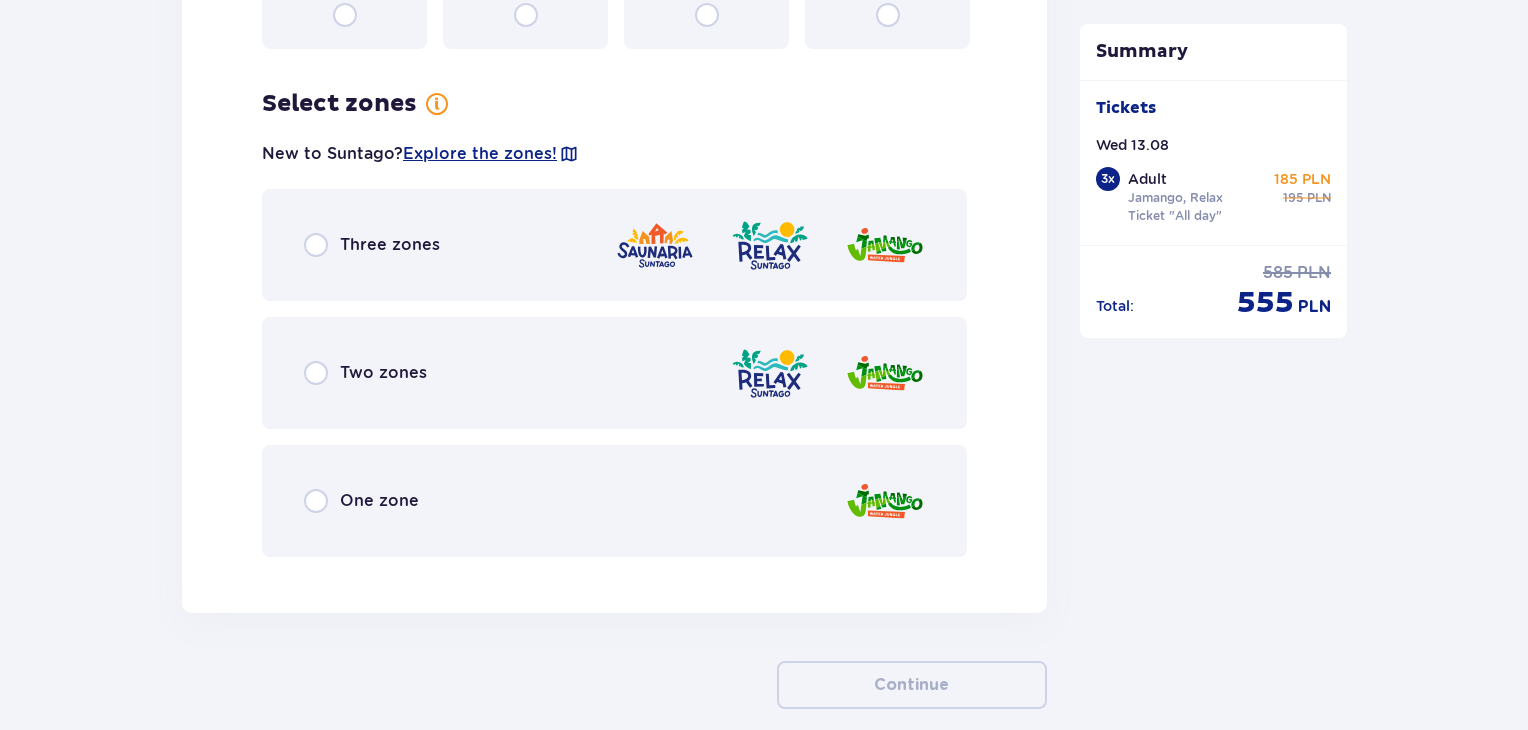 scroll, scrollTop: 6228, scrollLeft: 0, axis: vertical 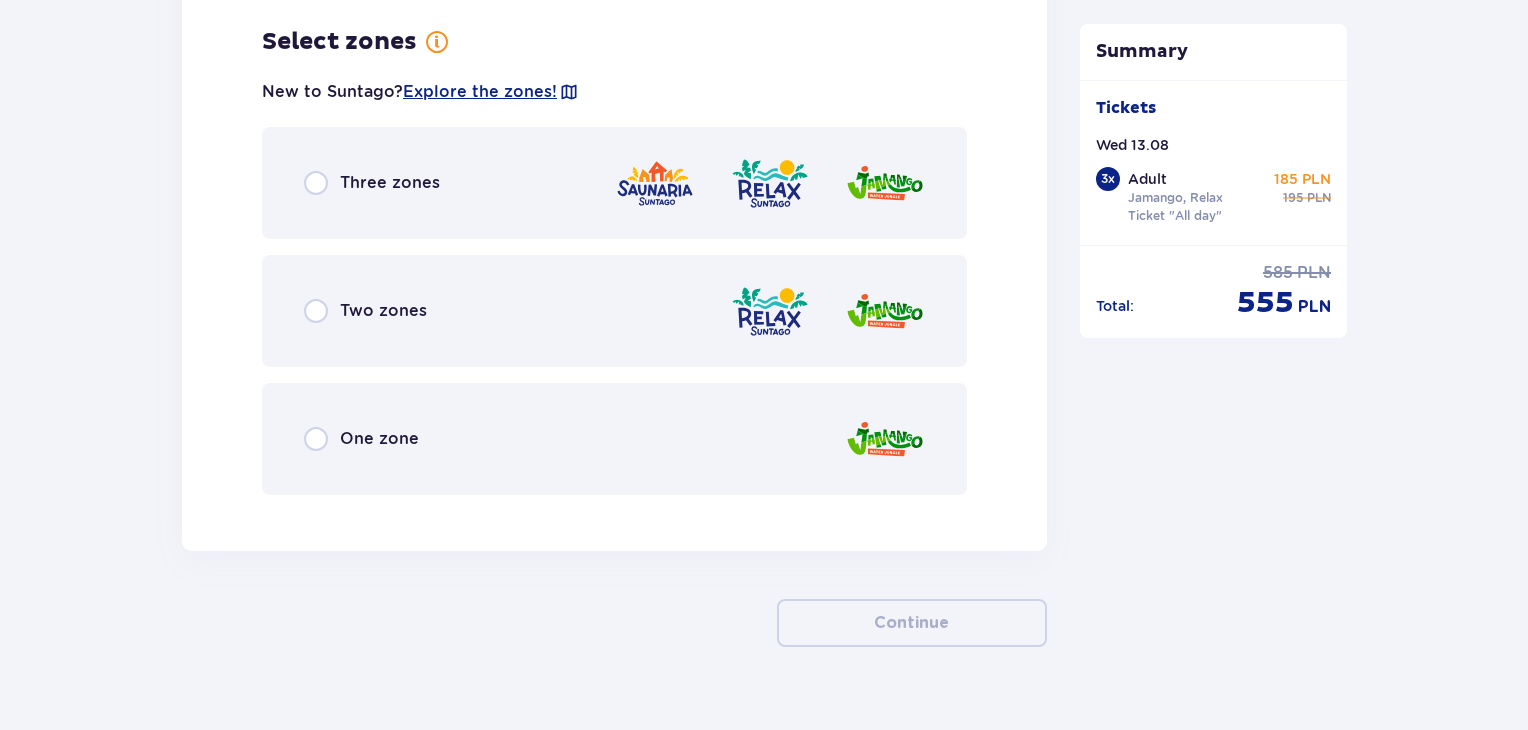 click on "Two zones" at bounding box center (614, 311) 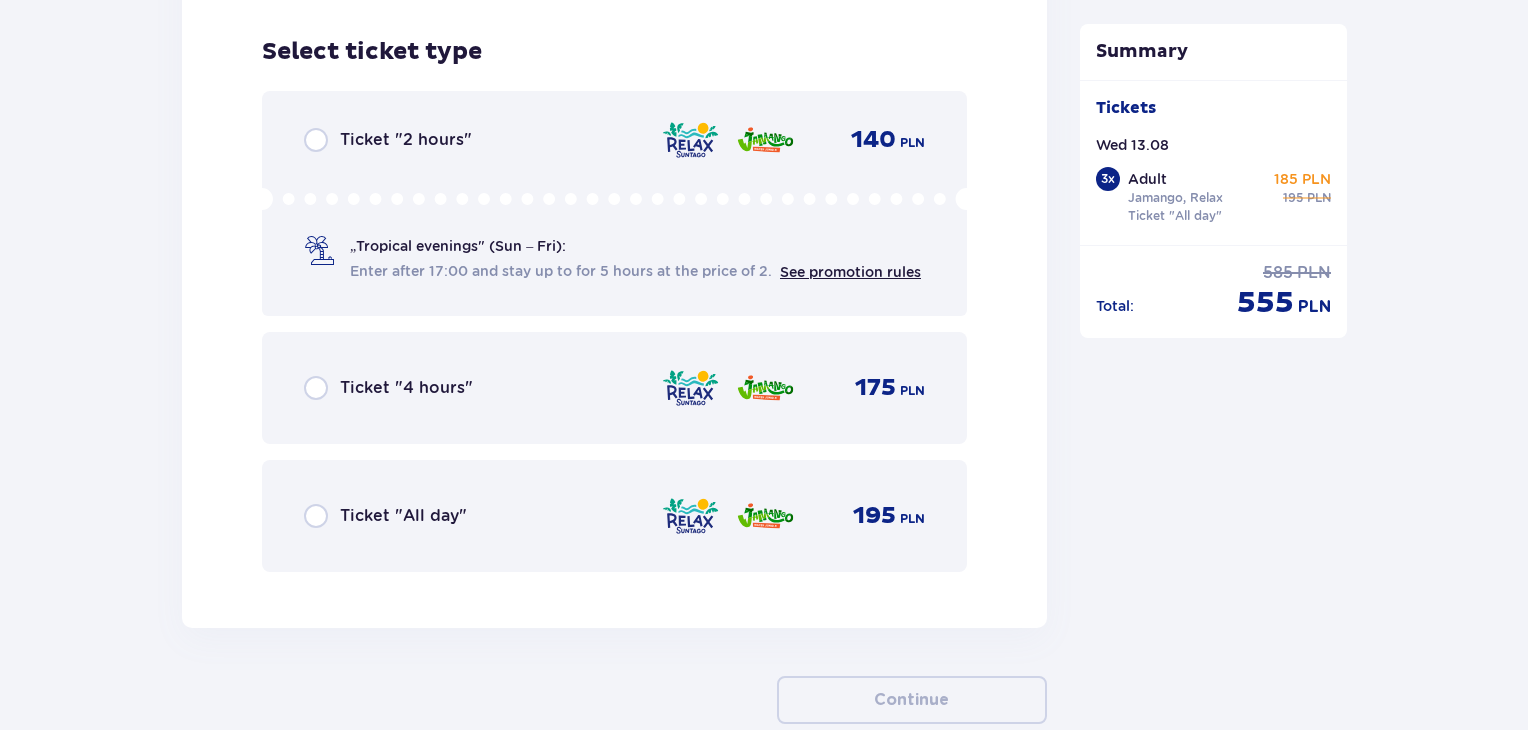 scroll, scrollTop: 6736, scrollLeft: 0, axis: vertical 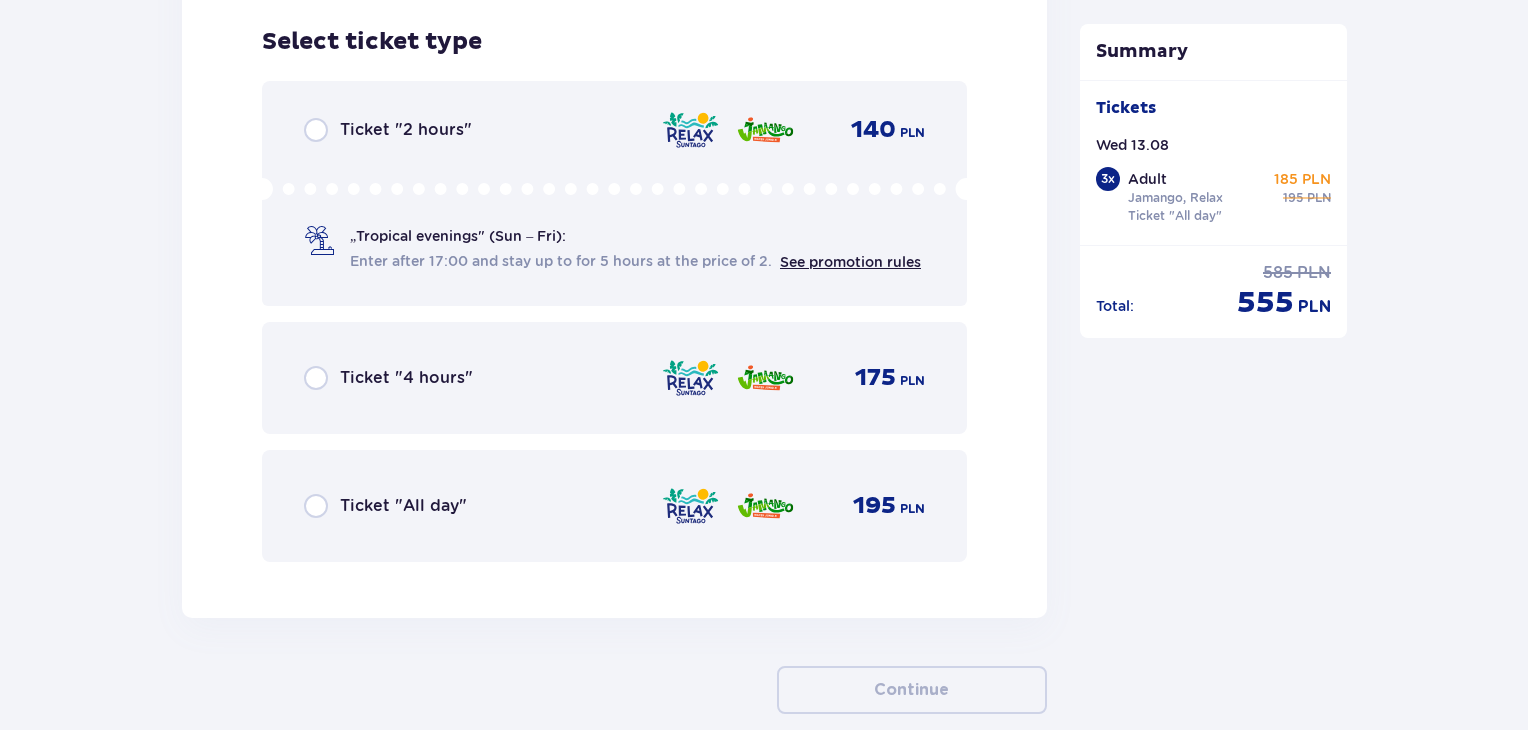 click on "Ticket "All day" 195 PLN" at bounding box center (614, 506) 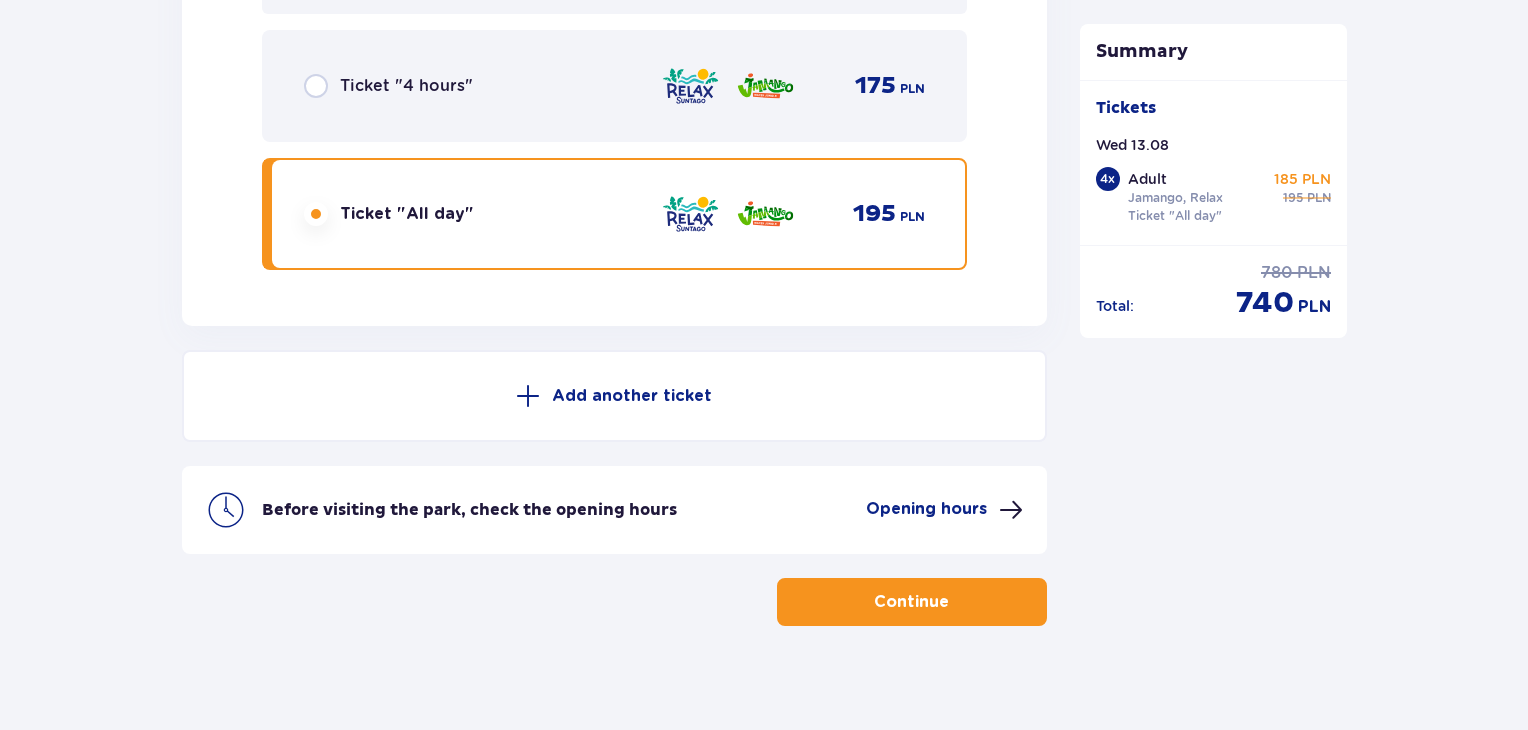 scroll, scrollTop: 7040, scrollLeft: 0, axis: vertical 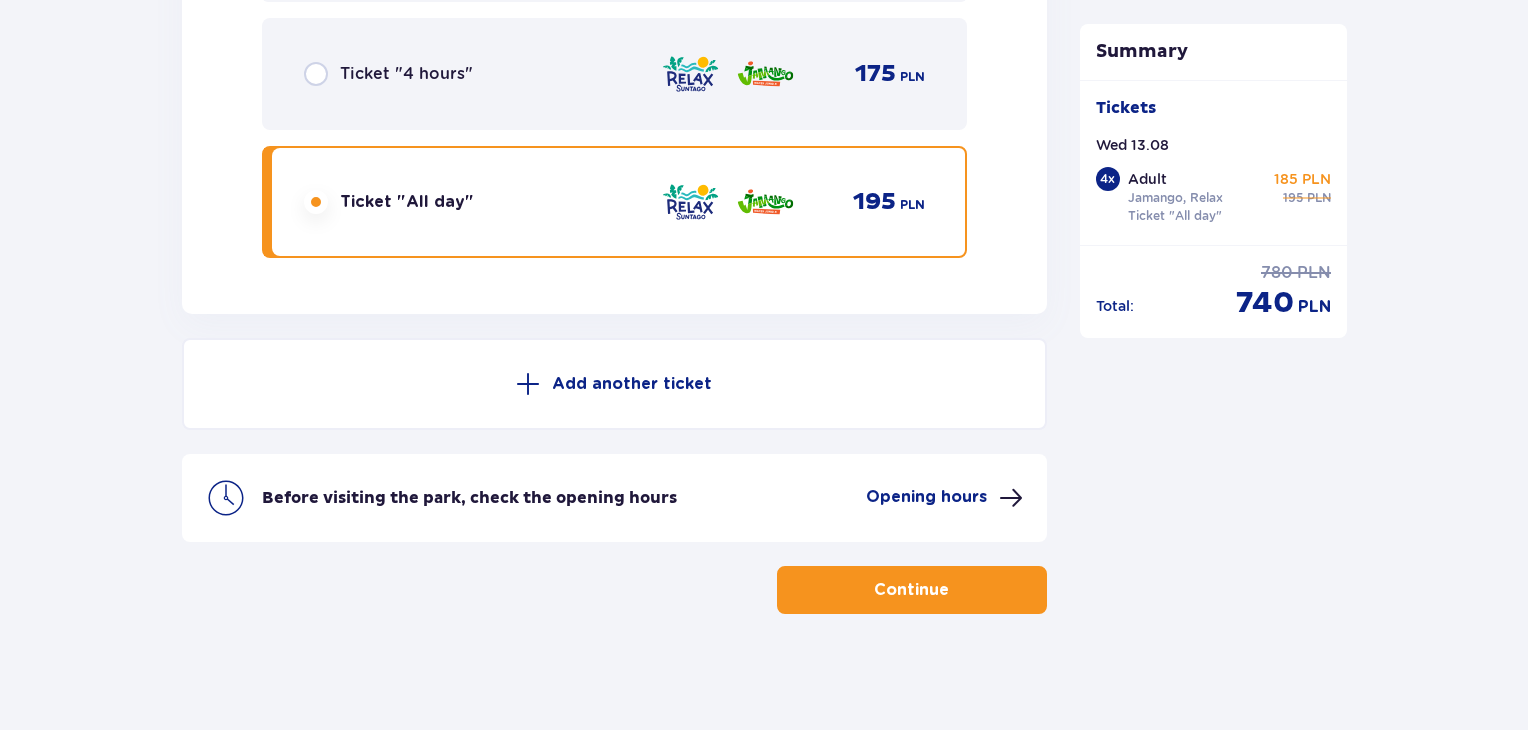 click on "Continue" at bounding box center [911, 590] 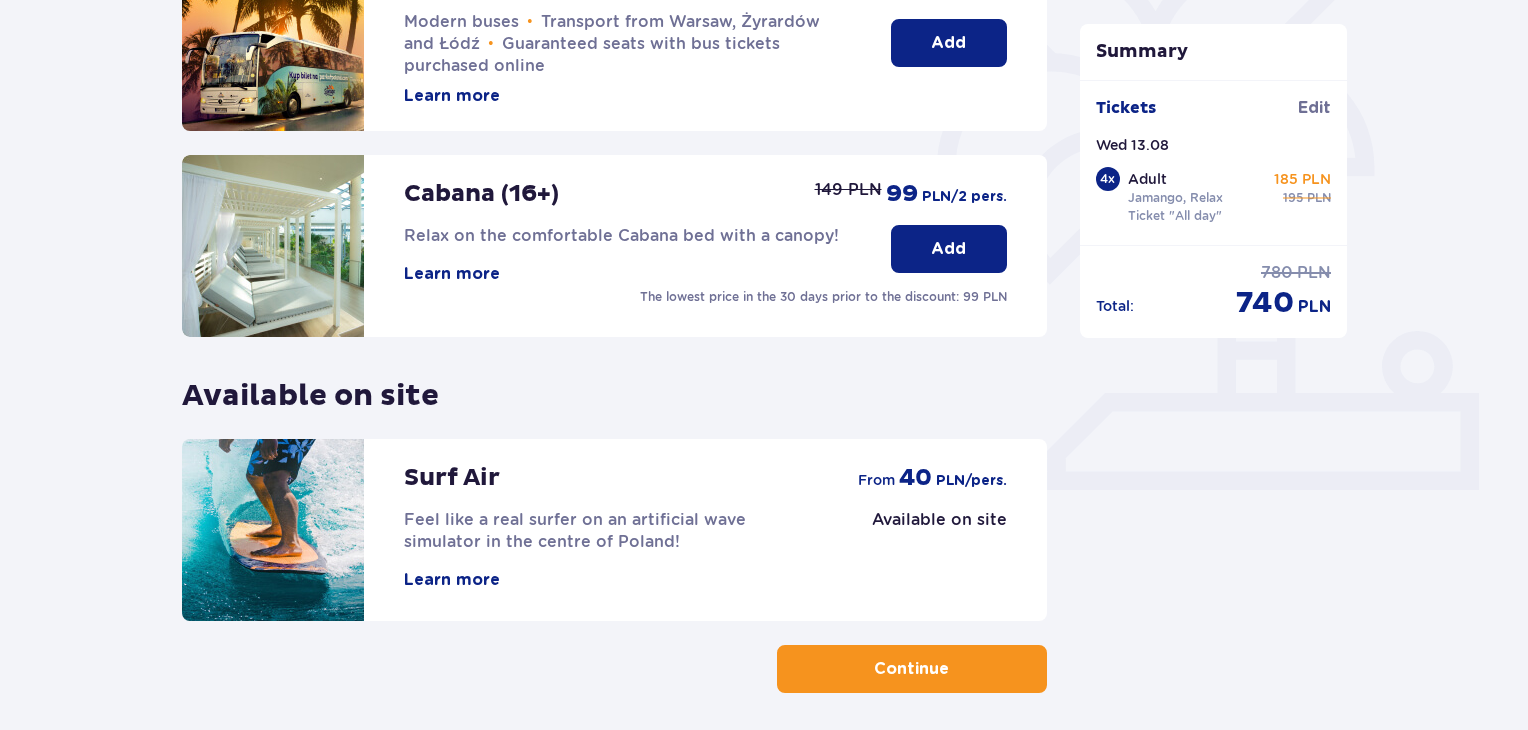 scroll, scrollTop: 626, scrollLeft: 0, axis: vertical 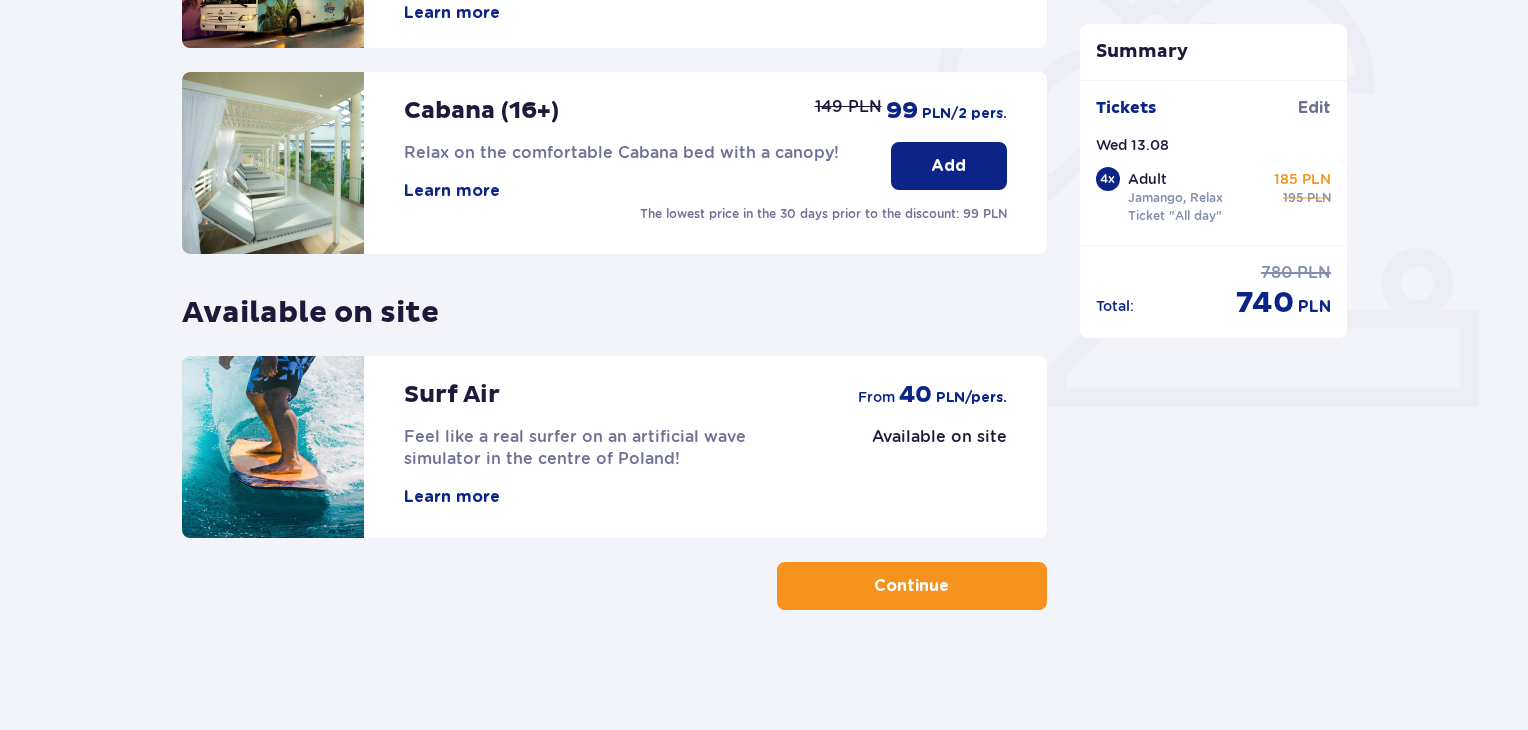 click on "Continue" at bounding box center (912, 586) 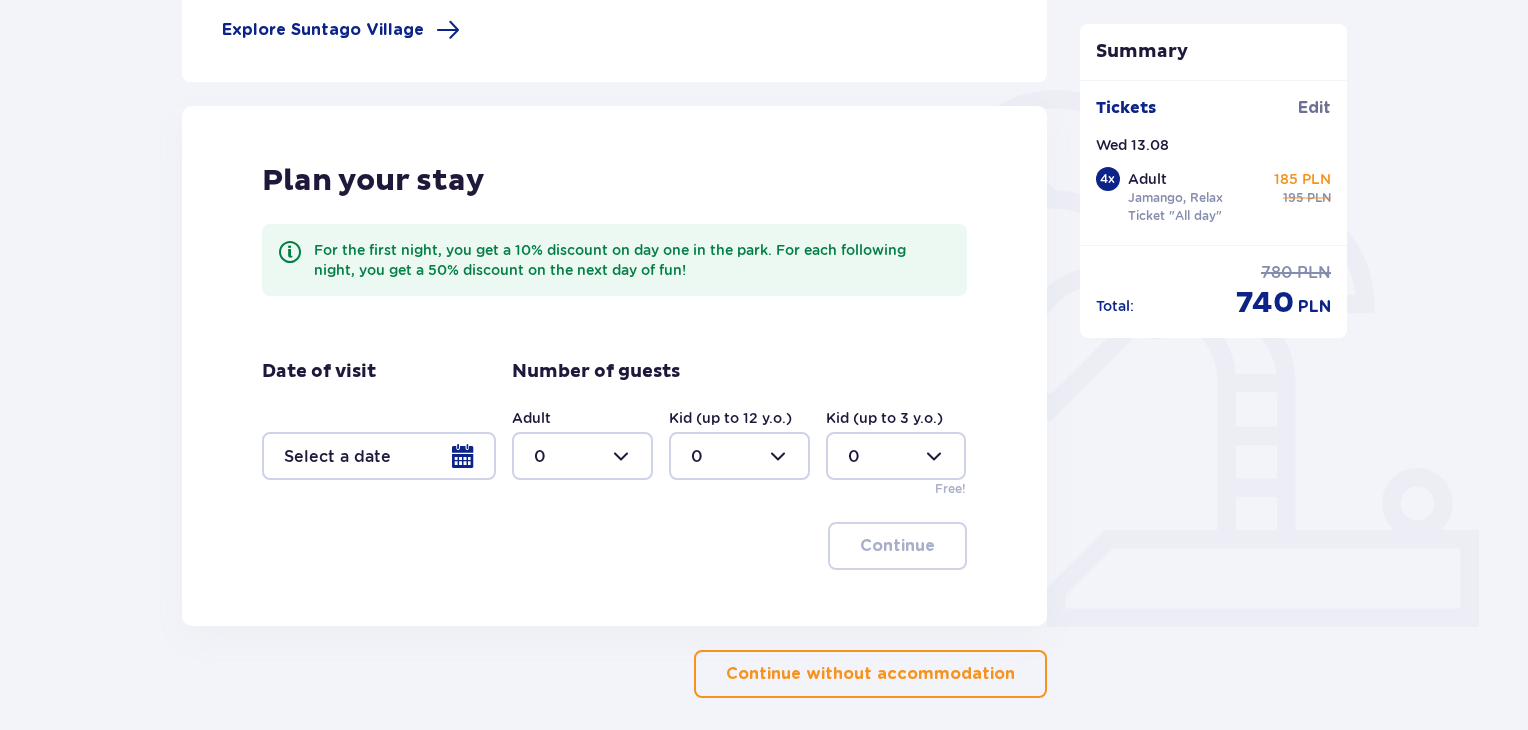 scroll, scrollTop: 423, scrollLeft: 0, axis: vertical 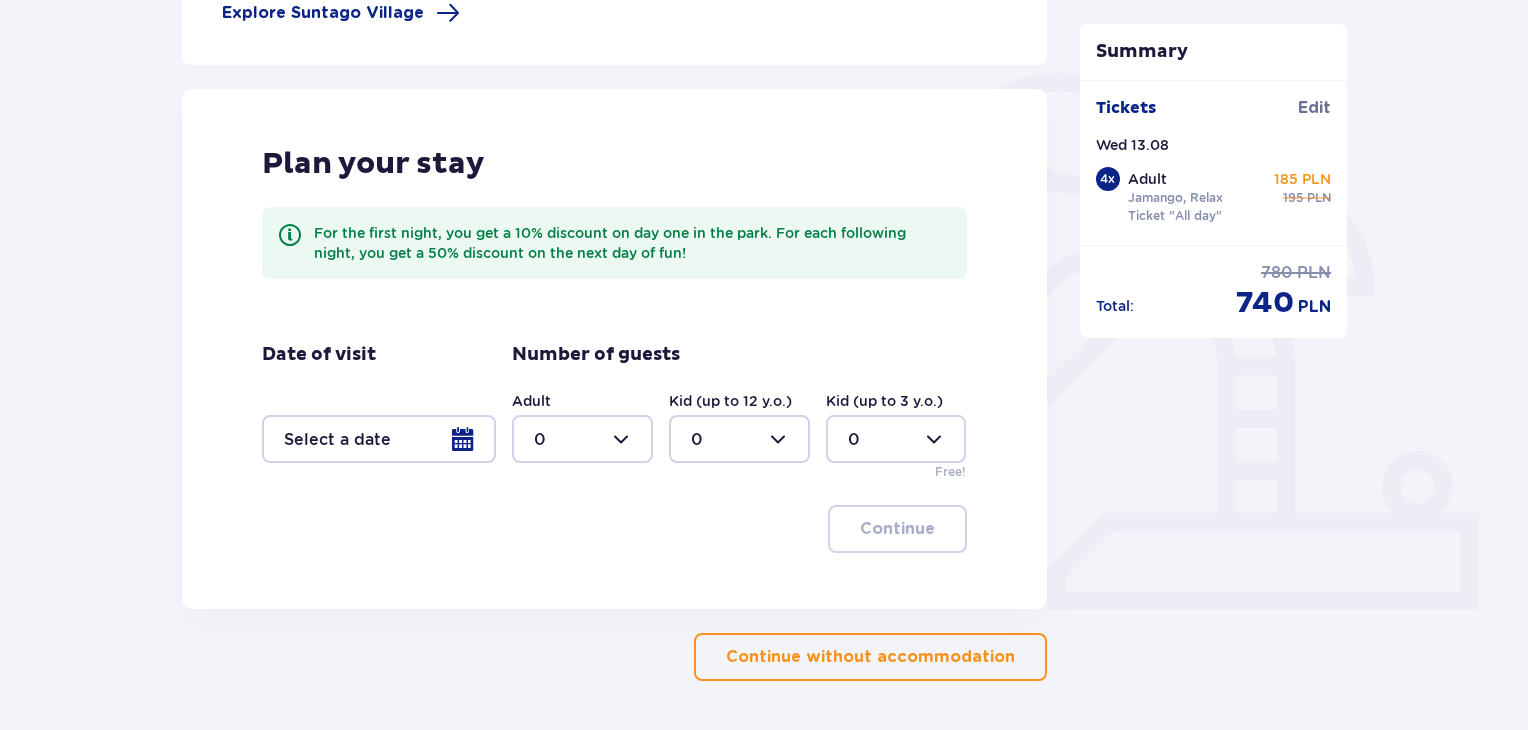 click at bounding box center [379, 439] 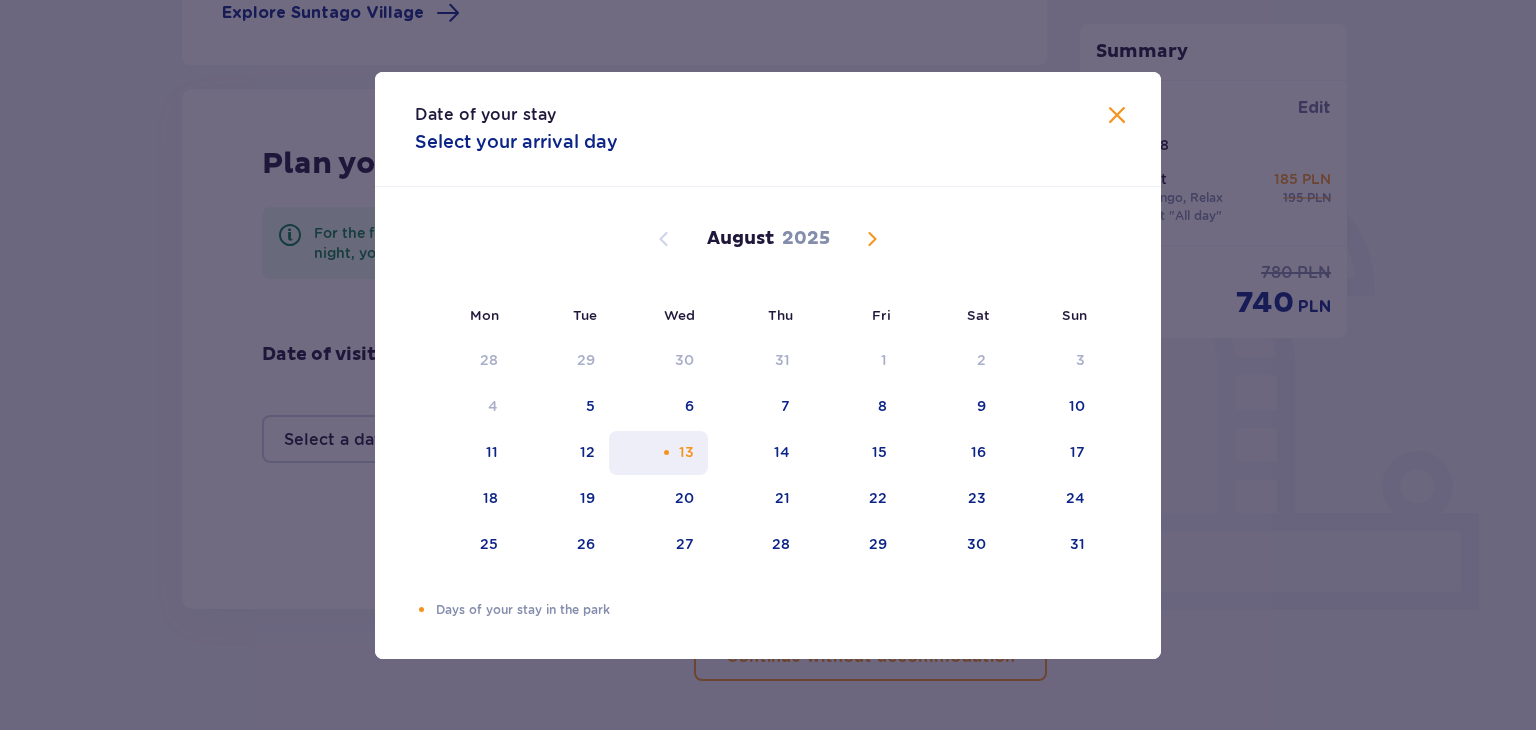click on "13" at bounding box center (658, 453) 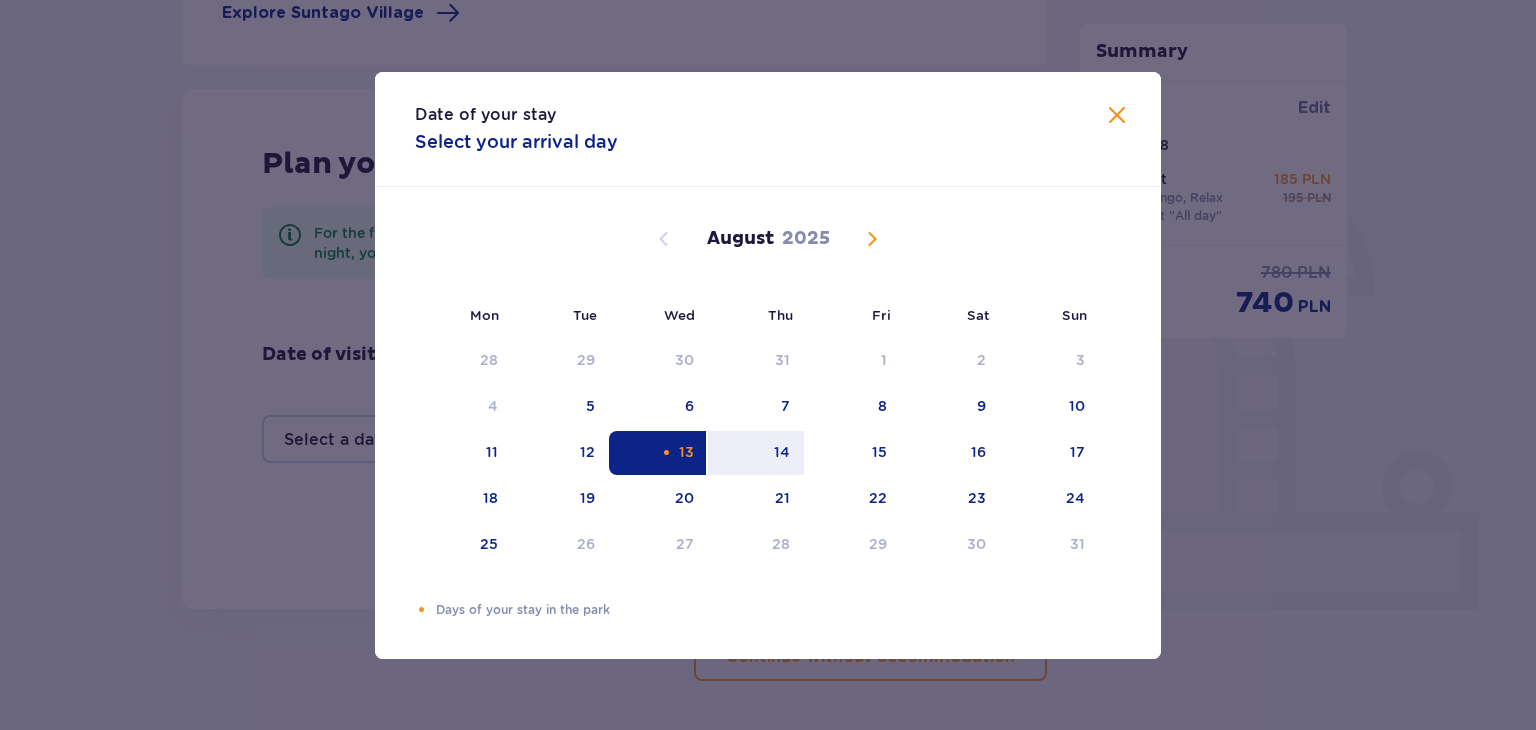 click on "13" at bounding box center (658, 453) 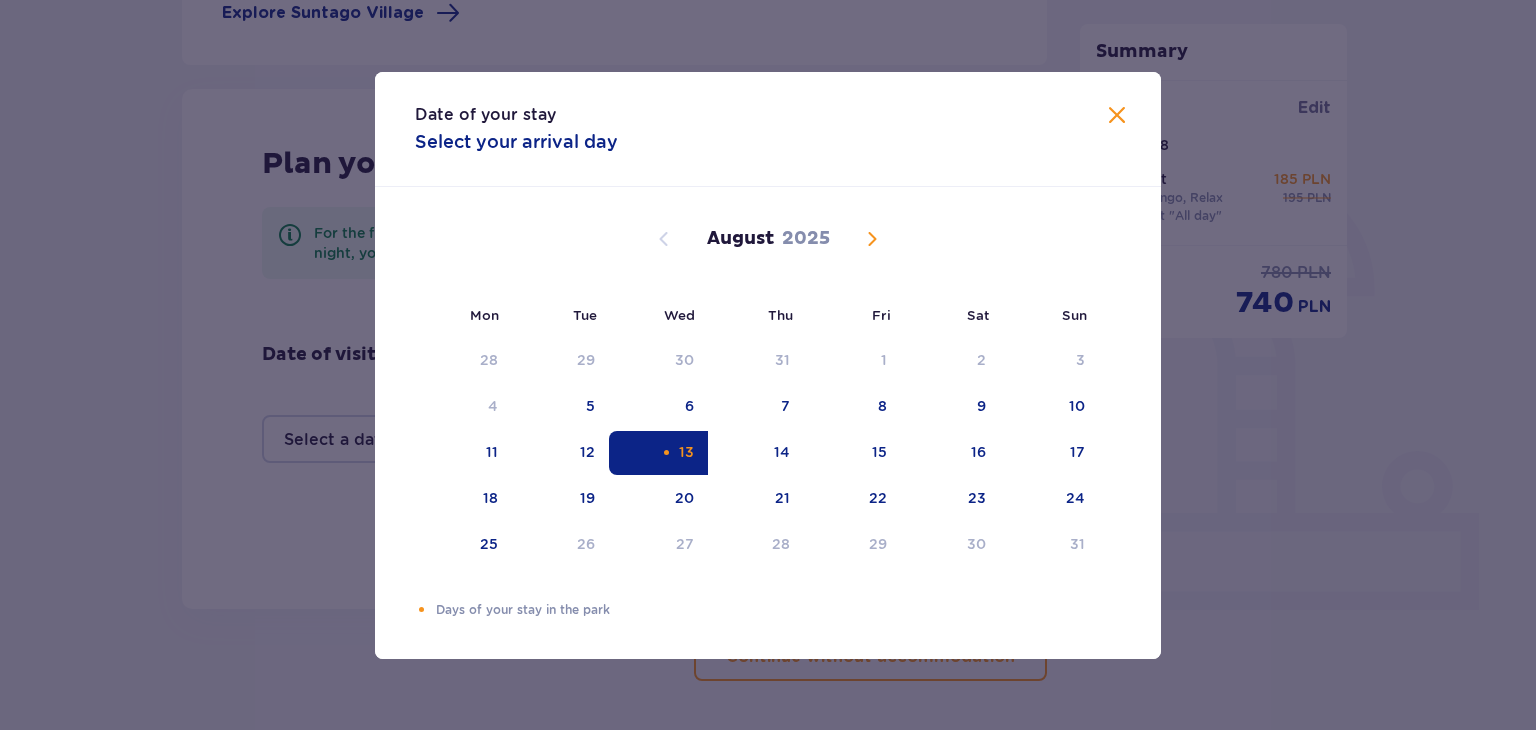 click on "Date of your stay Select your arrival day" at bounding box center (768, 129) 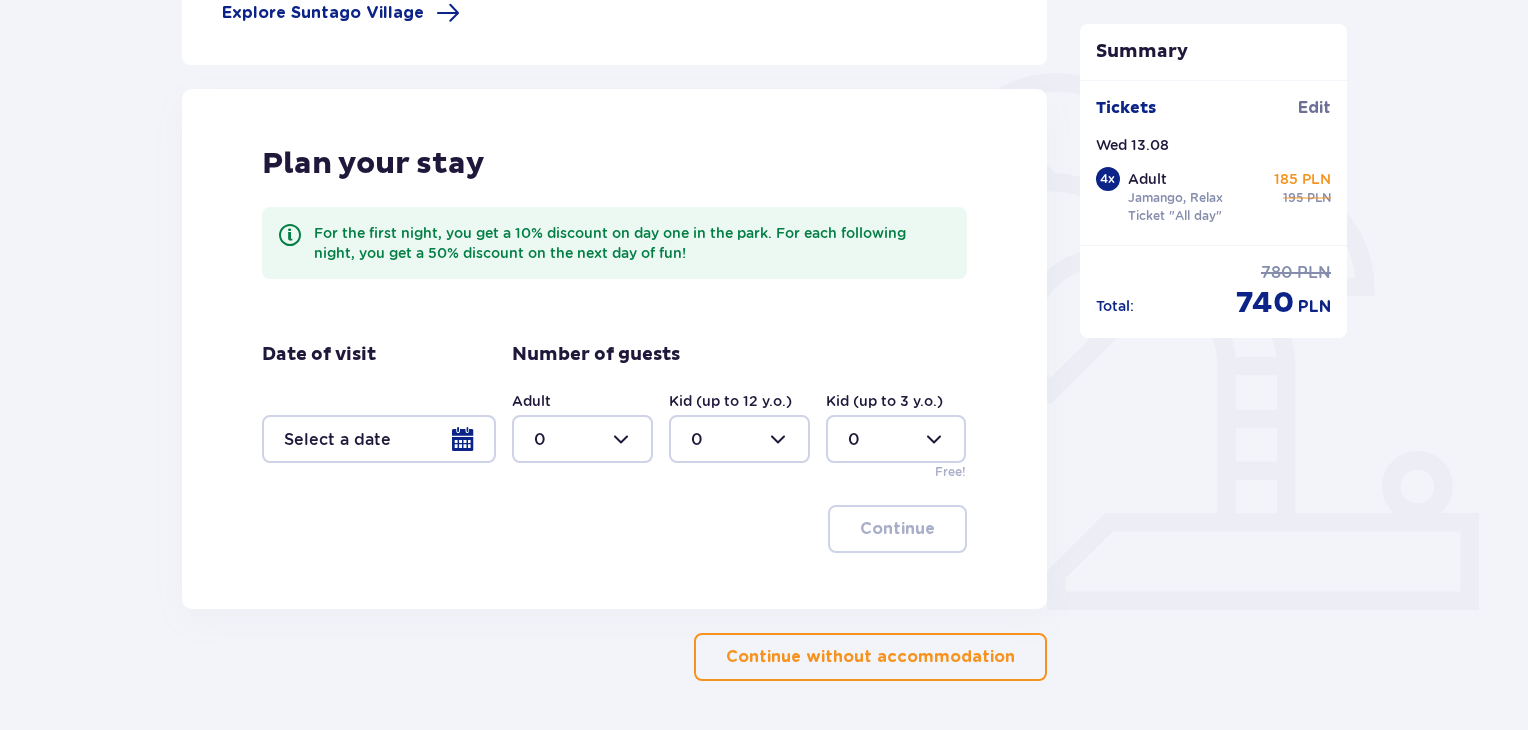 click on "Continue without accommodation" at bounding box center (870, 657) 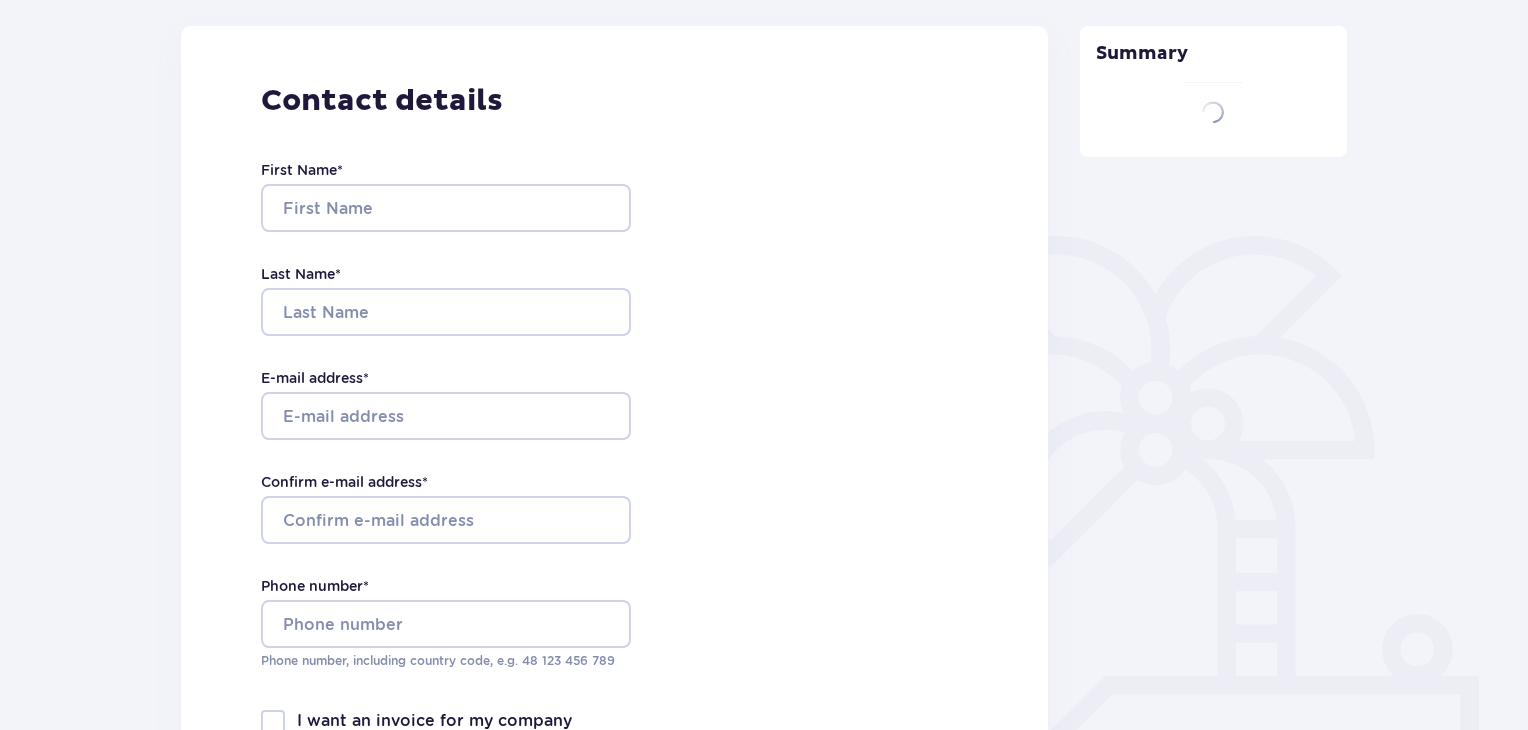 type on "Iveta" 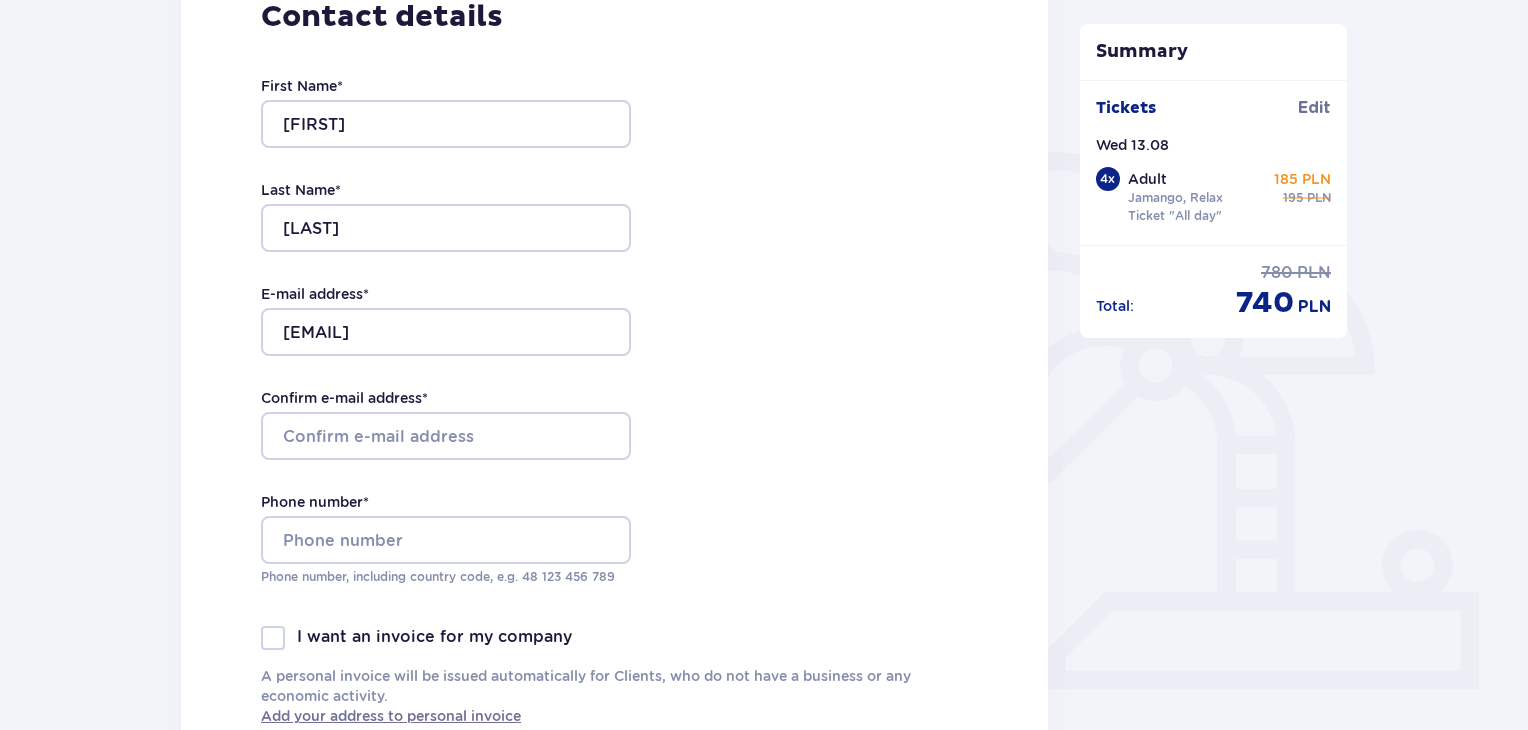 scroll, scrollTop: 364, scrollLeft: 0, axis: vertical 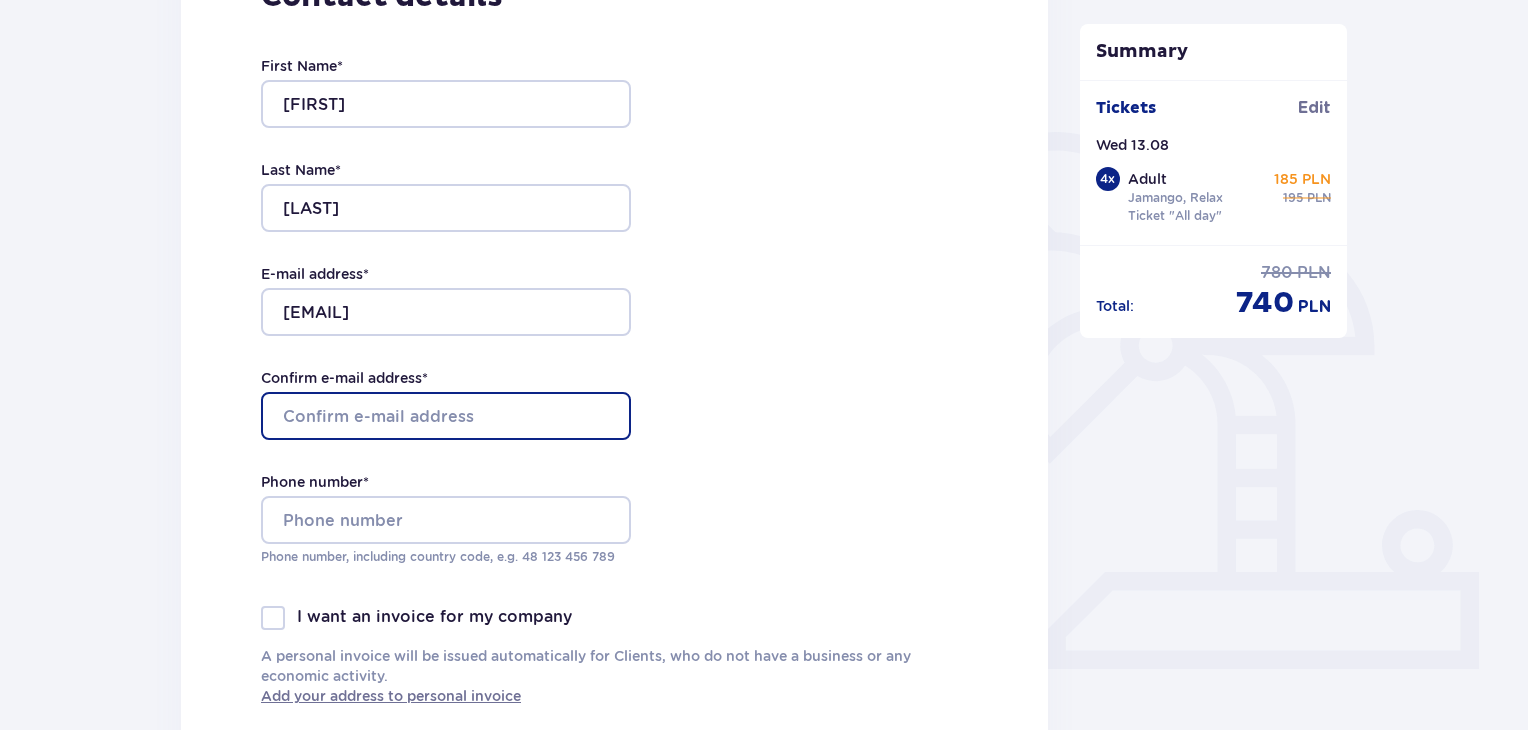 click on "Confirm e-mail address *" at bounding box center [446, 416] 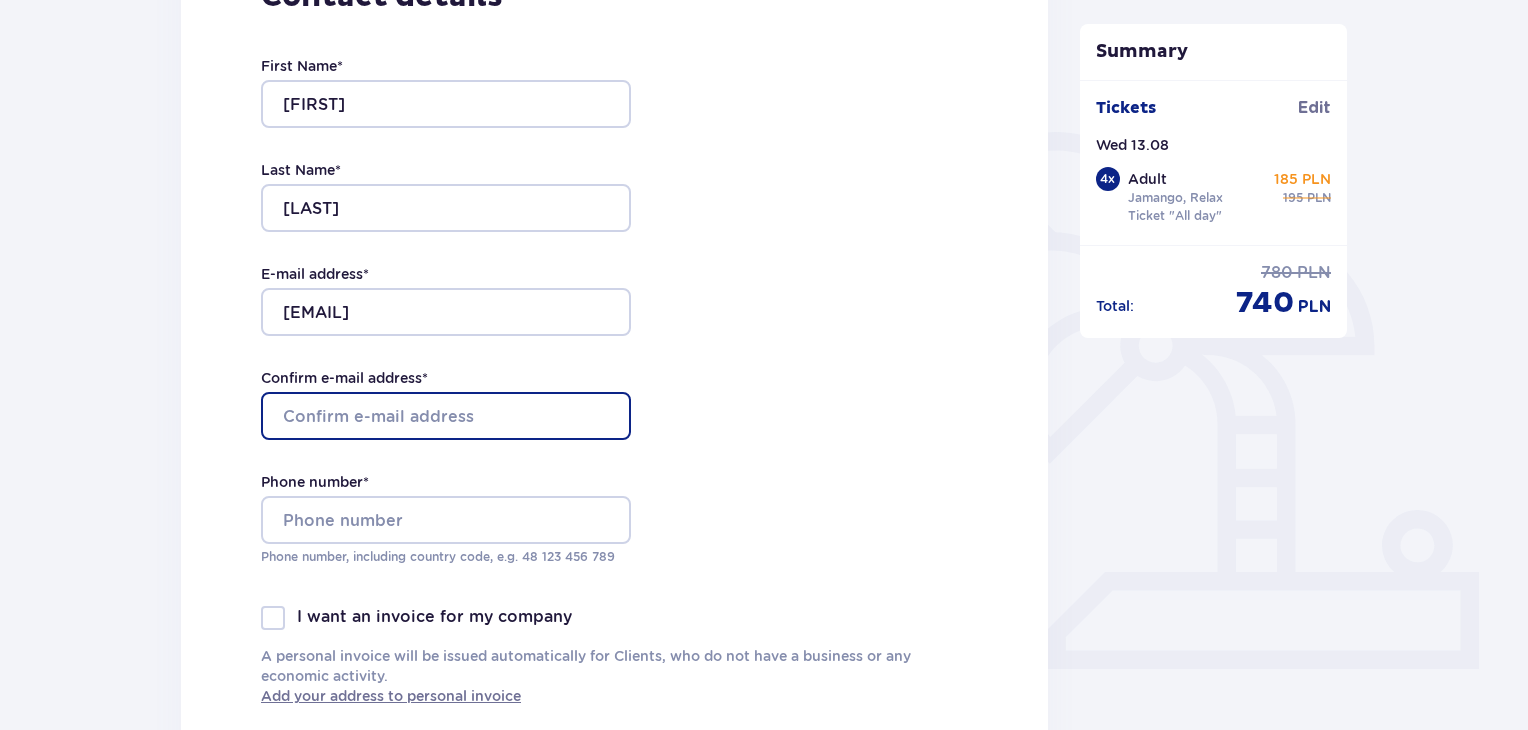 type on "[NAME]@[DOMAIN]" 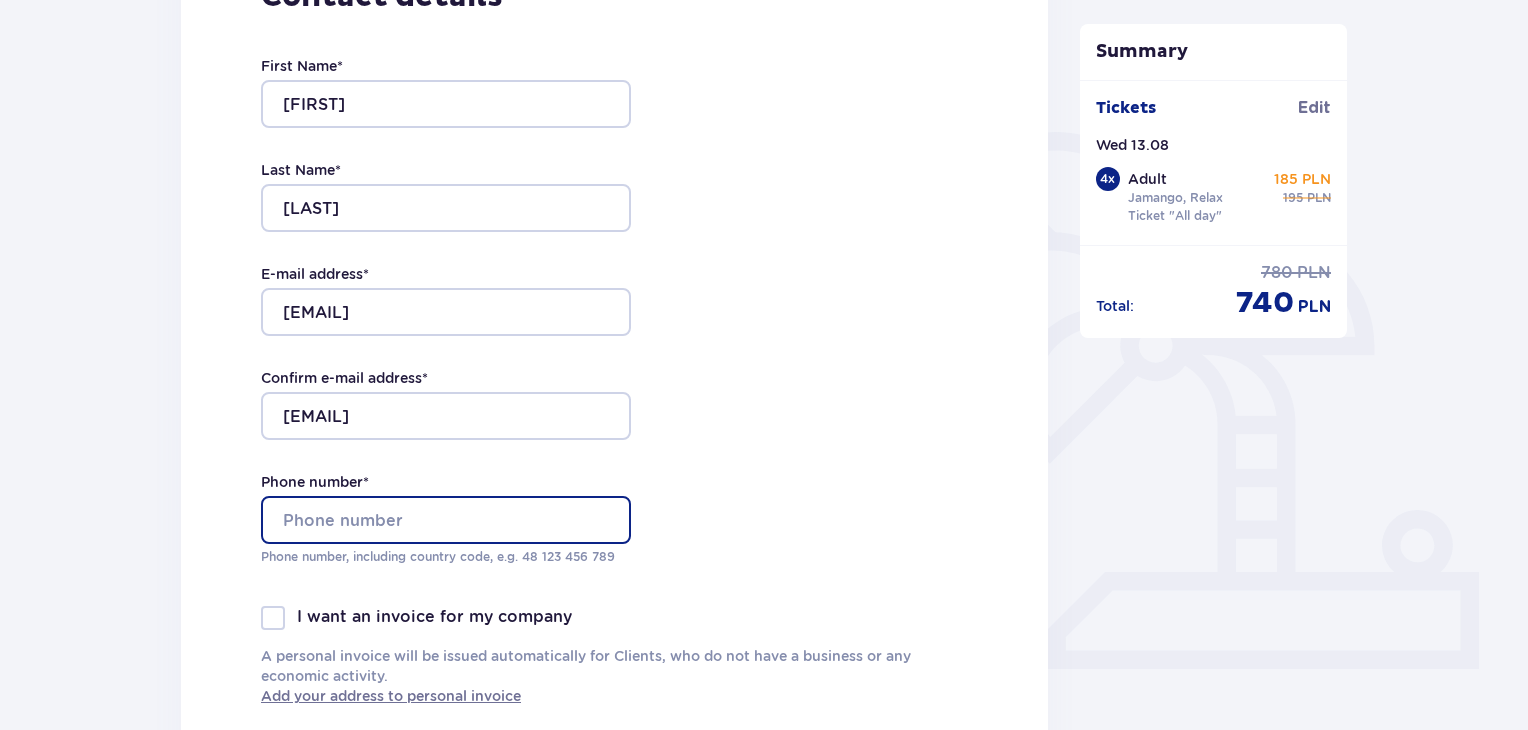 click on "Phone number *" at bounding box center [446, 520] 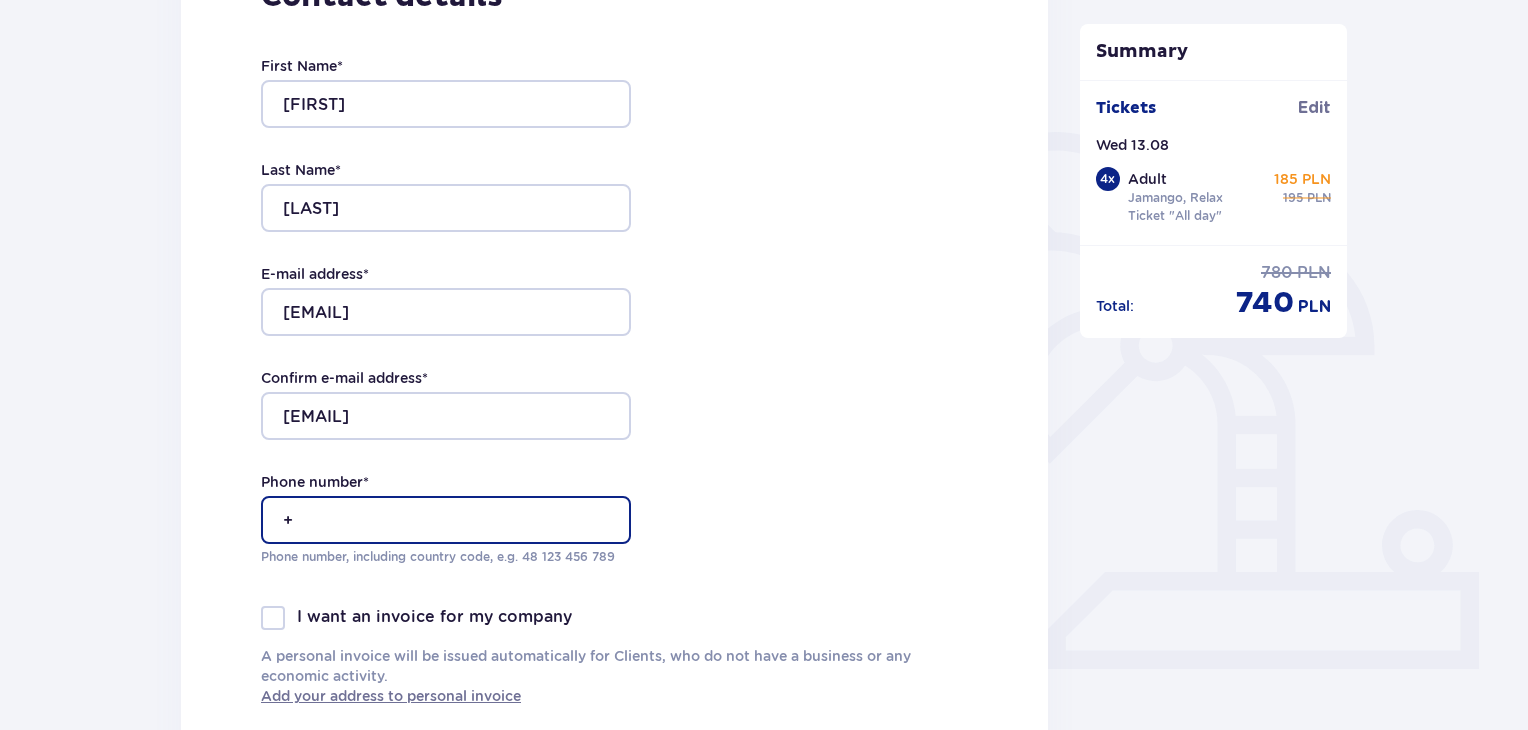 type on "+37060903476" 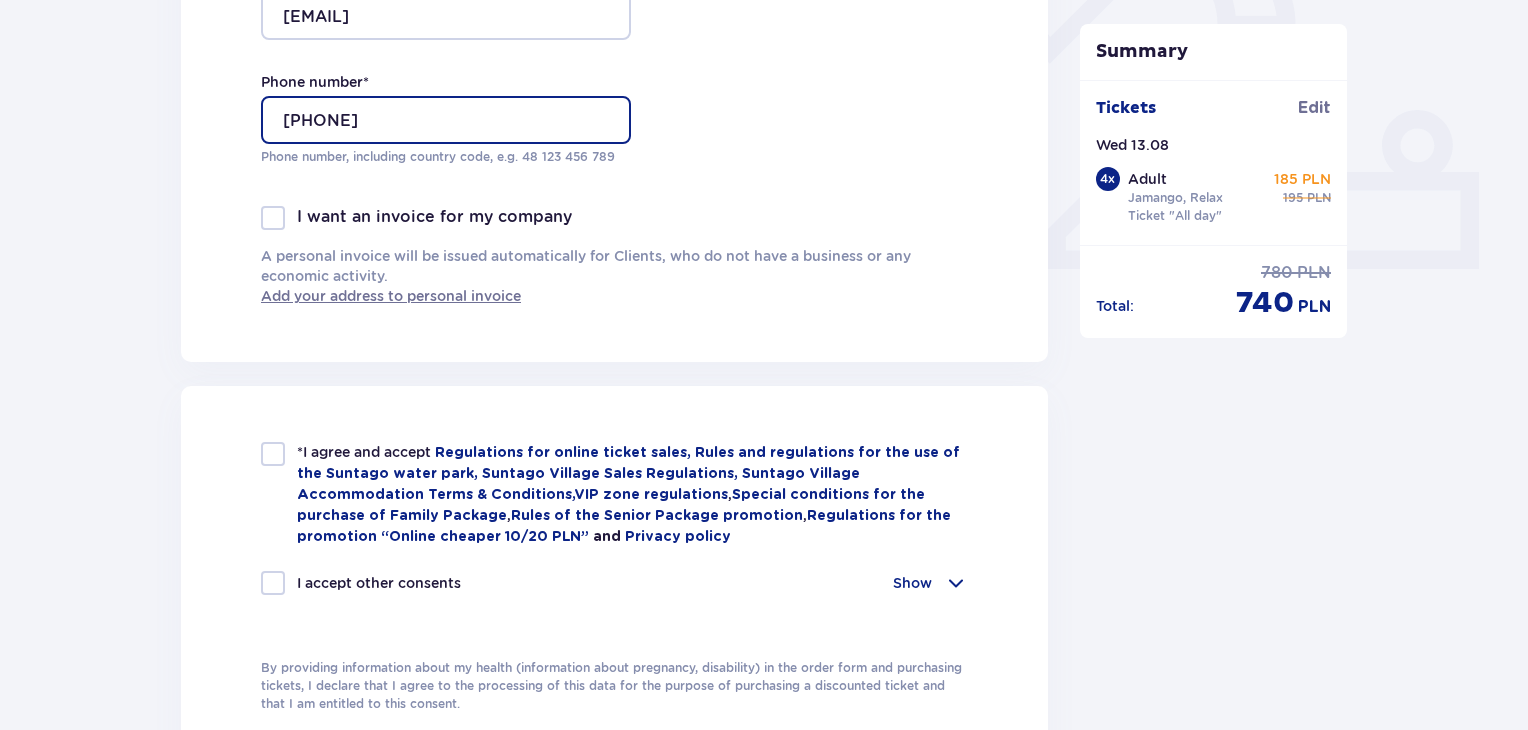 scroll, scrollTop: 766, scrollLeft: 0, axis: vertical 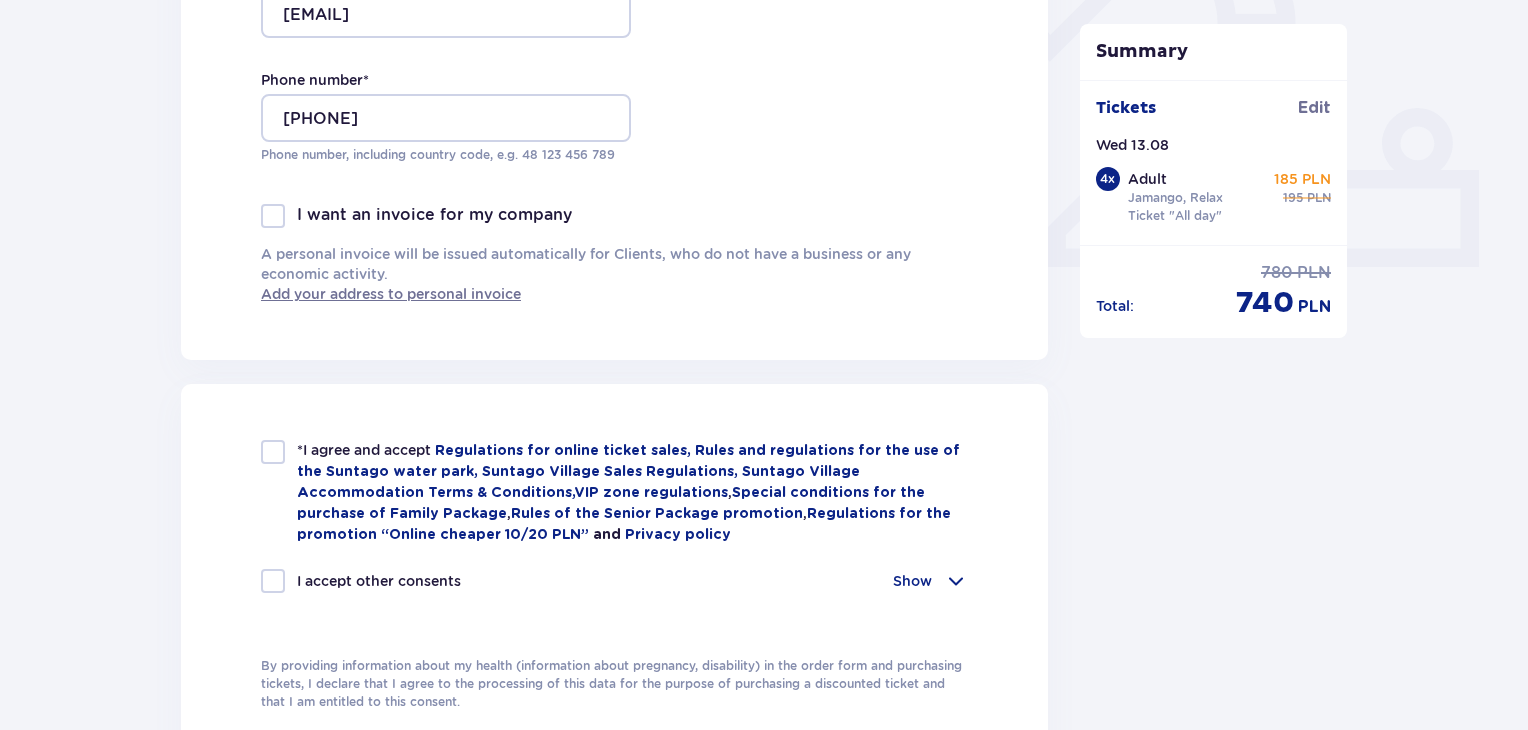 click at bounding box center (273, 452) 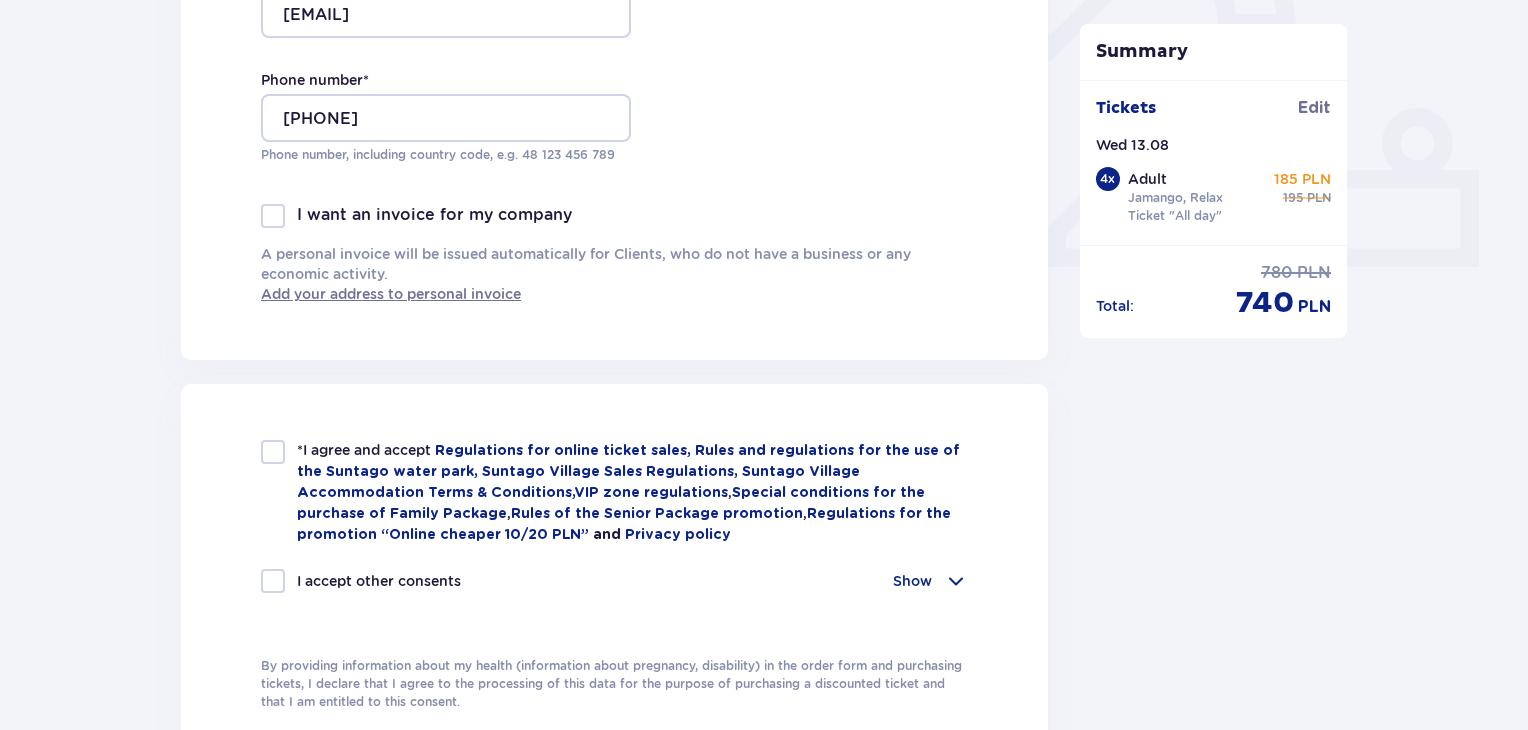 checkbox on "true" 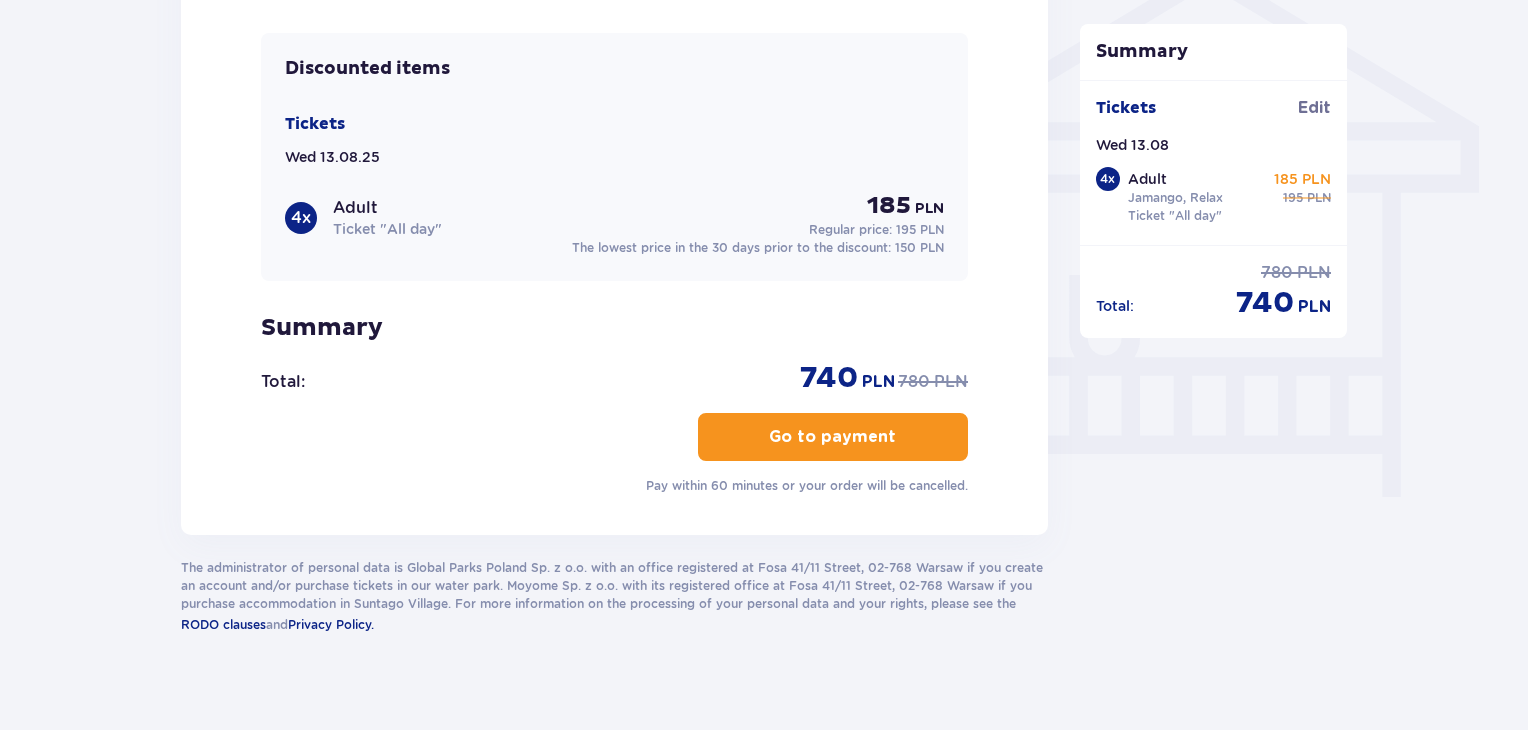 scroll, scrollTop: 1680, scrollLeft: 0, axis: vertical 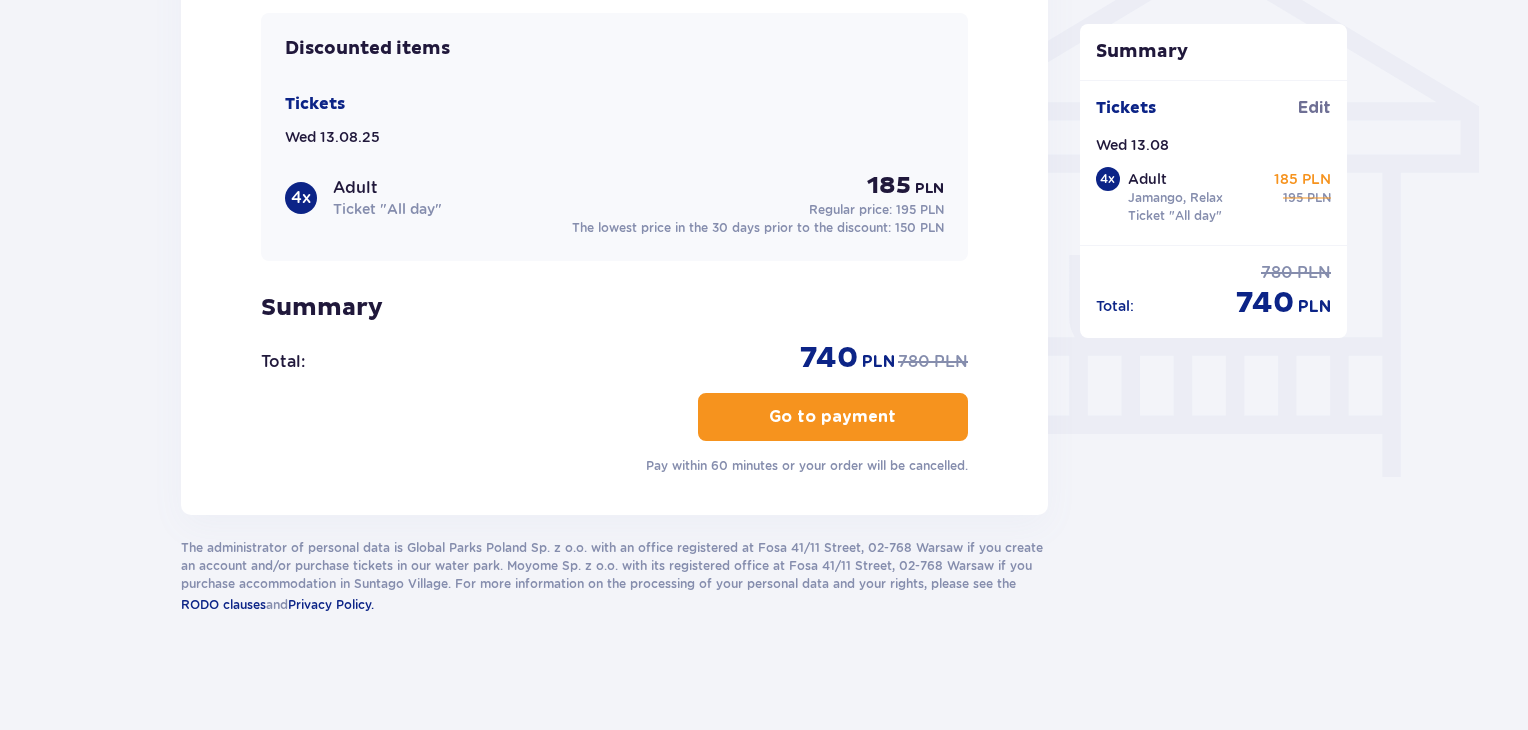 click at bounding box center (900, 417) 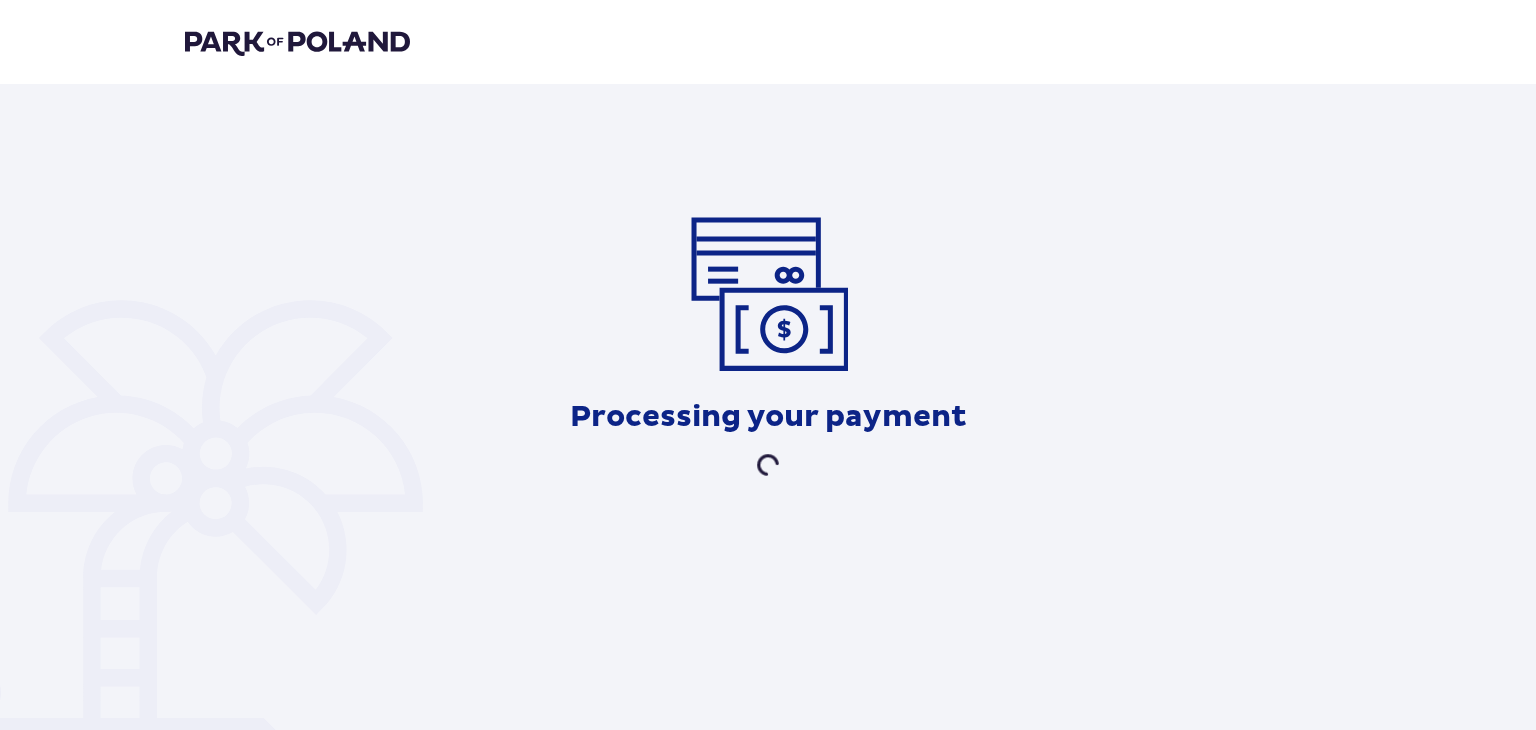 scroll, scrollTop: 0, scrollLeft: 0, axis: both 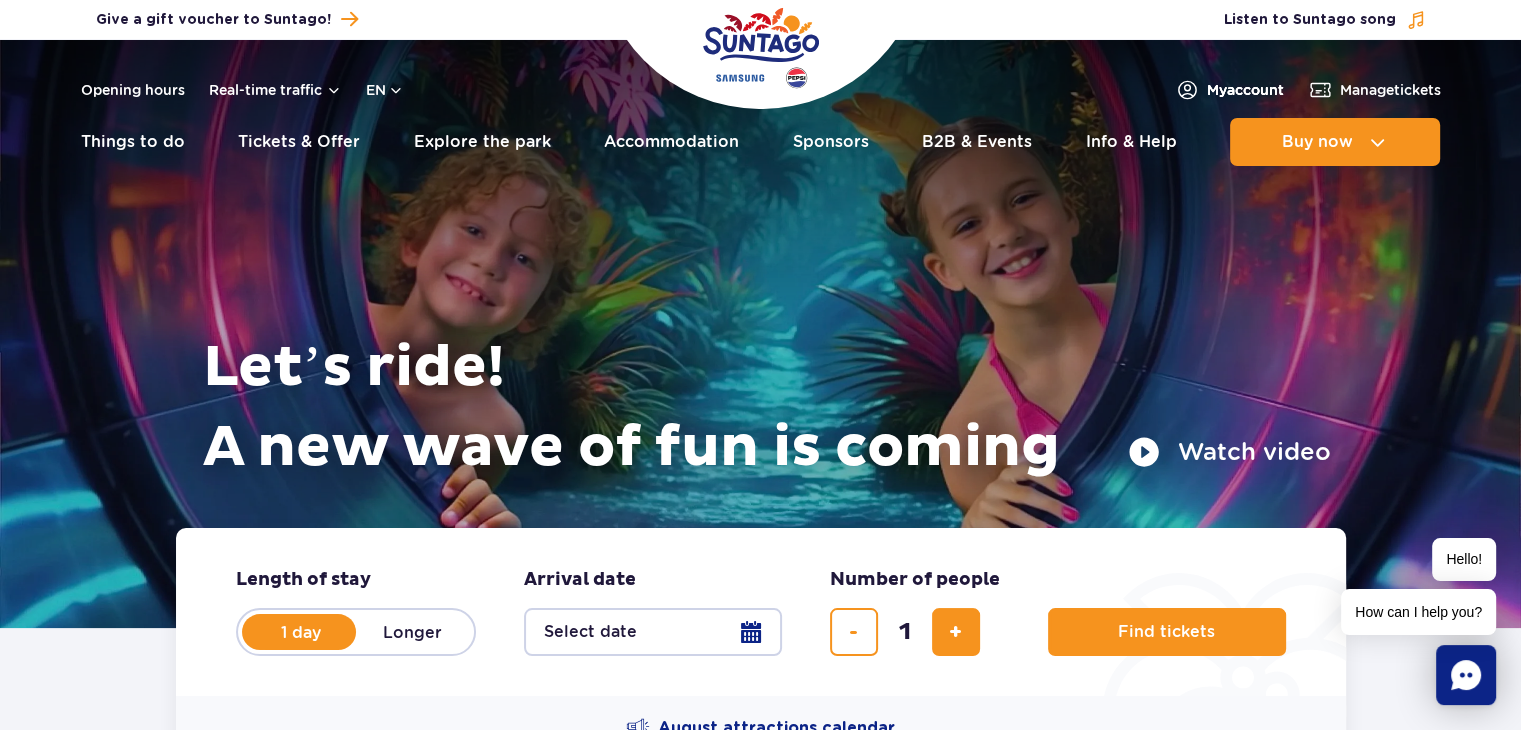 click on "My  account" at bounding box center [1245, 90] 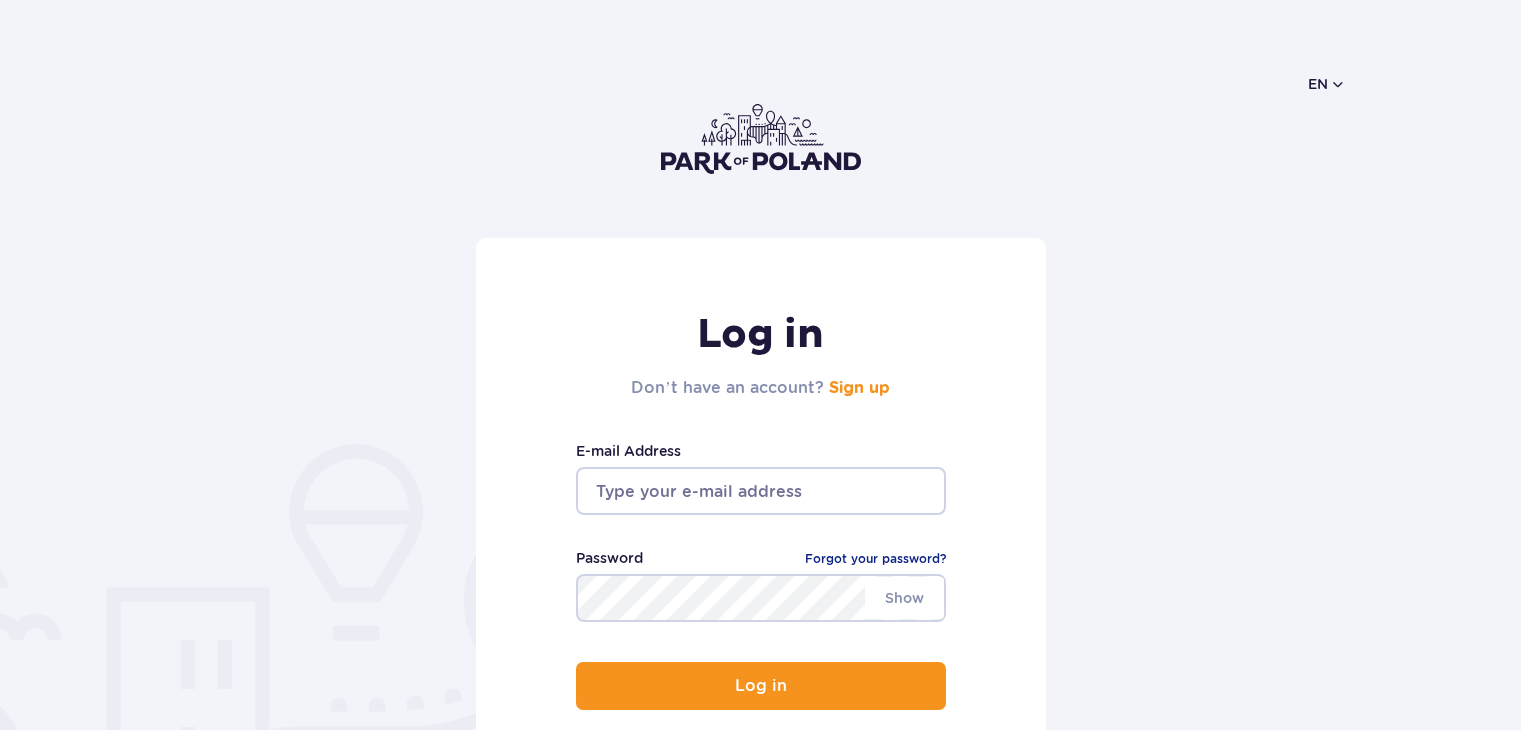 scroll, scrollTop: 0, scrollLeft: 0, axis: both 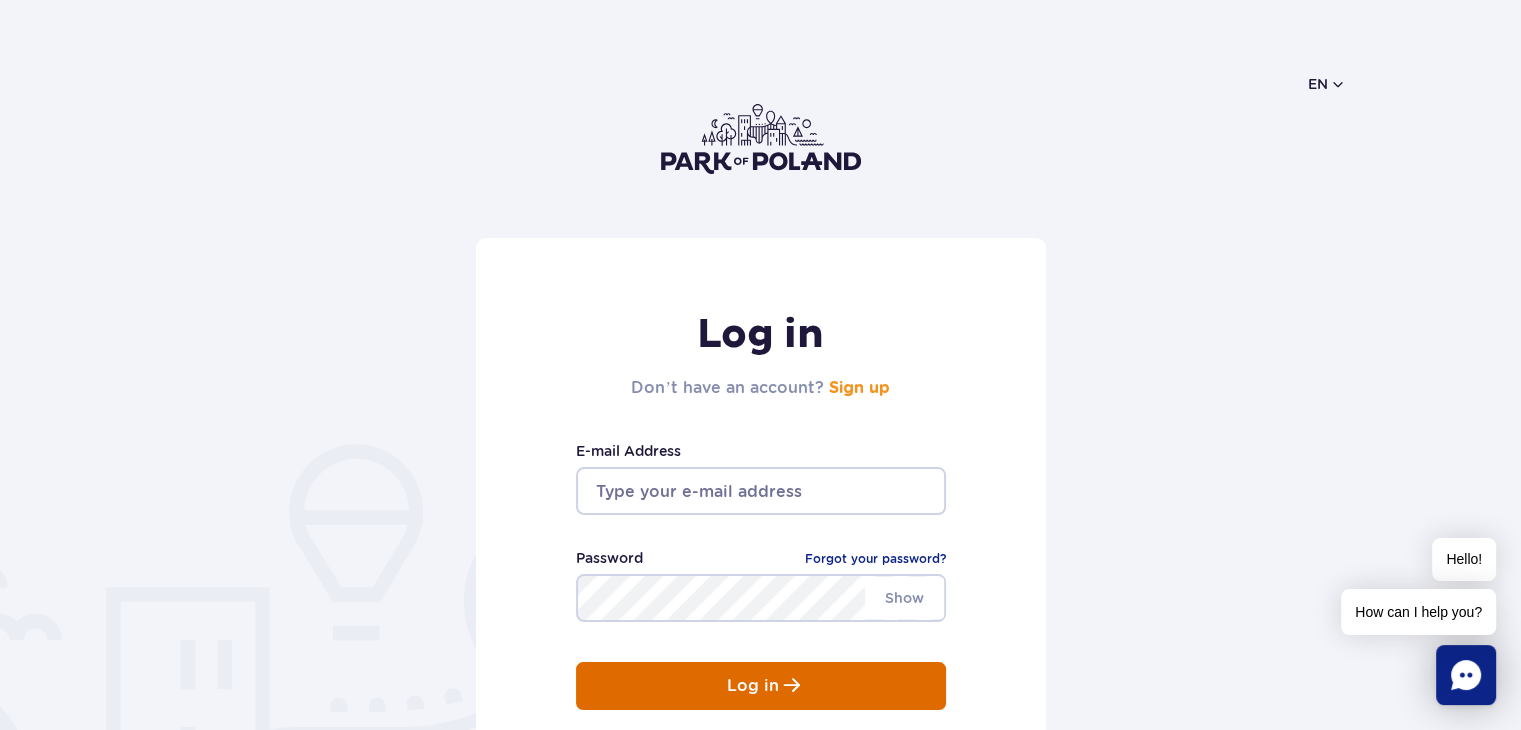type on "[EMAIL]" 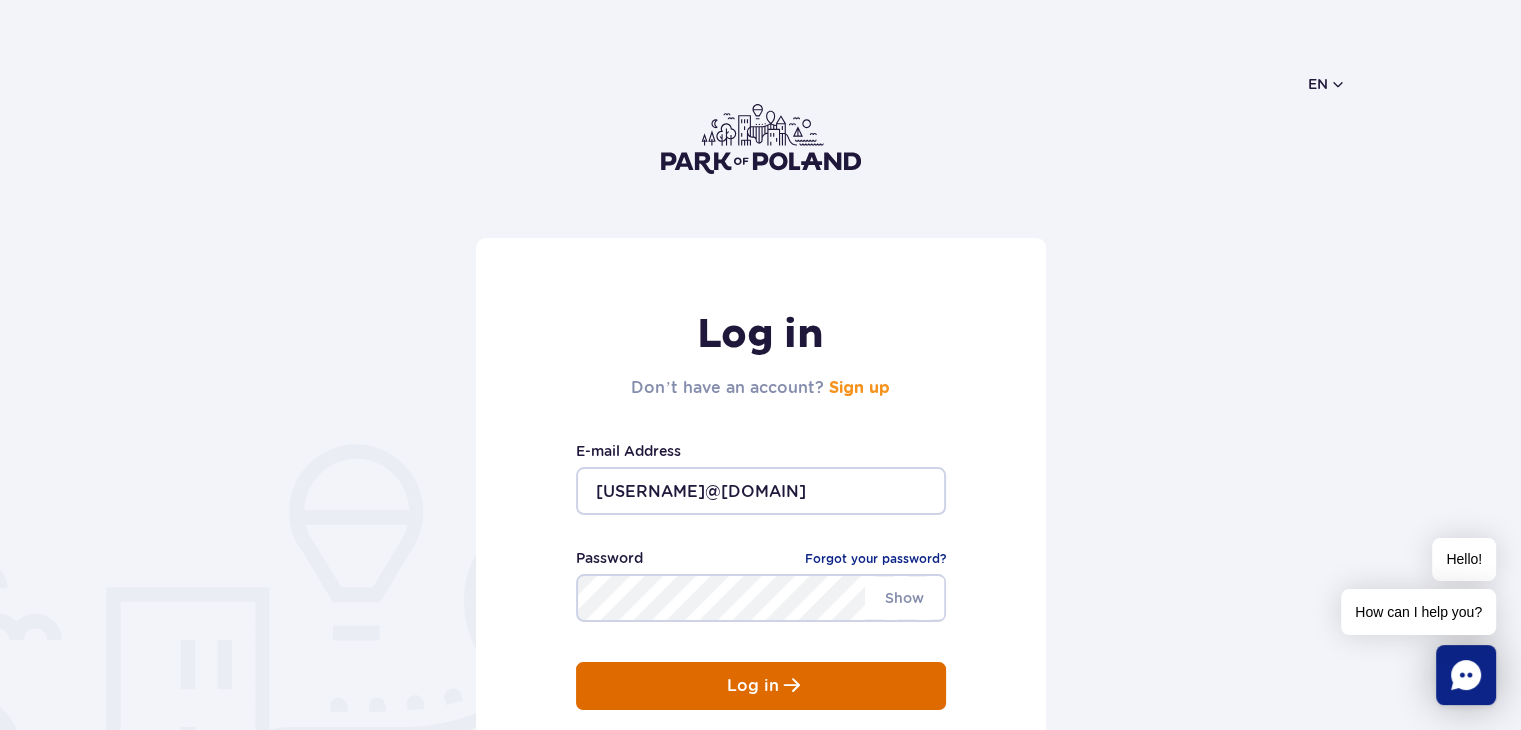 click on "Log in" at bounding box center [761, 686] 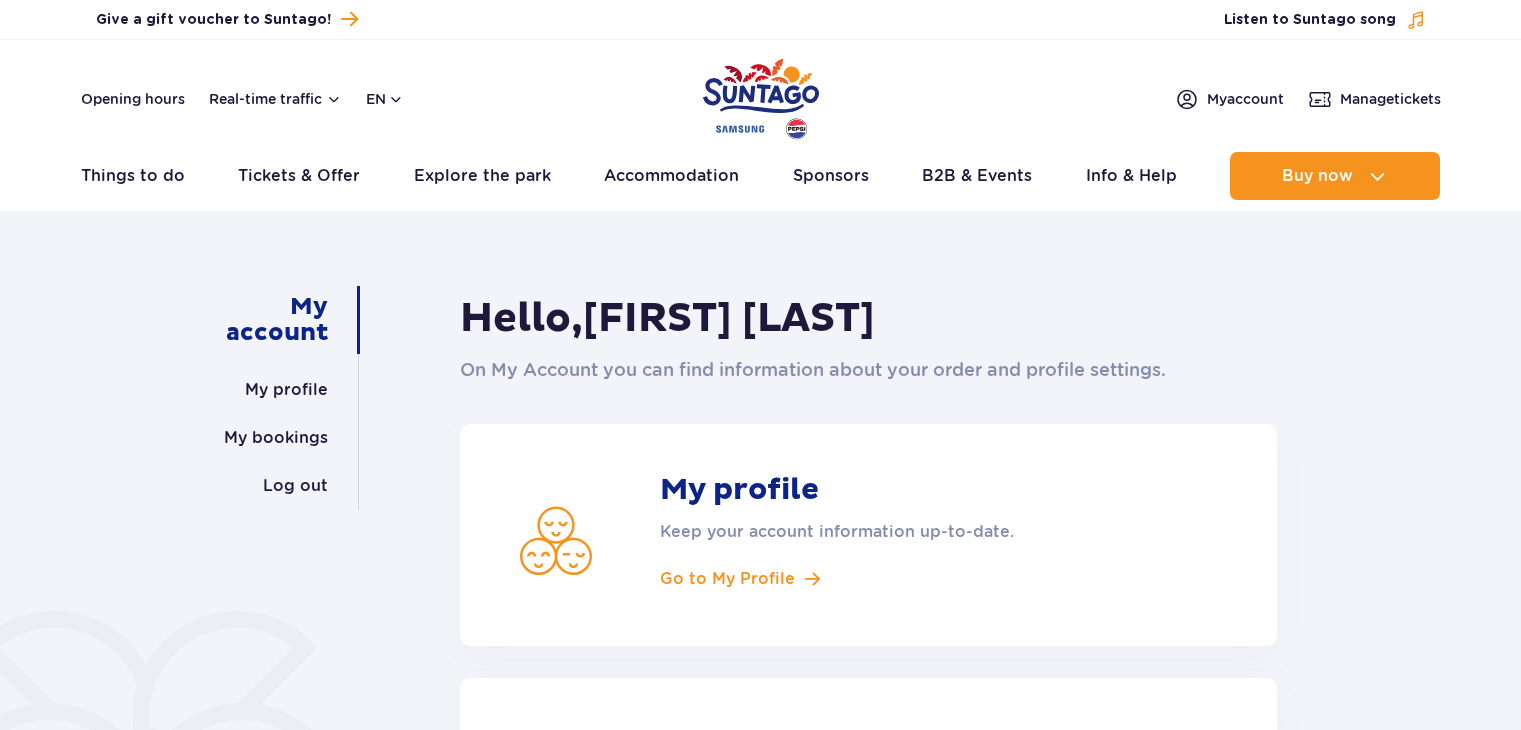 scroll, scrollTop: 0, scrollLeft: 0, axis: both 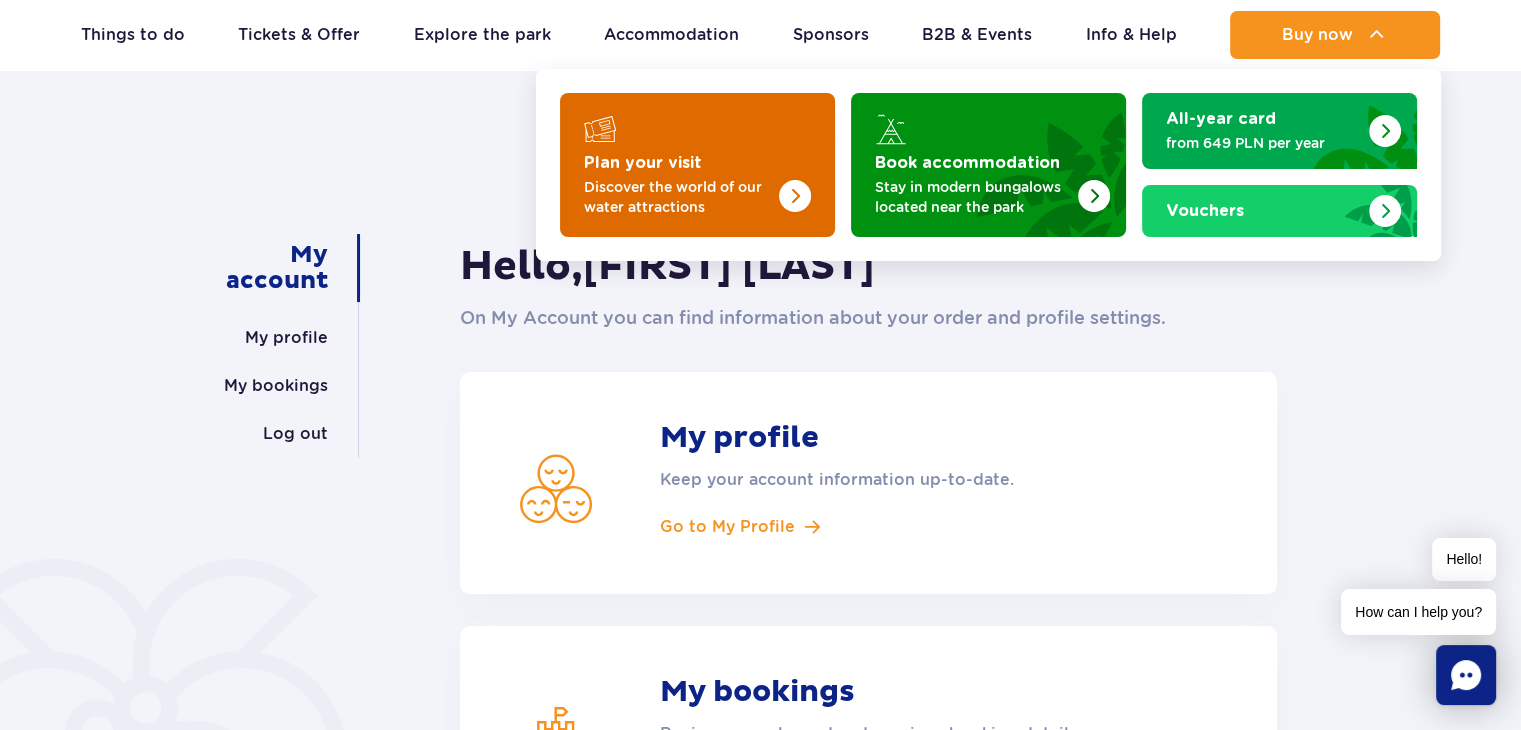 click at bounding box center [755, 159] 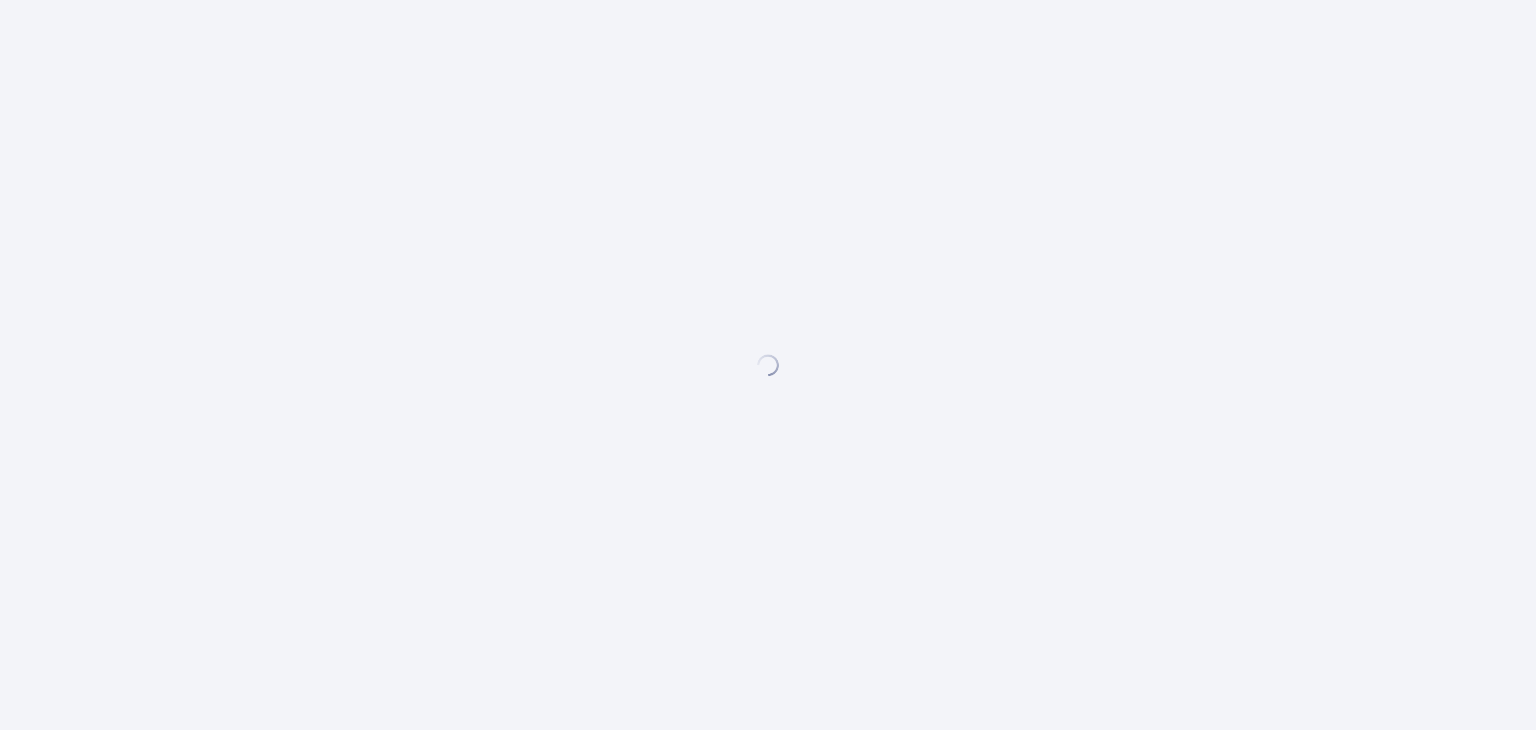 scroll, scrollTop: 0, scrollLeft: 0, axis: both 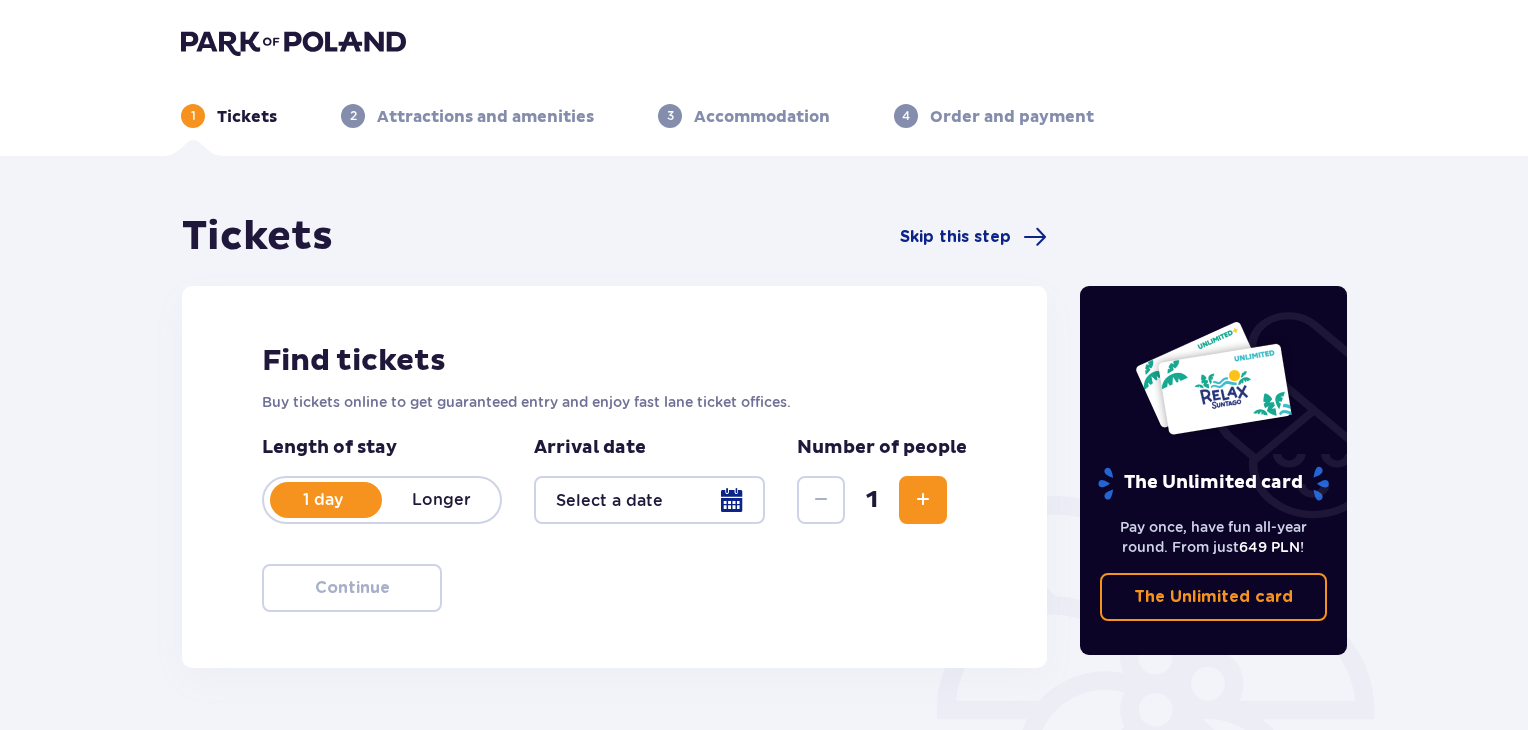 click at bounding box center [649, 500] 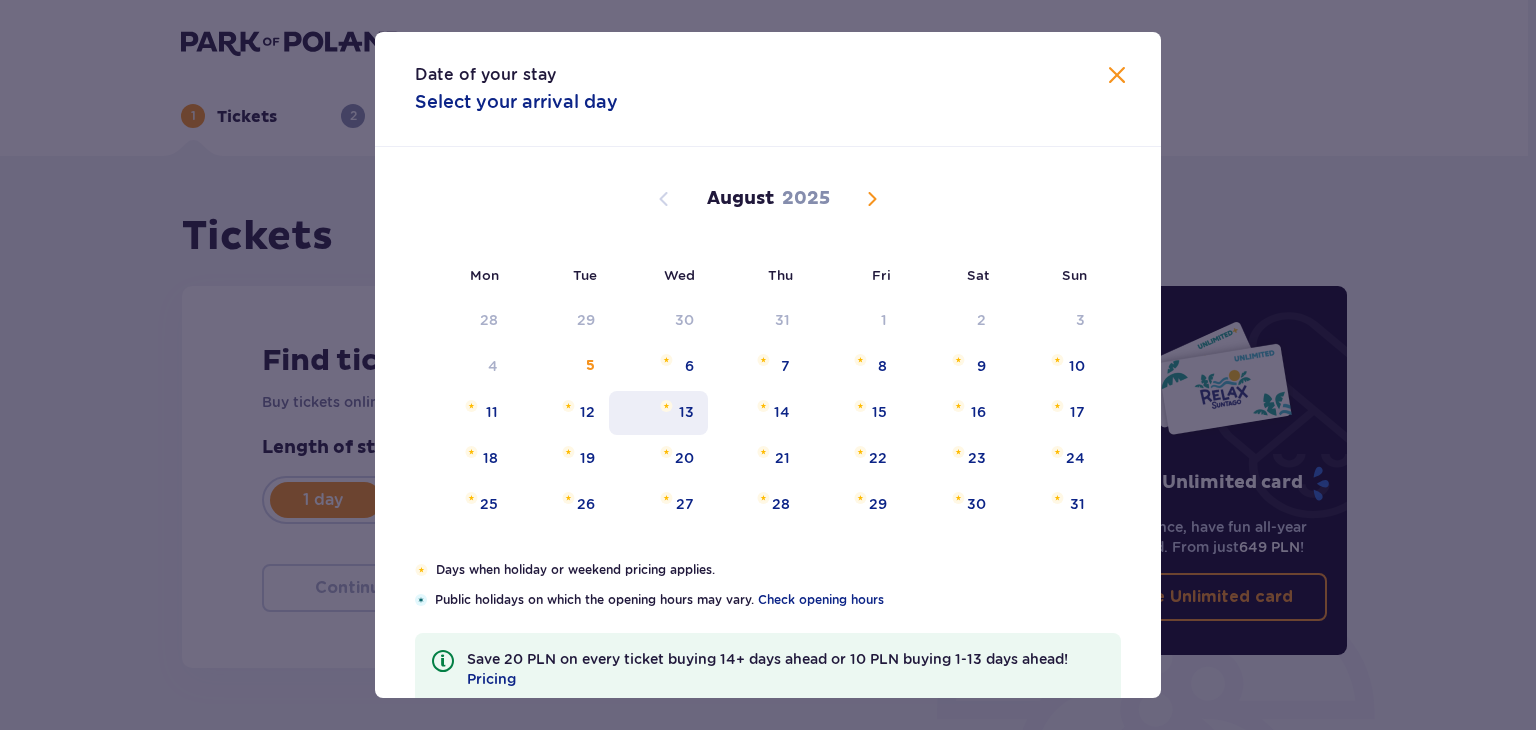 click on "13" at bounding box center [658, 413] 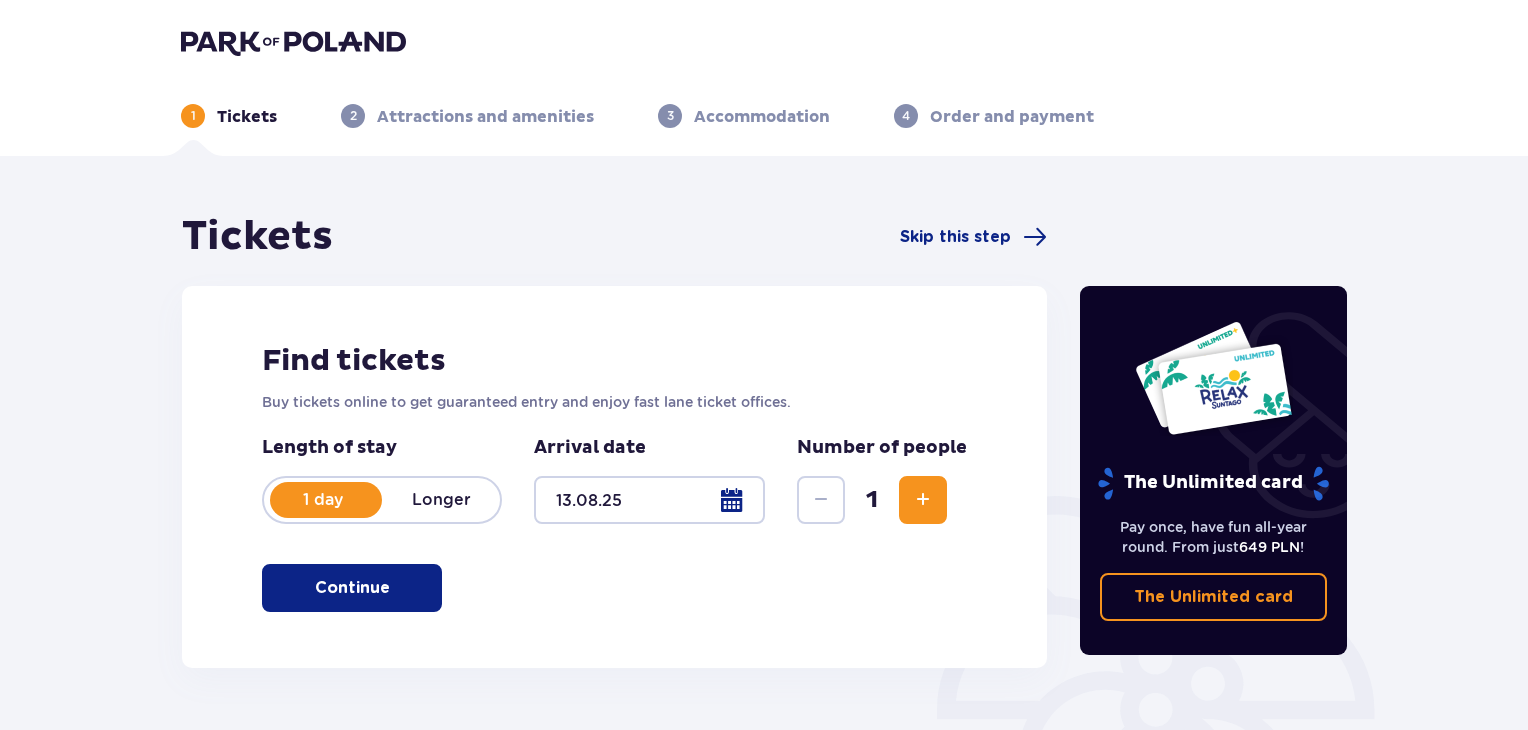 click at bounding box center (923, 500) 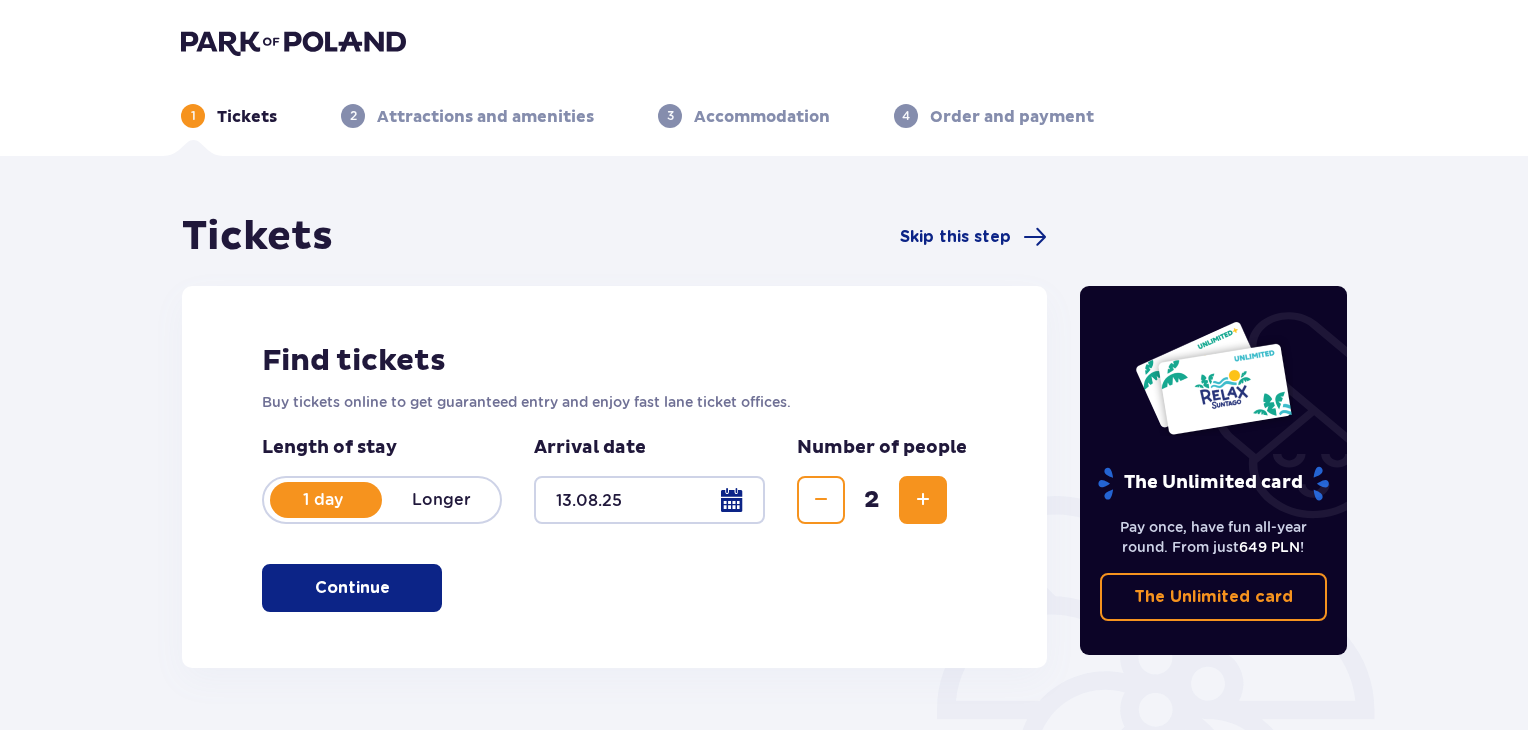 click at bounding box center [923, 500] 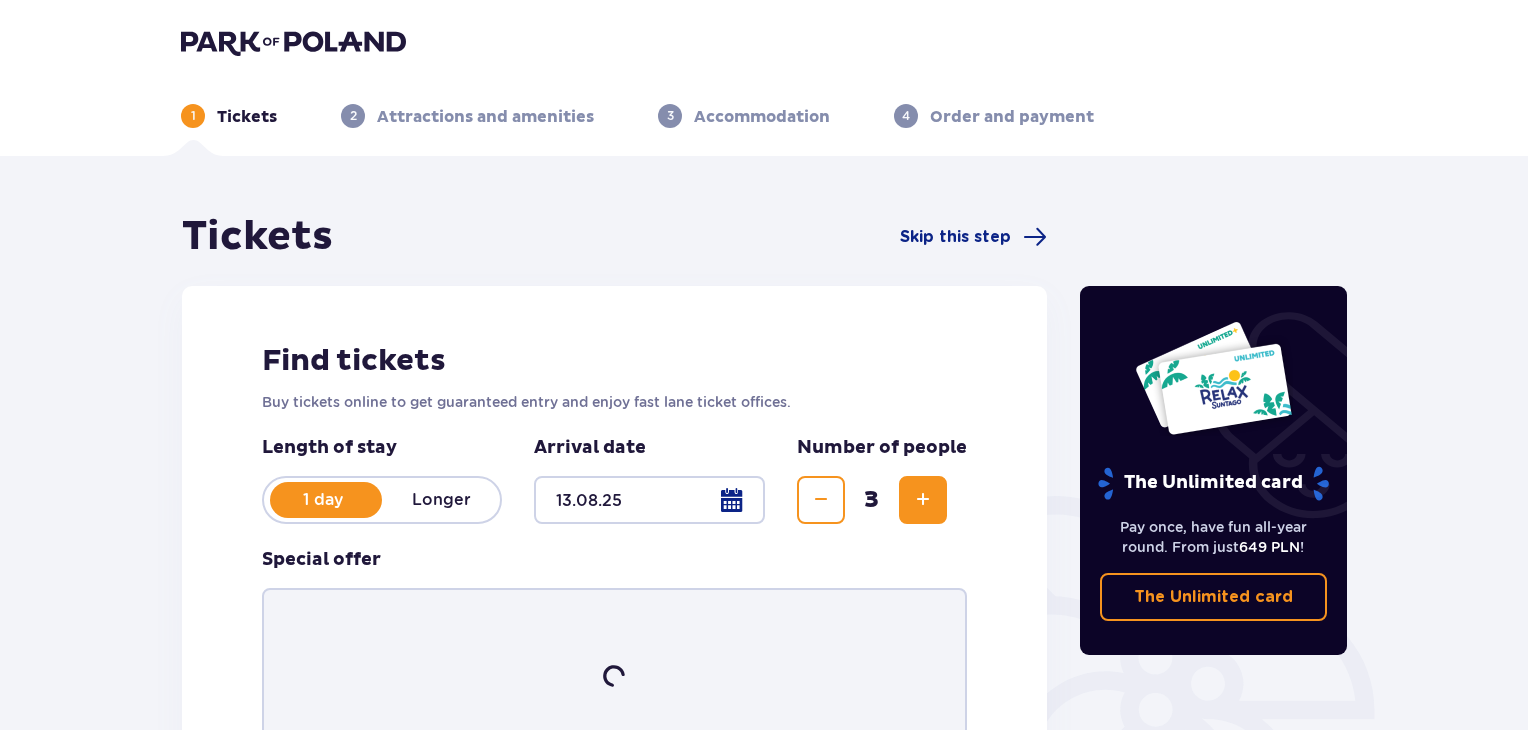 click at bounding box center [923, 500] 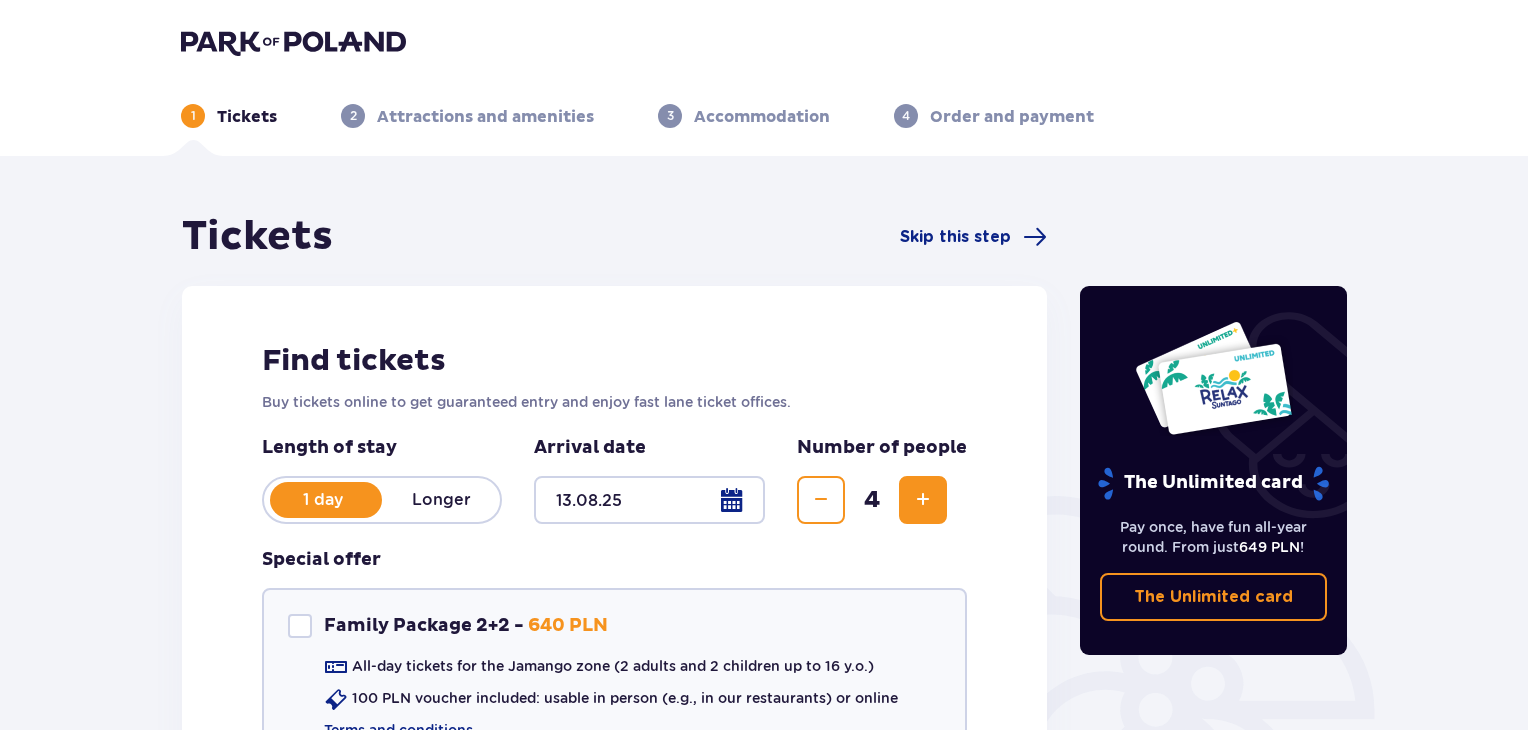 click at bounding box center [923, 500] 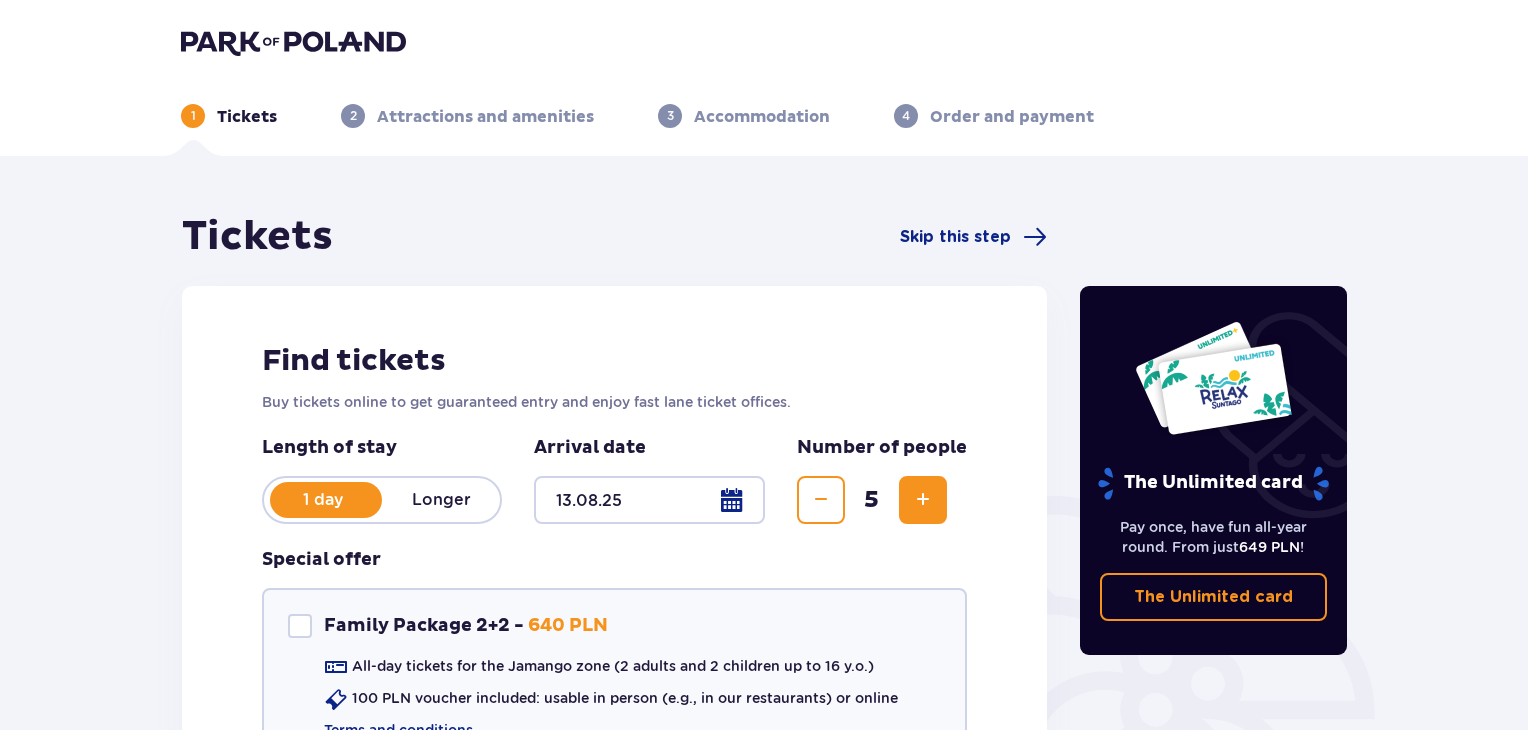 click at bounding box center [821, 500] 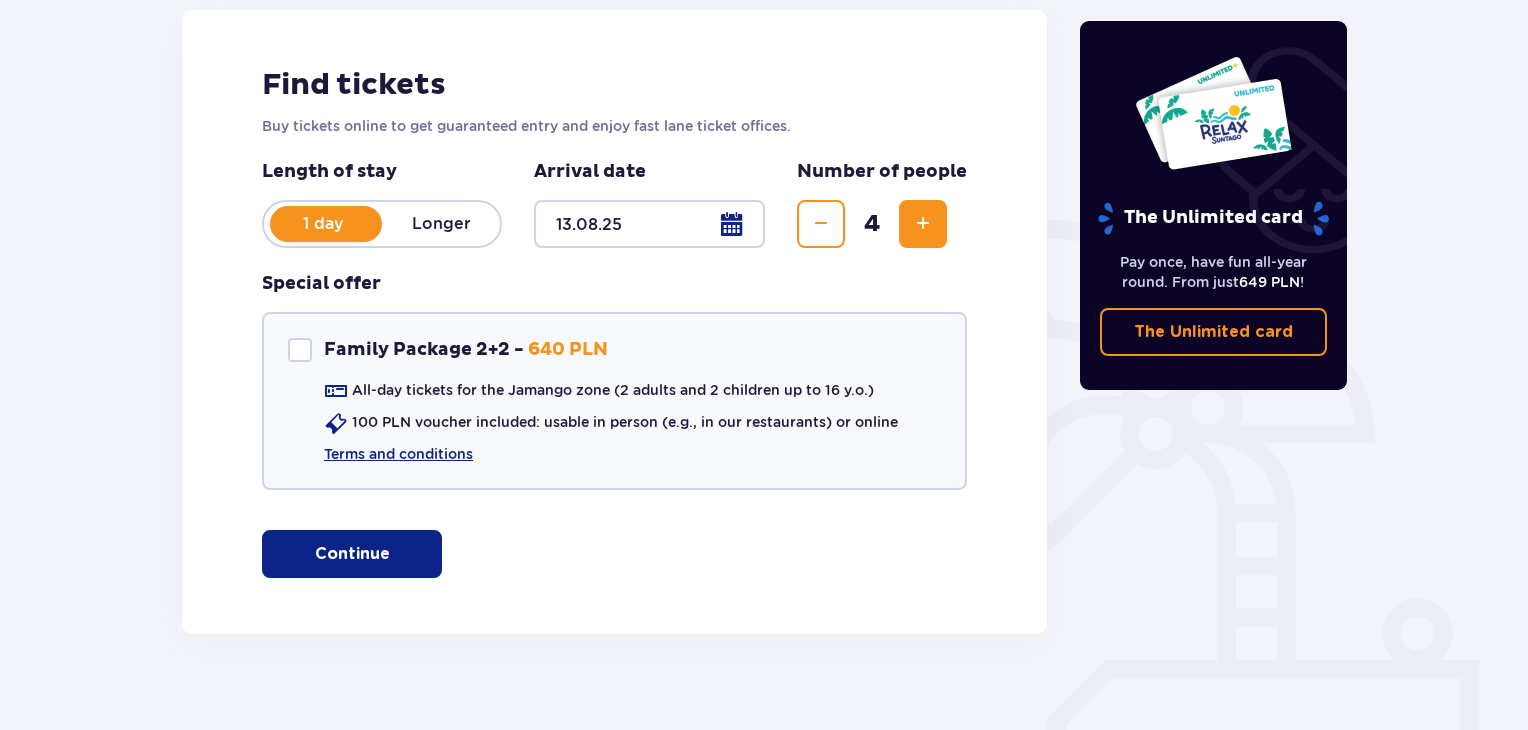 scroll, scrollTop: 287, scrollLeft: 0, axis: vertical 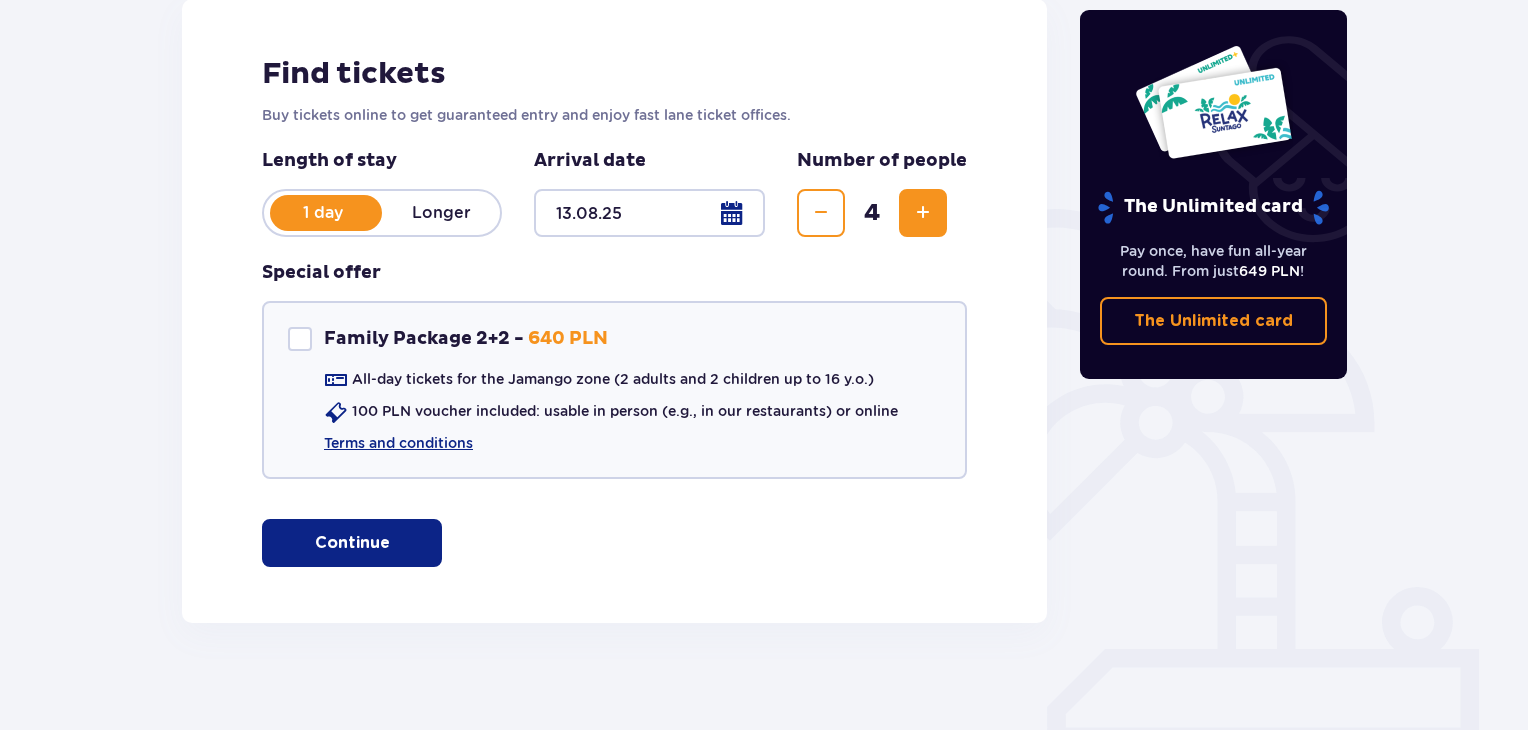 click on "Continue" at bounding box center (352, 543) 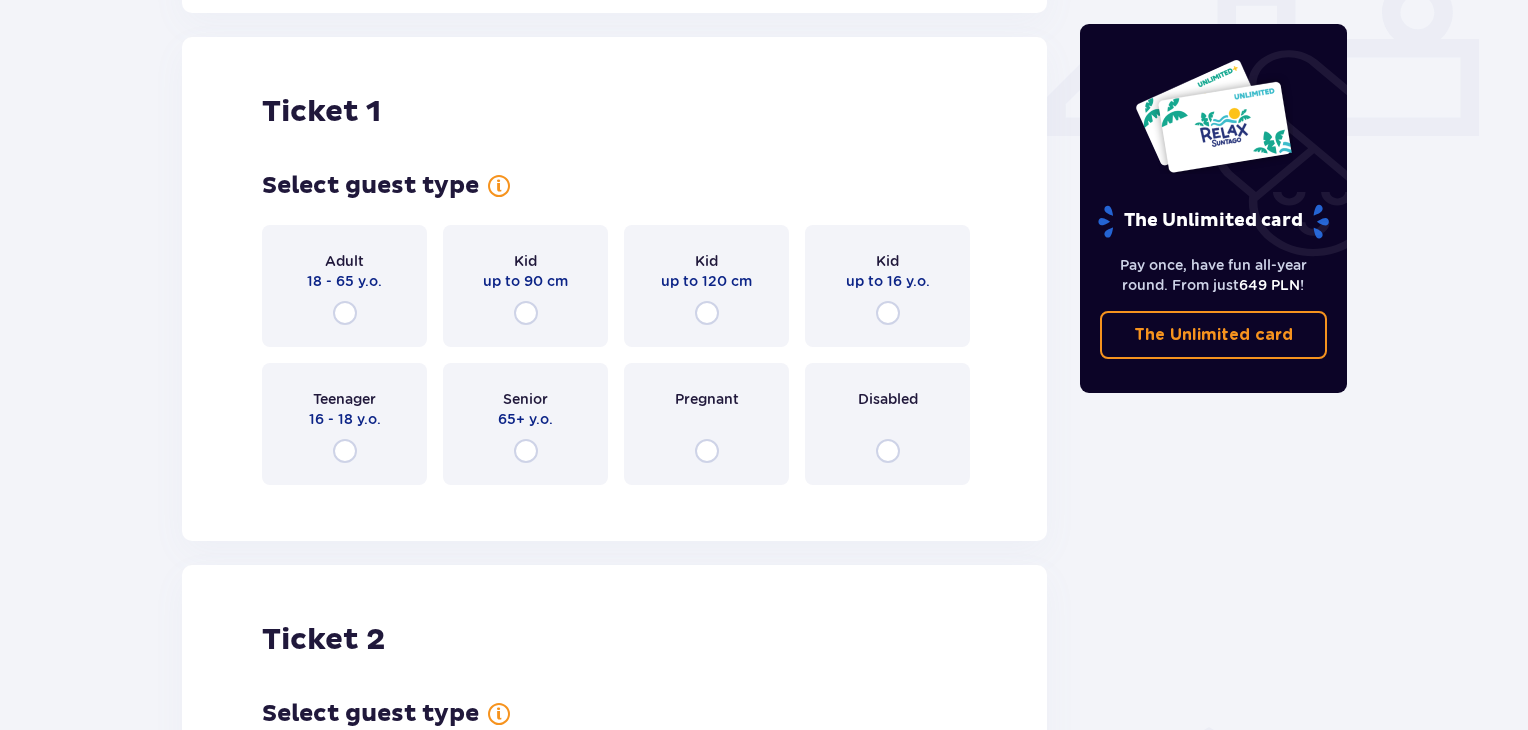 scroll, scrollTop: 909, scrollLeft: 0, axis: vertical 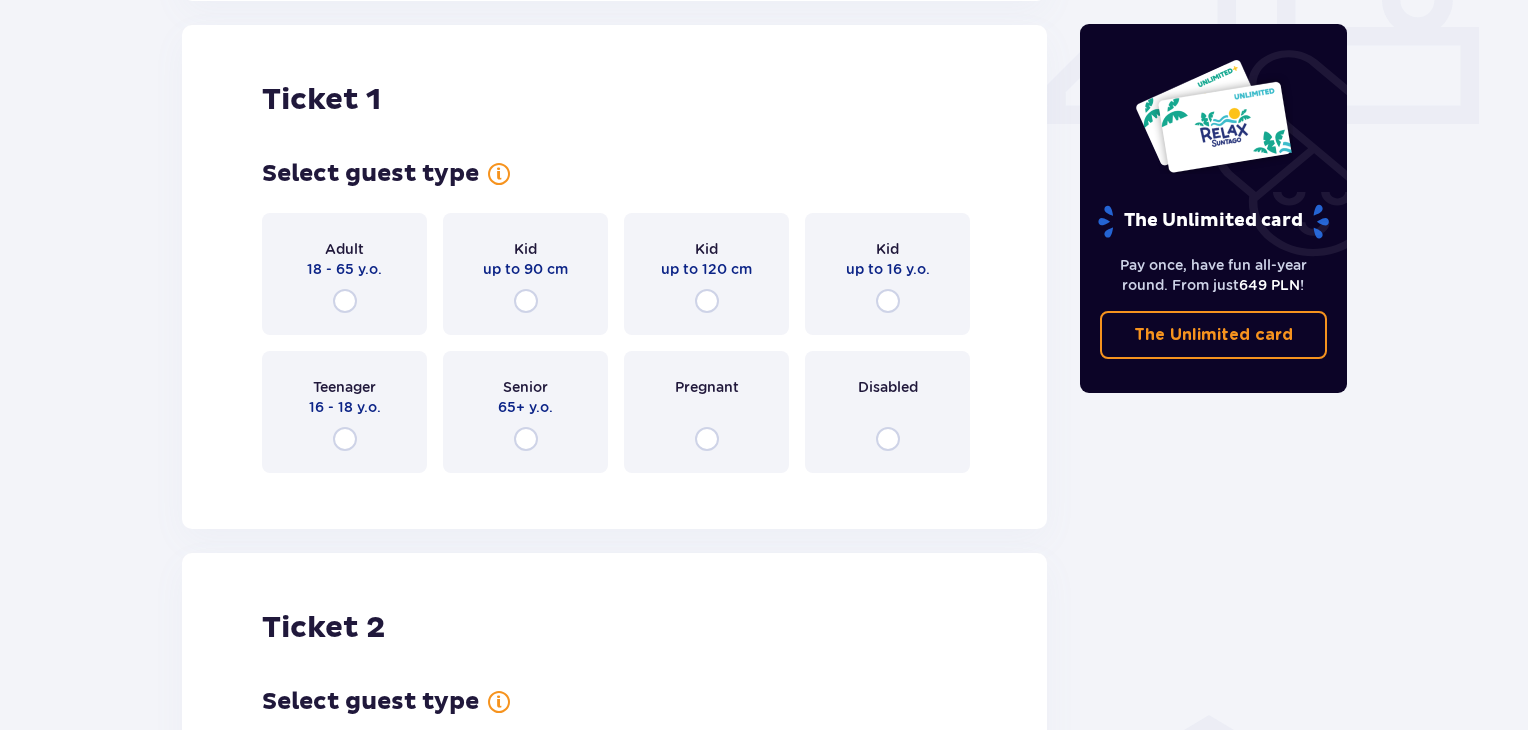 click on "Adult 18 - 65 y.o." at bounding box center [344, 274] 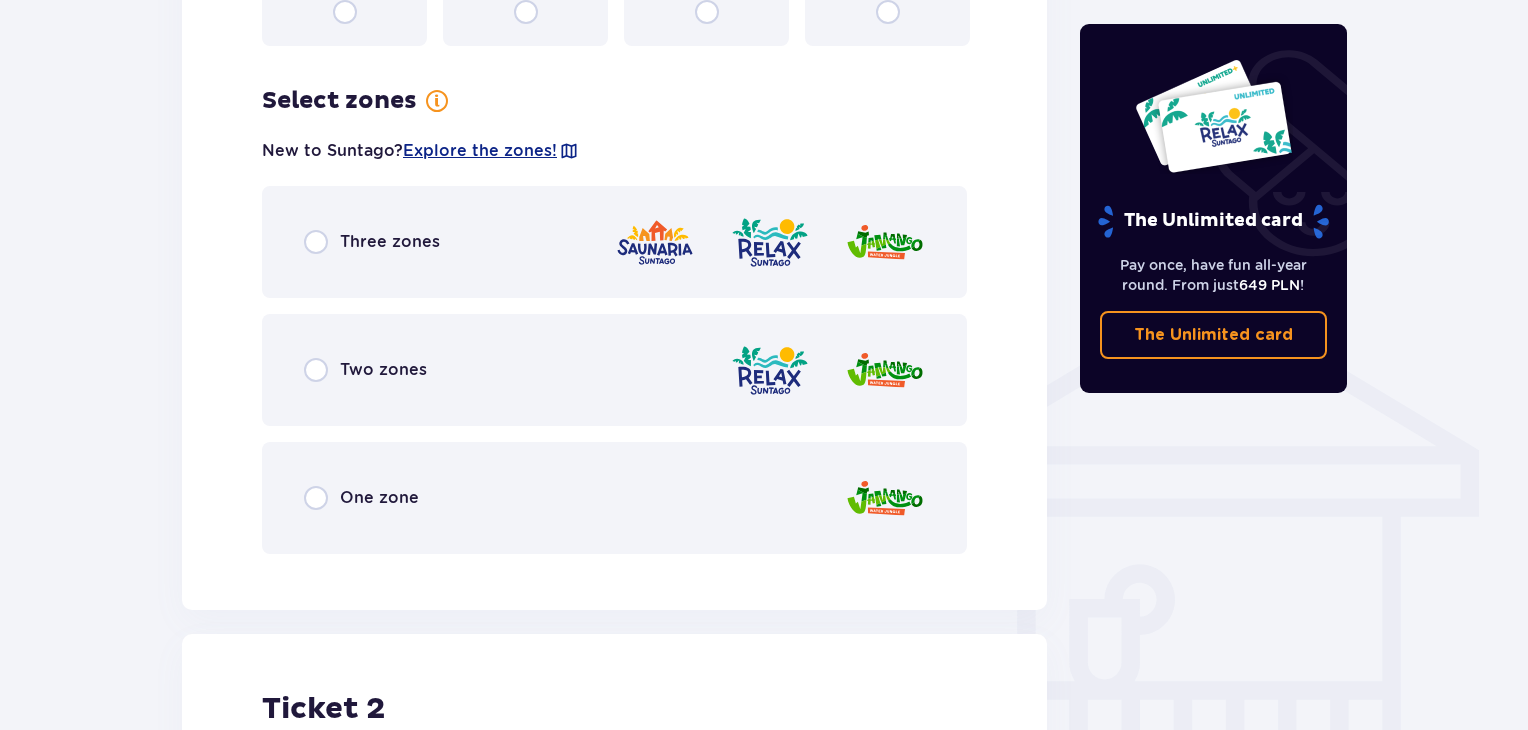 scroll, scrollTop: 1397, scrollLeft: 0, axis: vertical 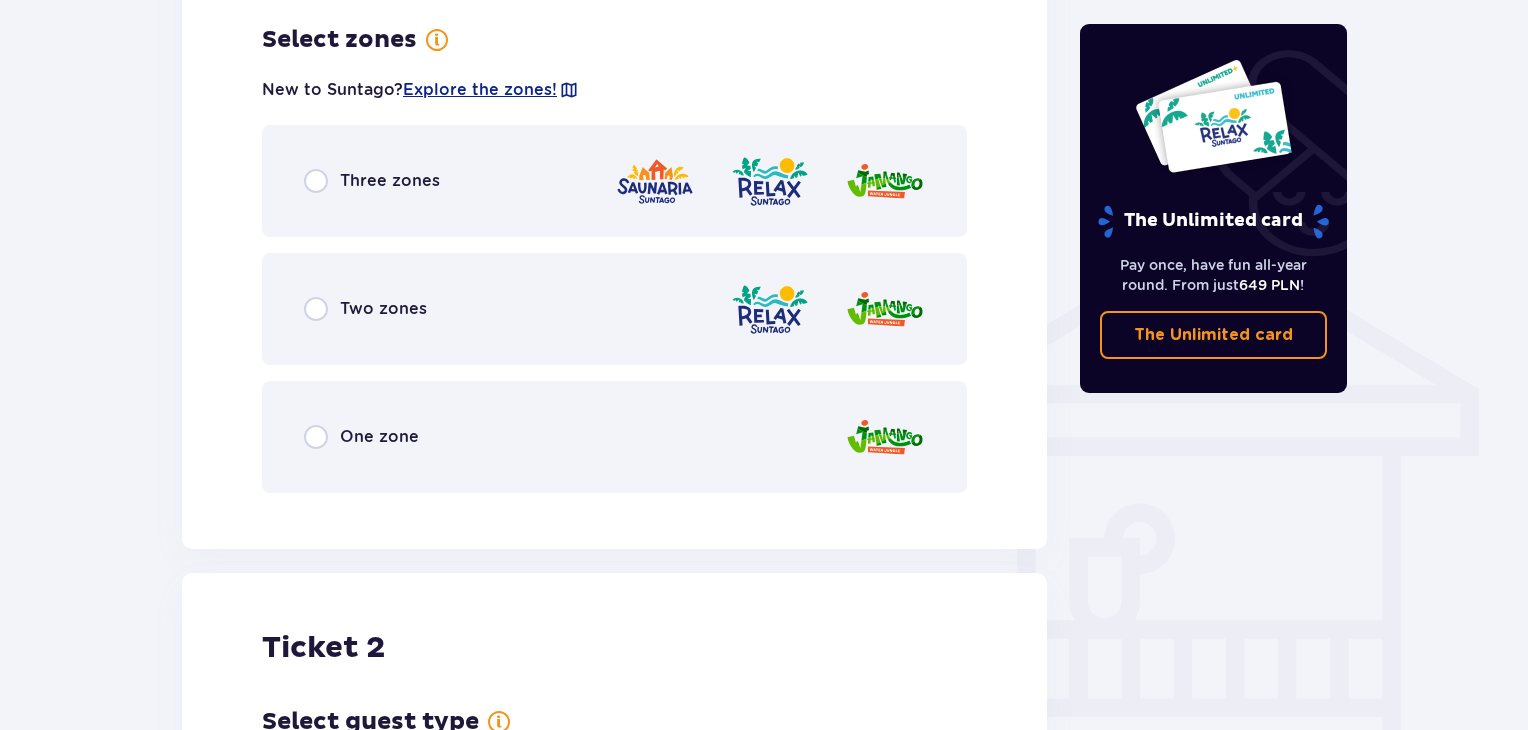 click on "Two zones" at bounding box center [614, 309] 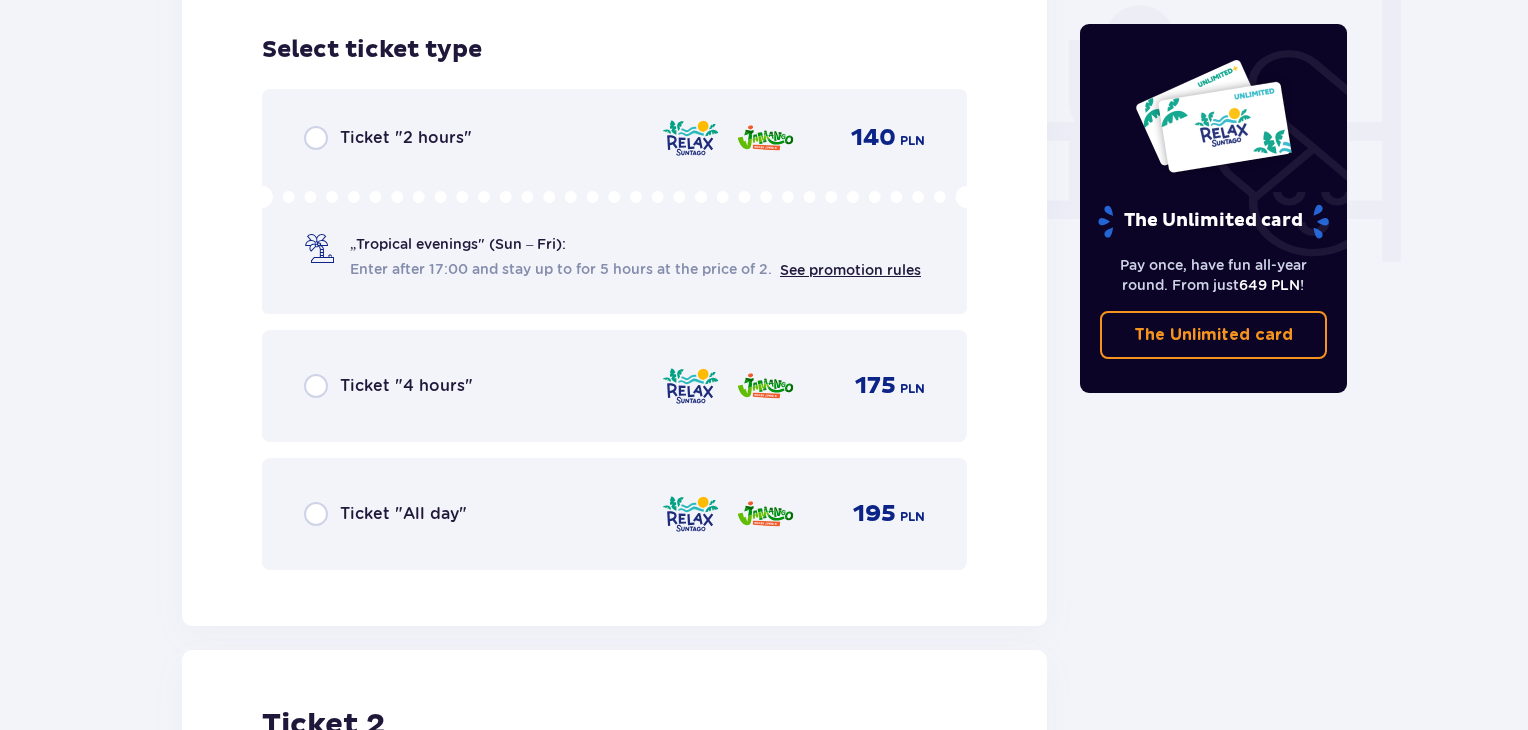 scroll, scrollTop: 1905, scrollLeft: 0, axis: vertical 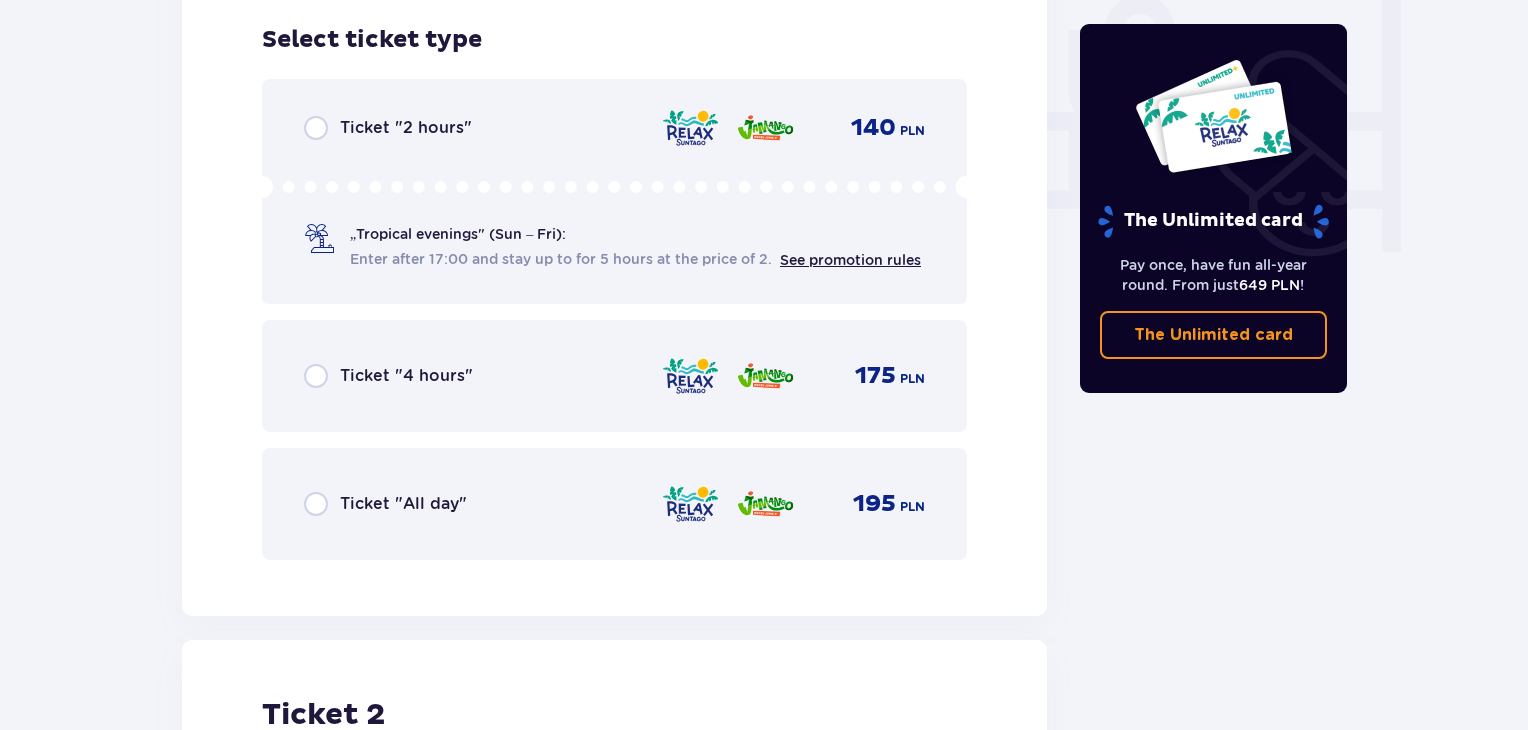click on "Ticket "All day" 195 PLN" at bounding box center (614, 504) 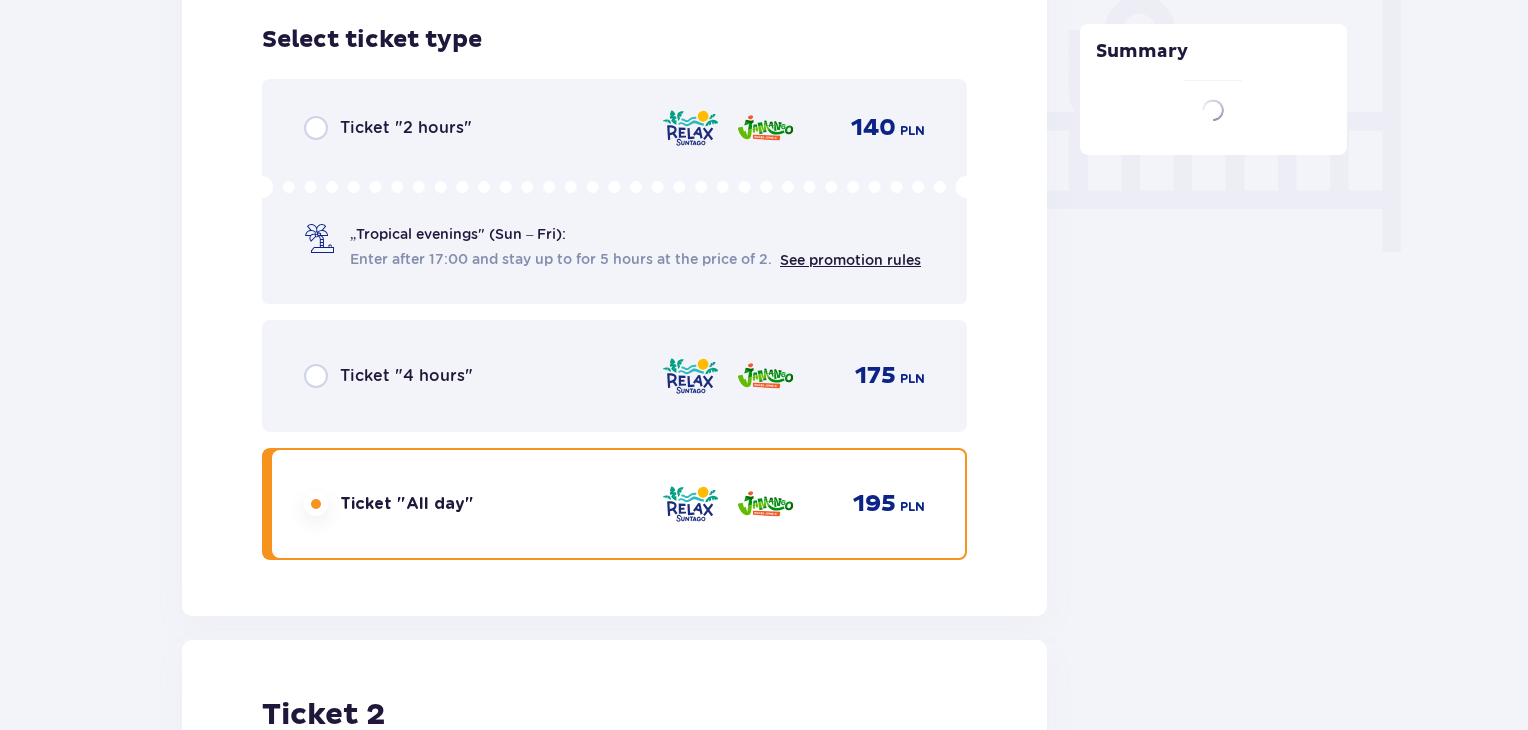 scroll, scrollTop: 2519, scrollLeft: 0, axis: vertical 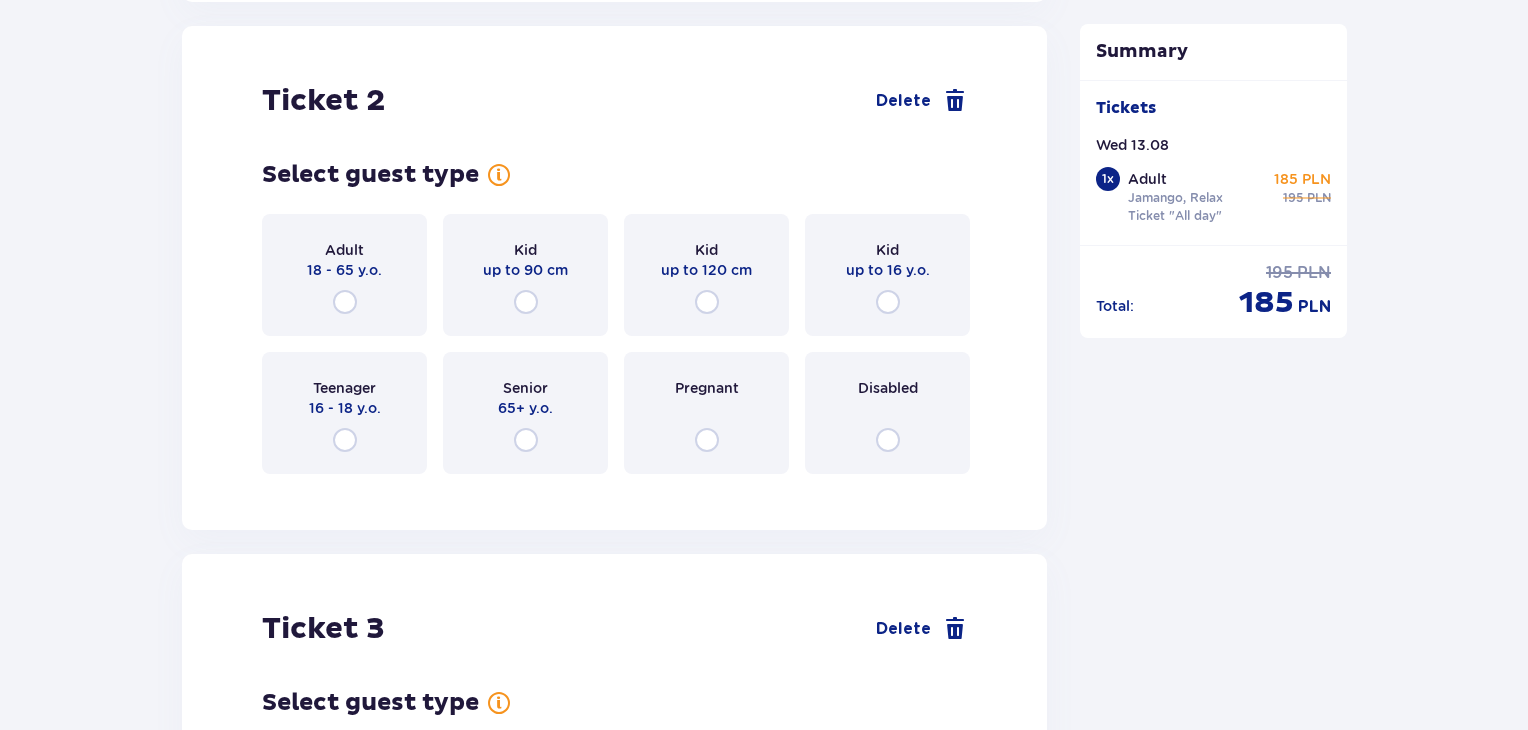click on "18 - 65 y.o." at bounding box center [344, 270] 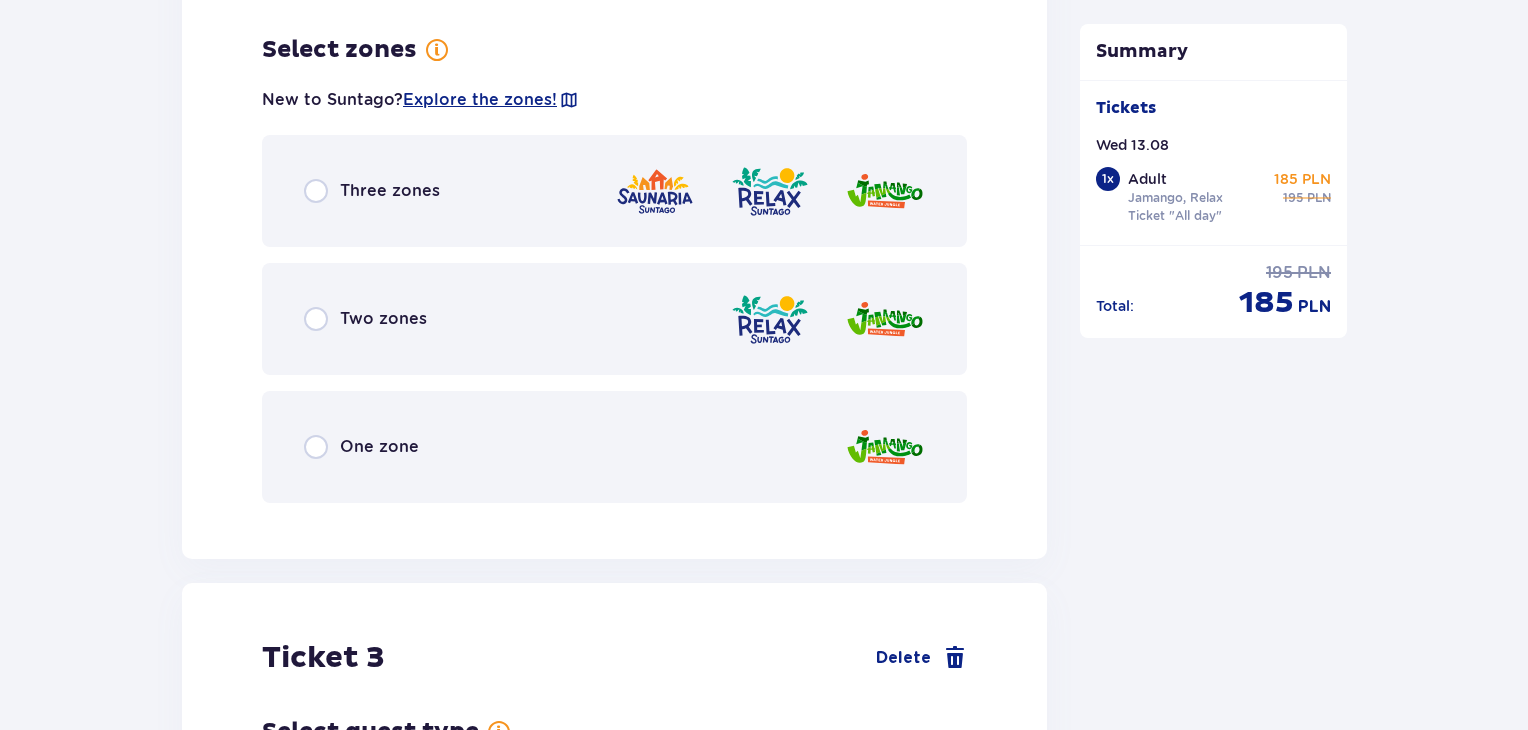 scroll, scrollTop: 3007, scrollLeft: 0, axis: vertical 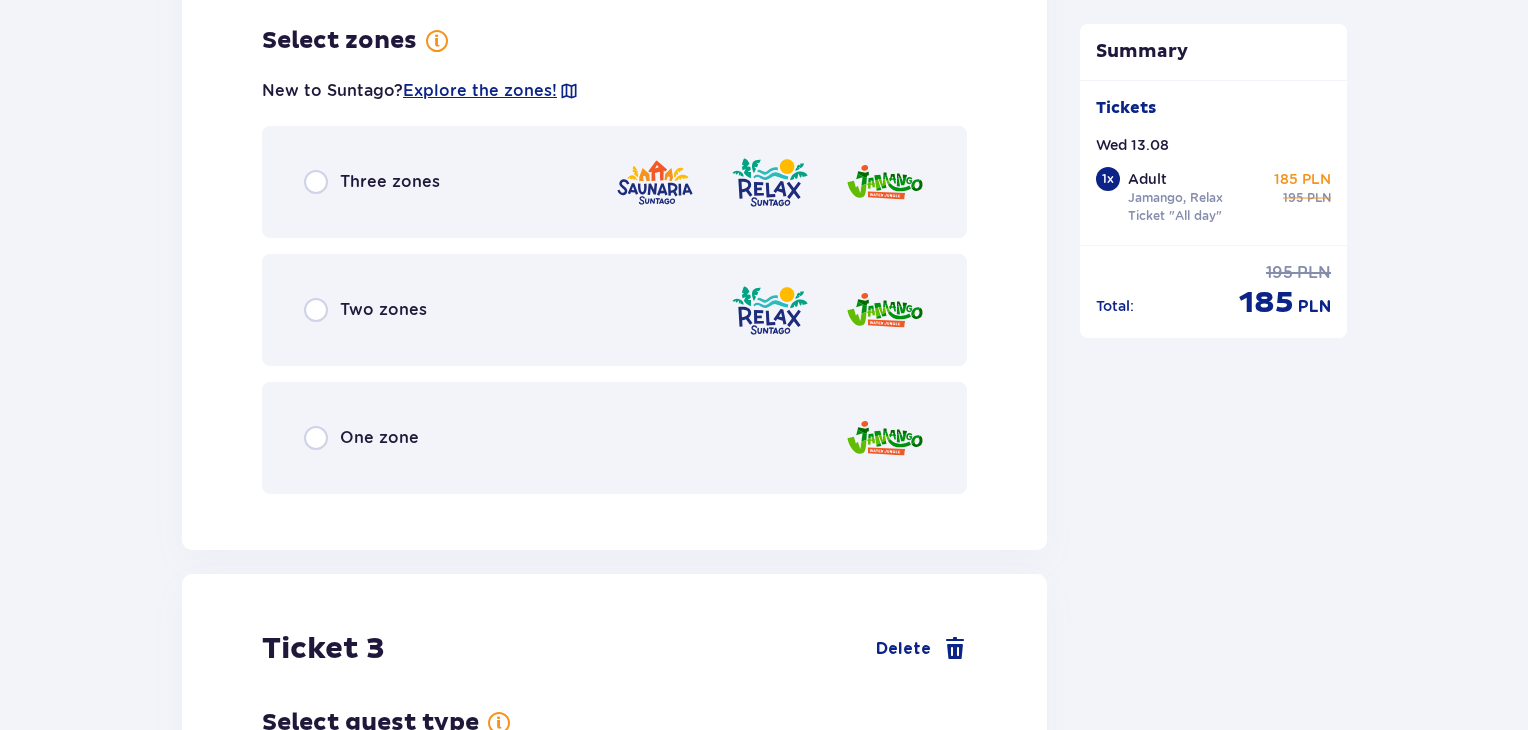 click on "Two zones" at bounding box center (365, 310) 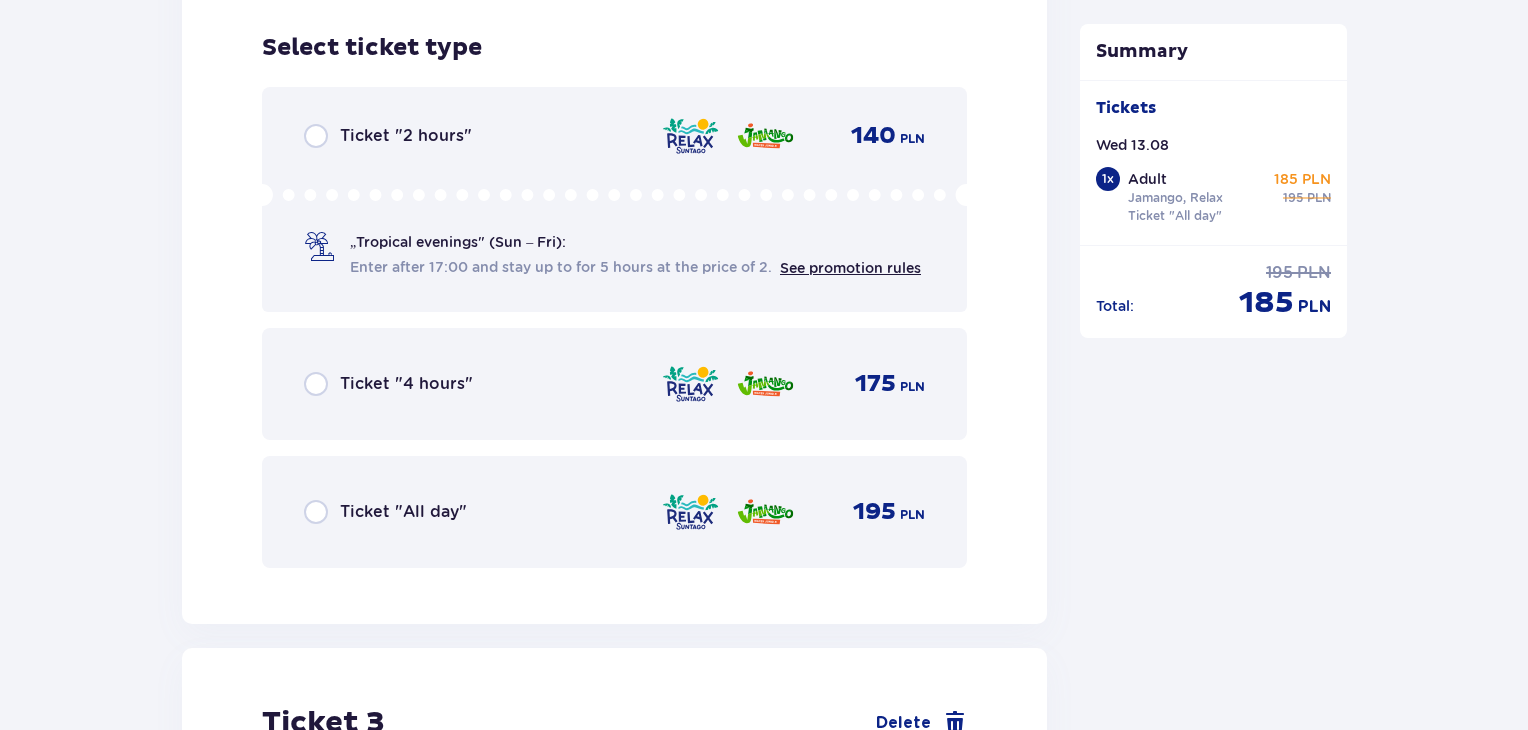 scroll, scrollTop: 3515, scrollLeft: 0, axis: vertical 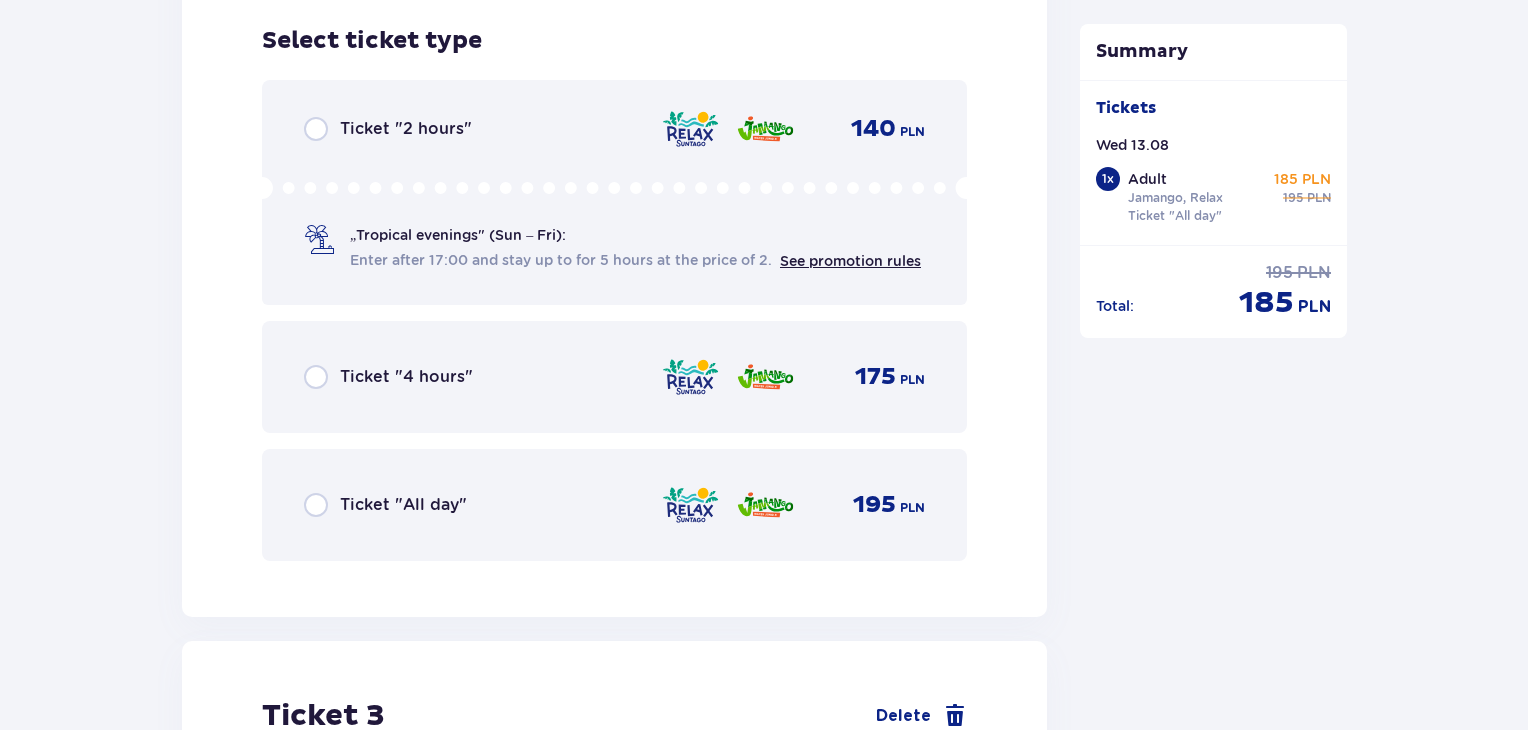 click on "Ticket "All day"" at bounding box center (403, 505) 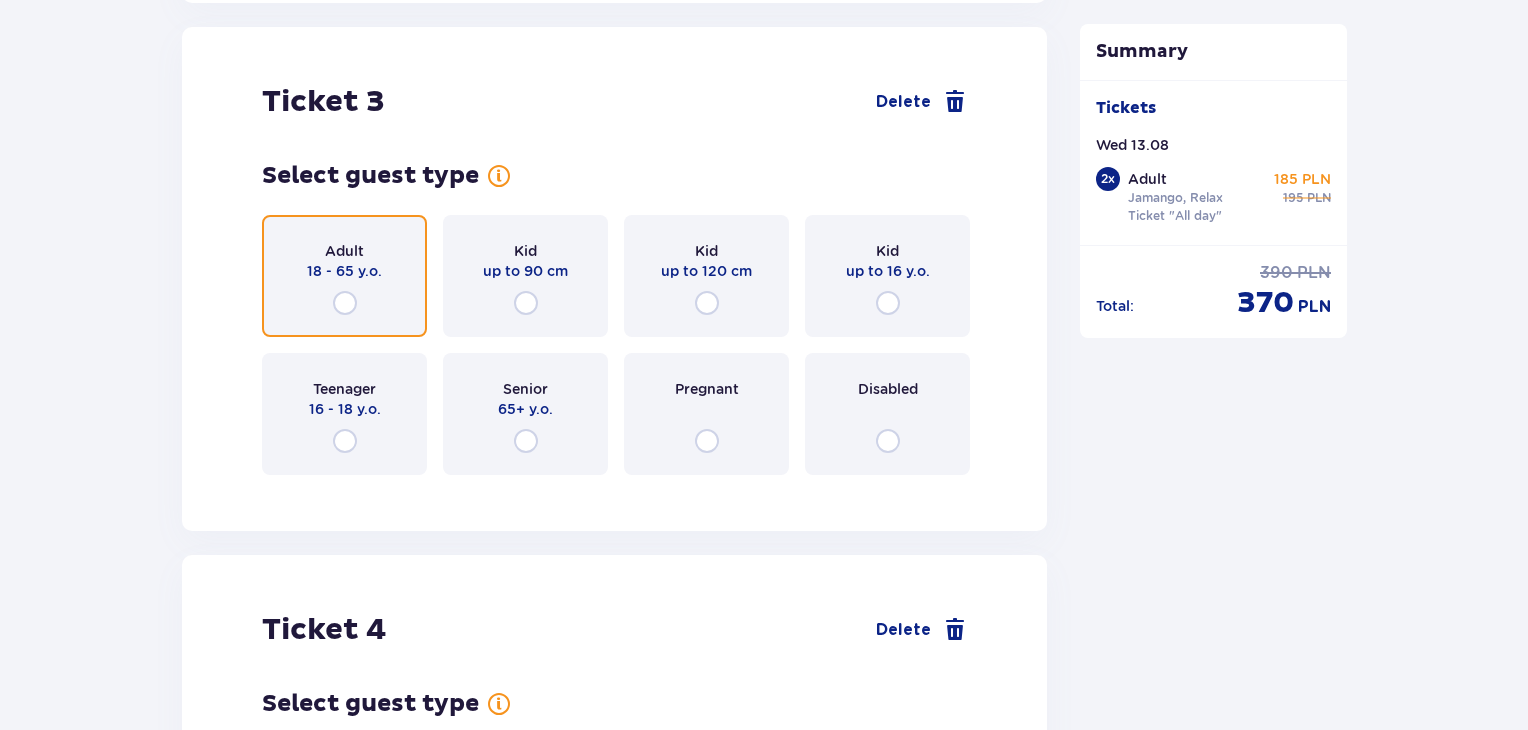 click at bounding box center [345, 303] 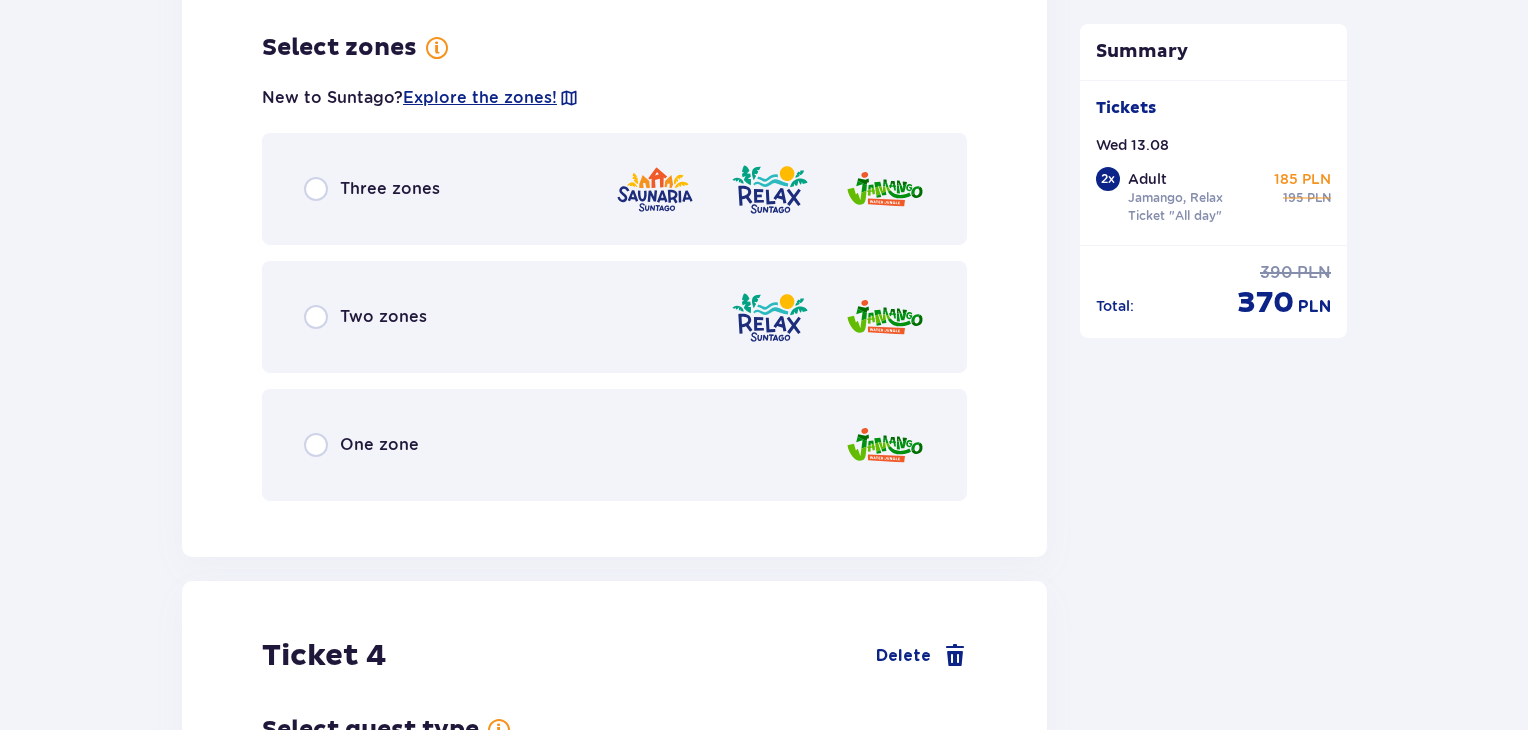 scroll, scrollTop: 4617, scrollLeft: 0, axis: vertical 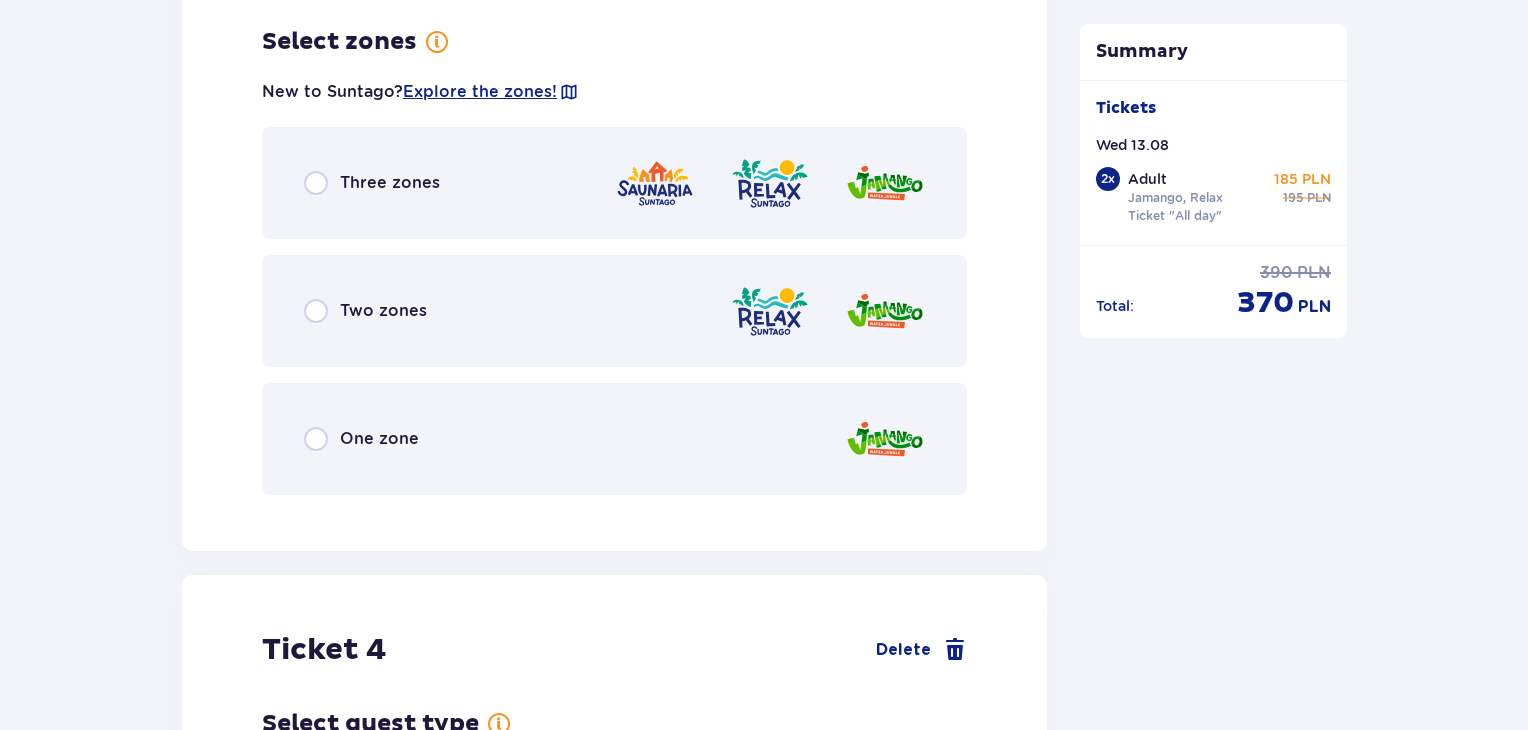 click on "Two zones" at bounding box center [614, 311] 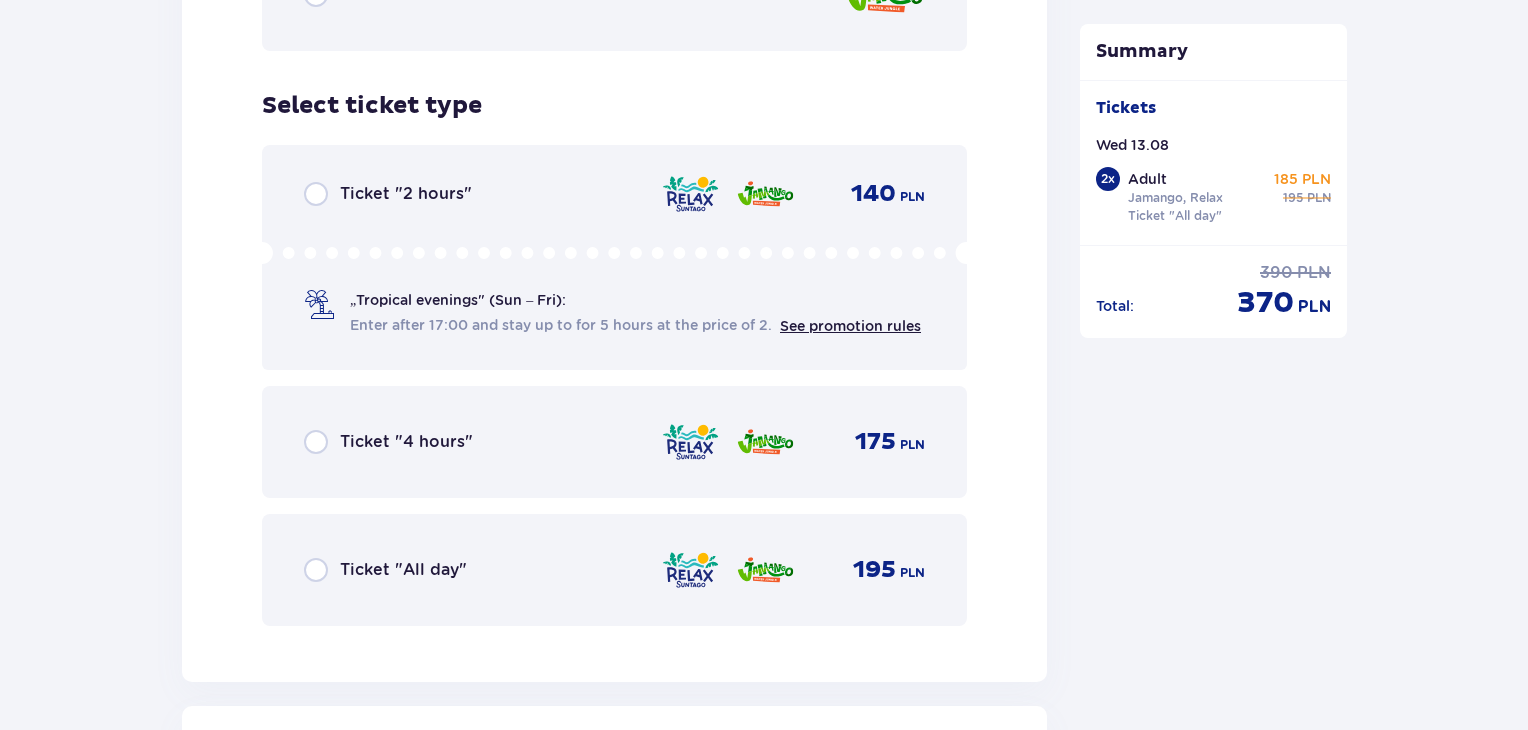 scroll, scrollTop: 5125, scrollLeft: 0, axis: vertical 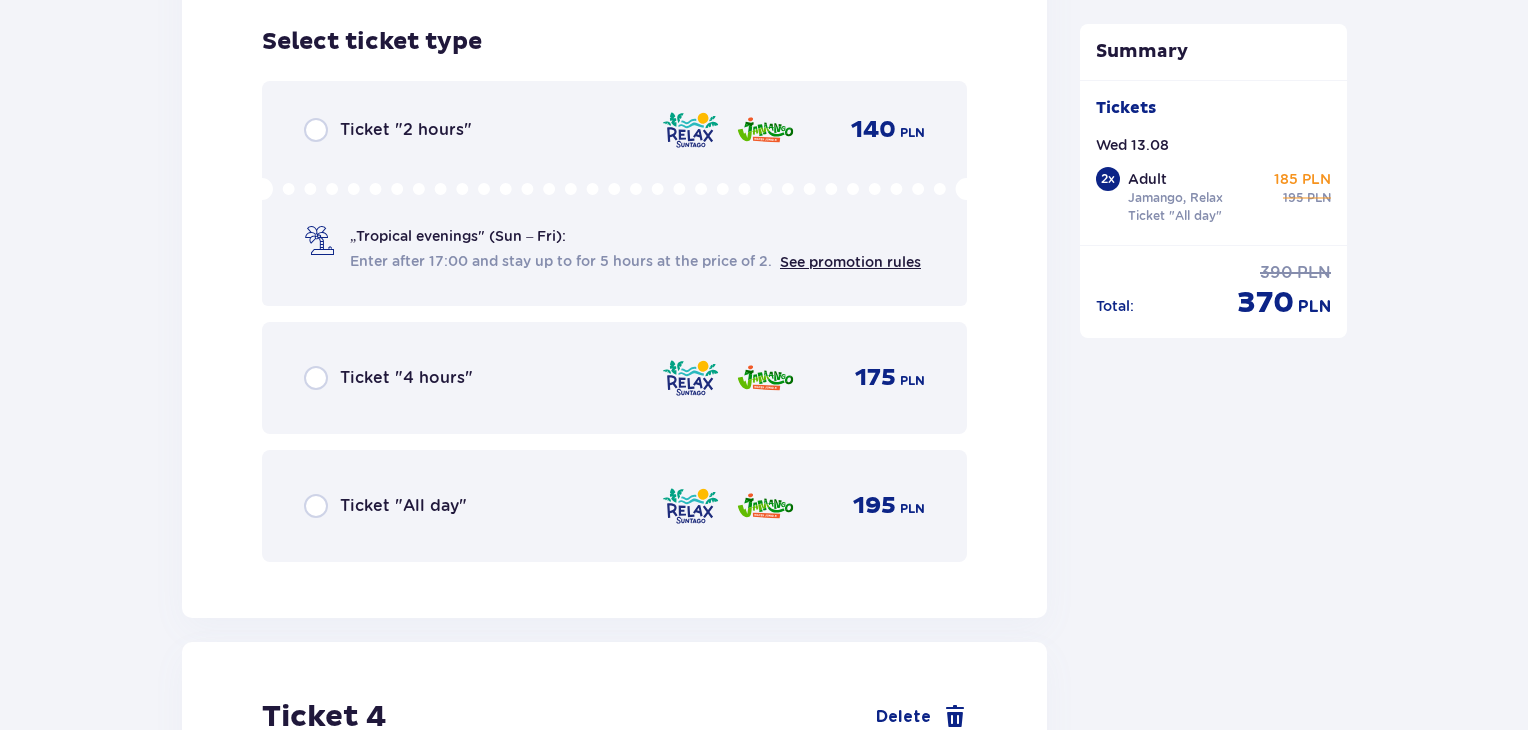 click on "Ticket "All day"" at bounding box center [403, 506] 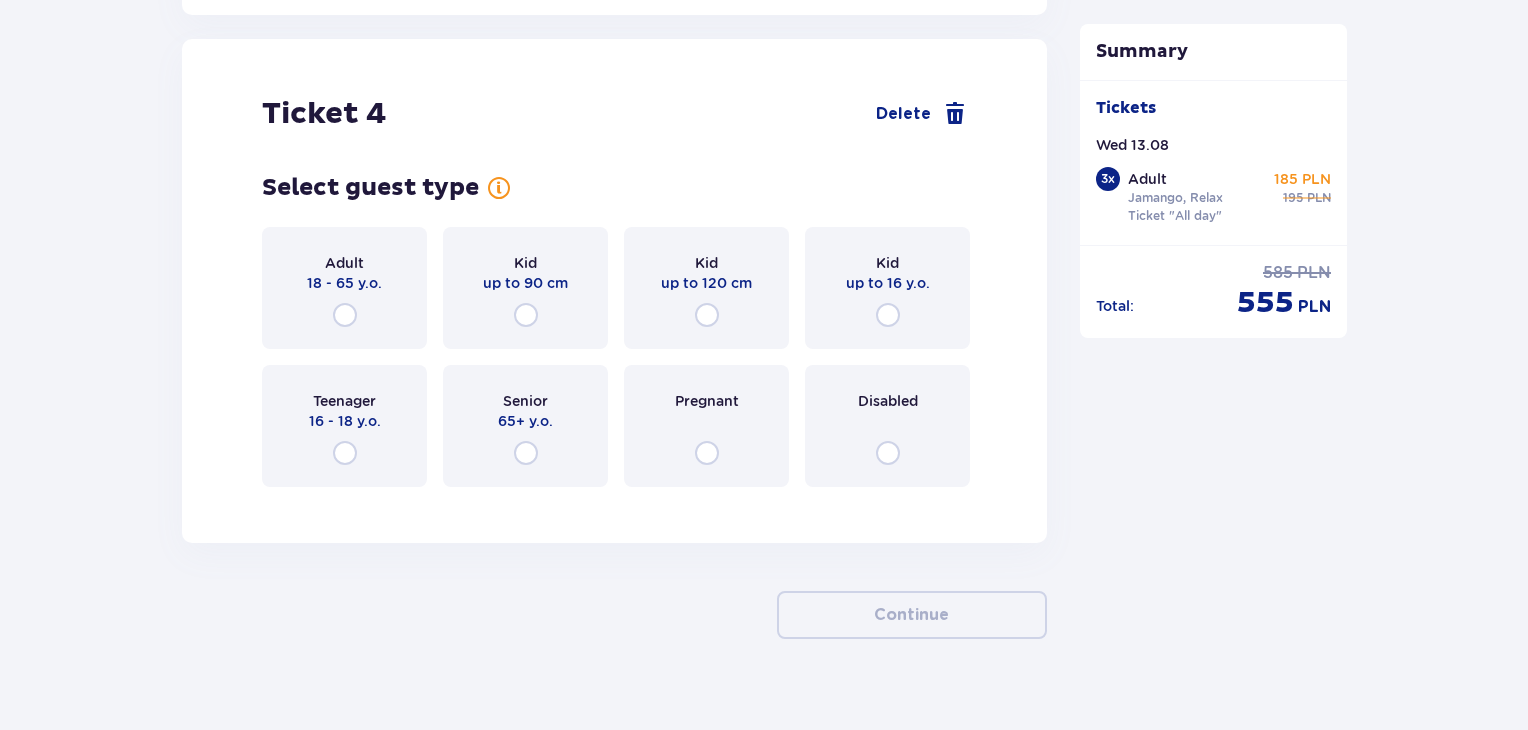 scroll, scrollTop: 5740, scrollLeft: 0, axis: vertical 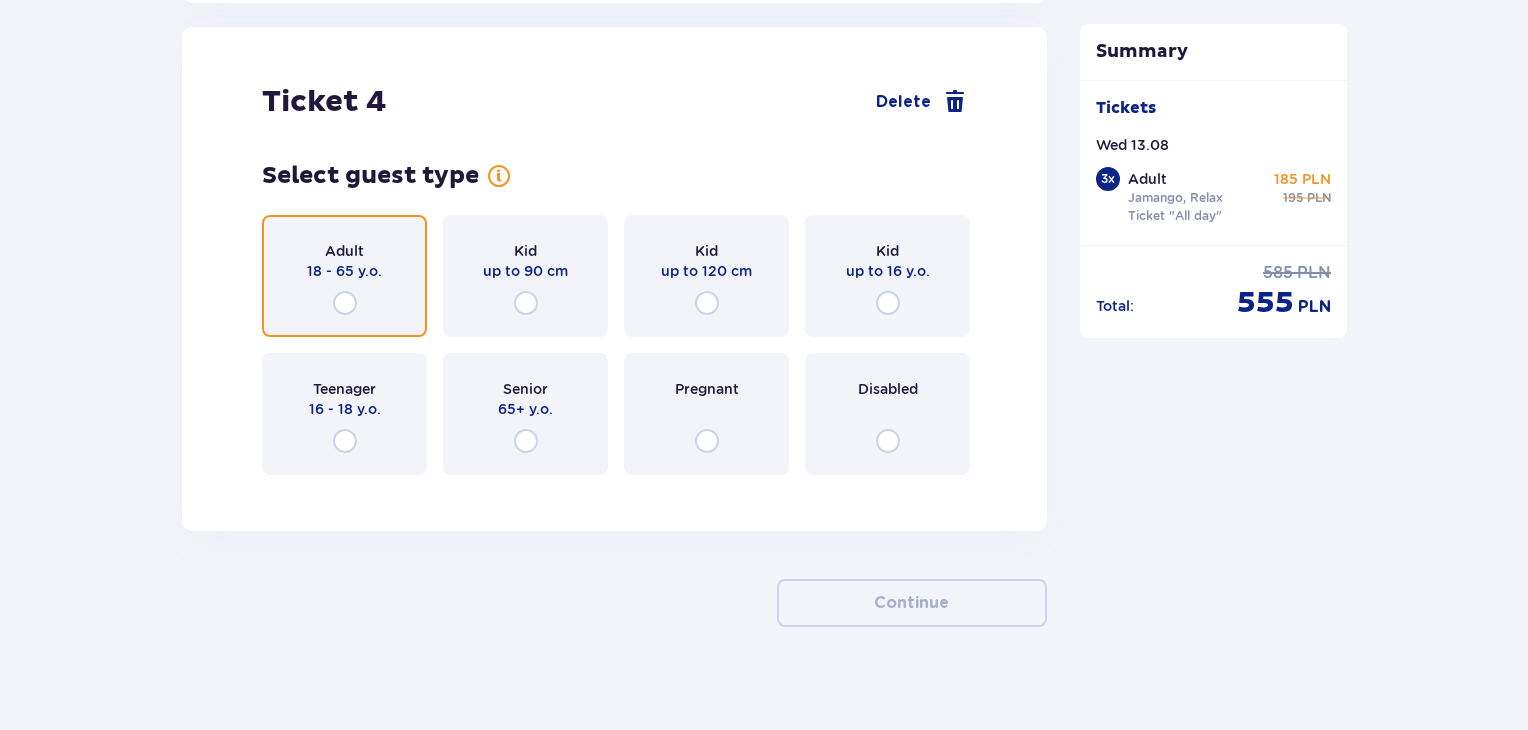 click at bounding box center (345, 303) 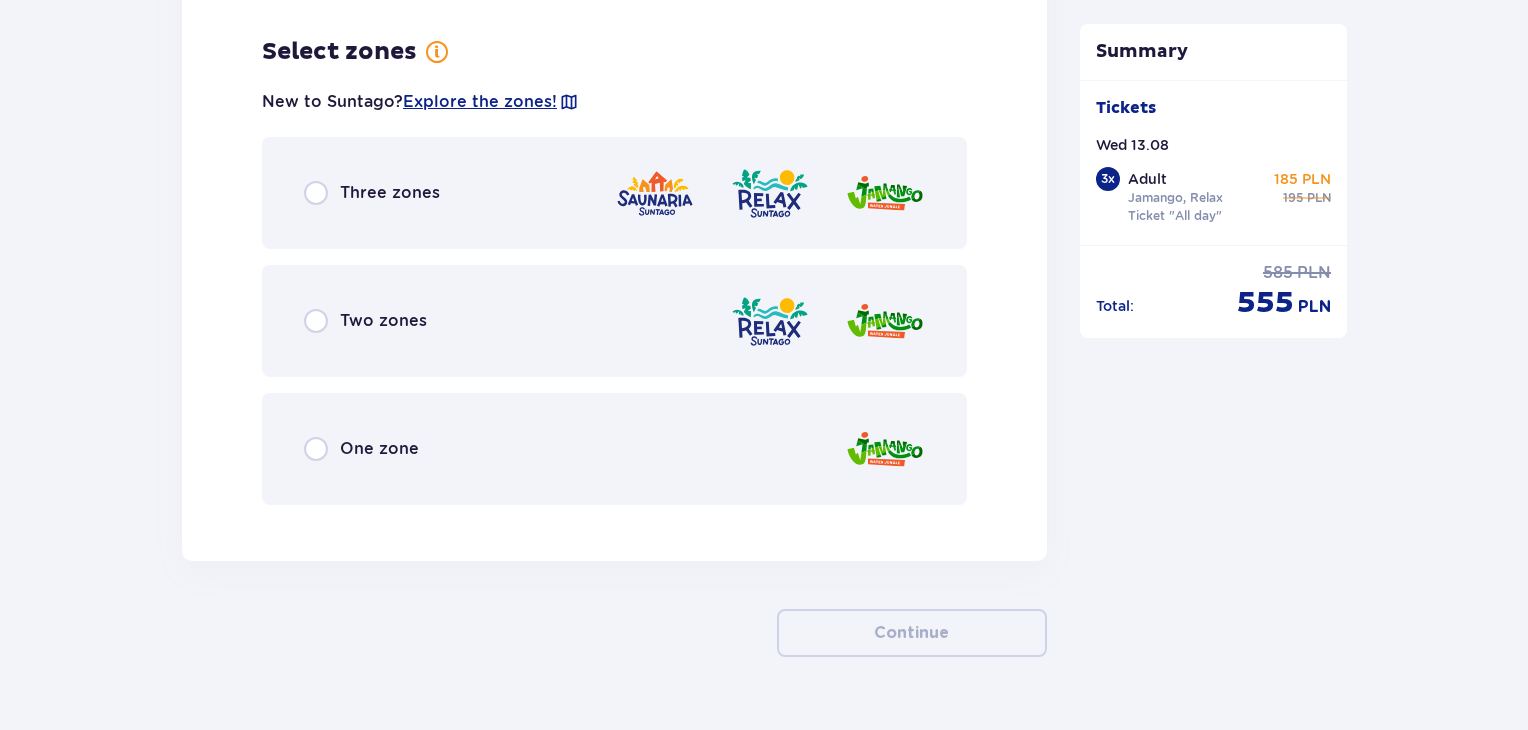 scroll, scrollTop: 6228, scrollLeft: 0, axis: vertical 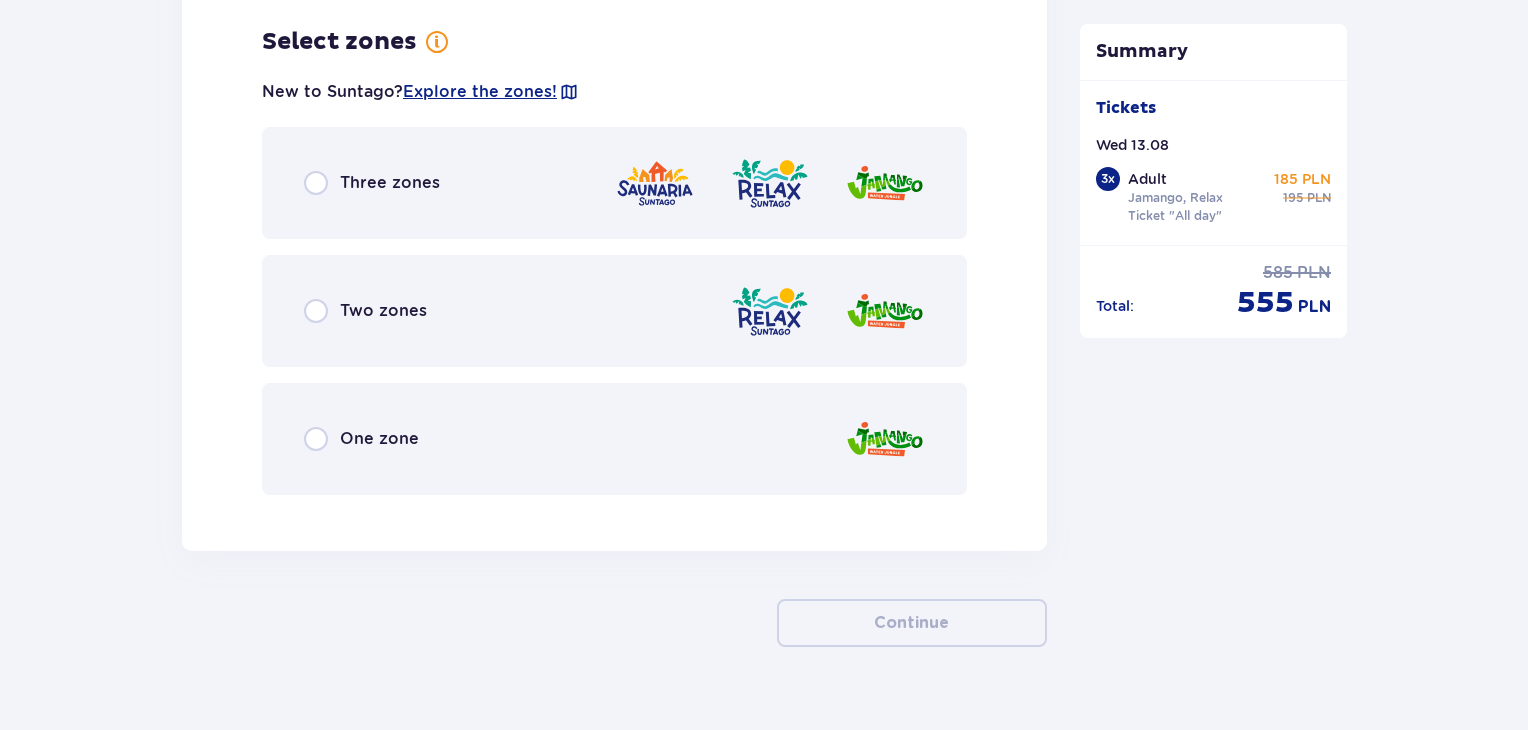 click on "Two zones" at bounding box center [383, 311] 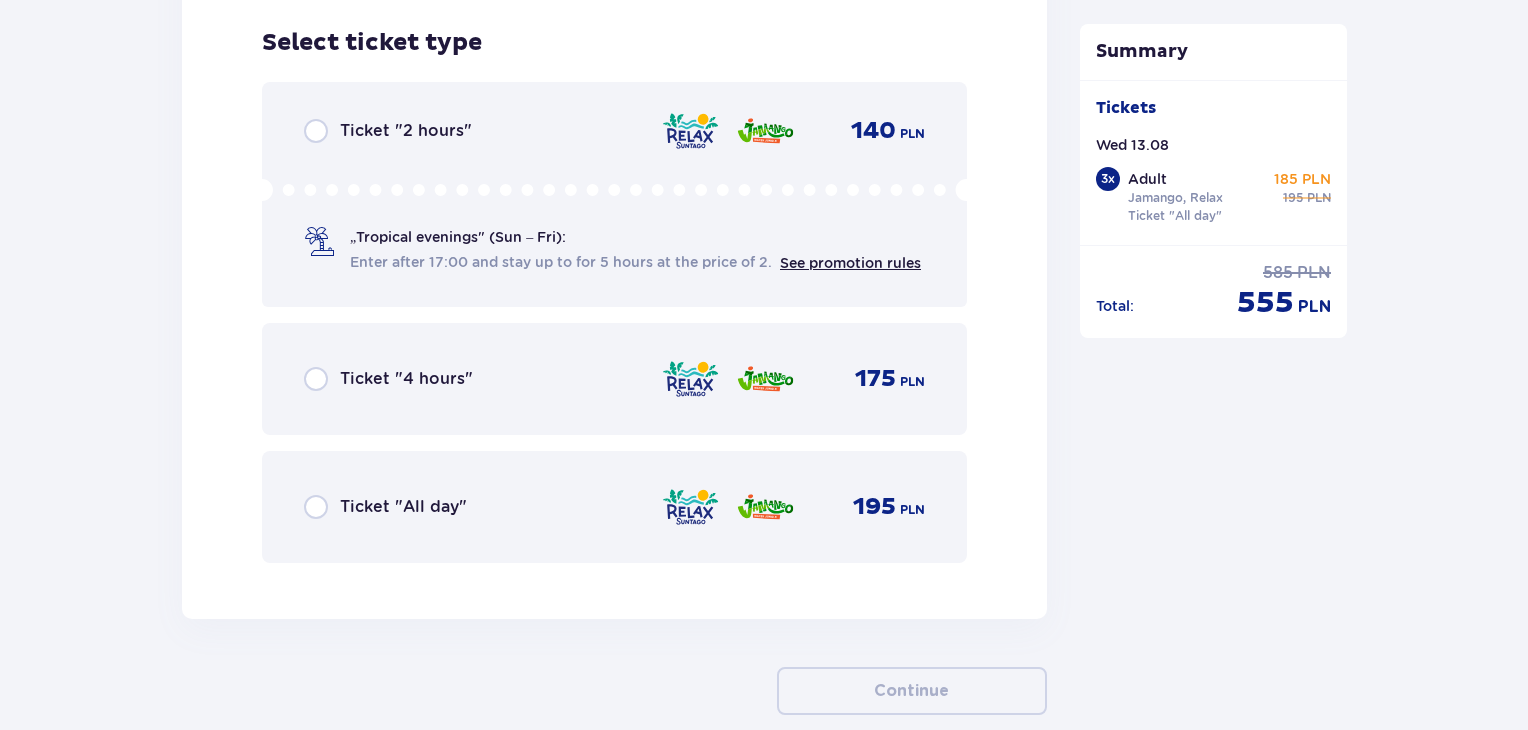 scroll, scrollTop: 6736, scrollLeft: 0, axis: vertical 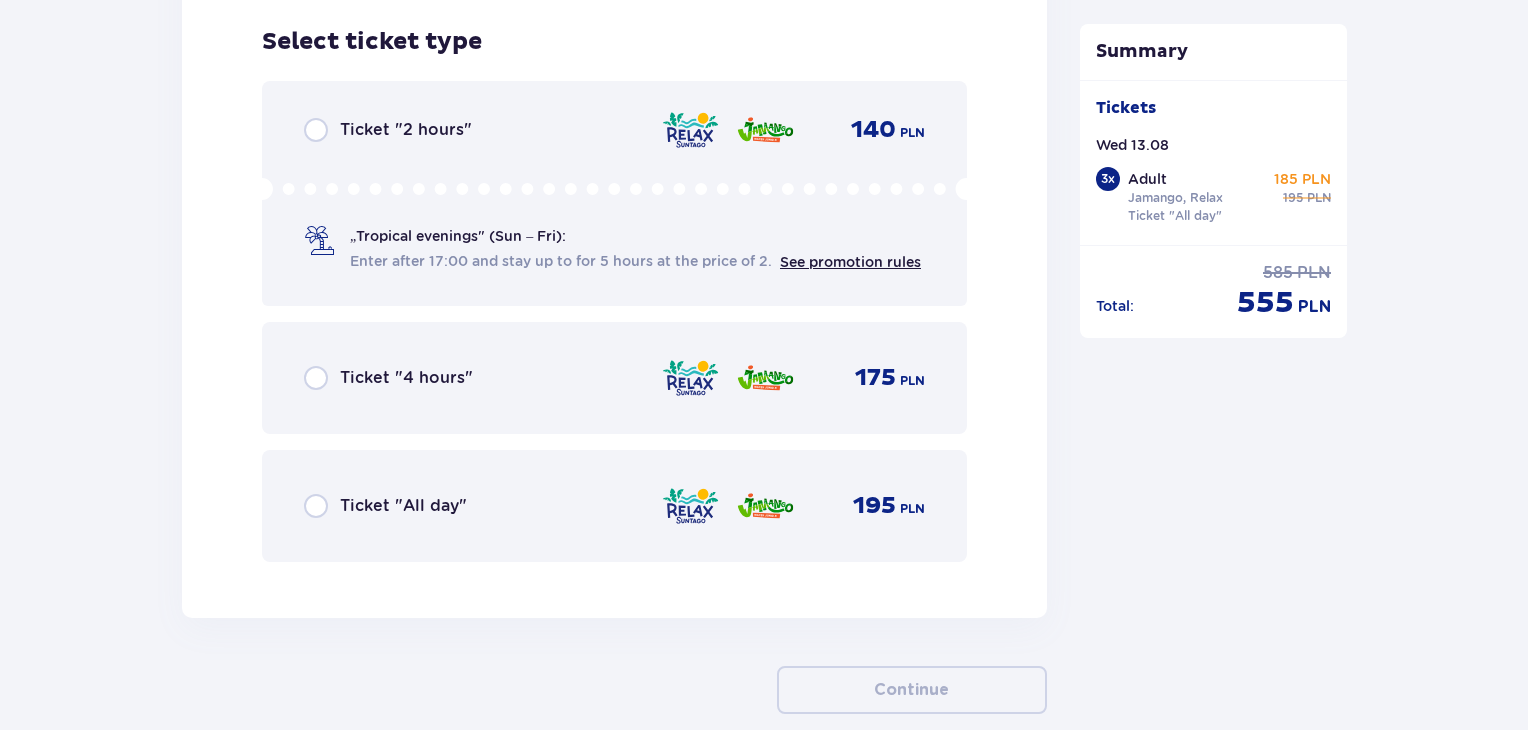 click on "Ticket "All day"" at bounding box center [385, 506] 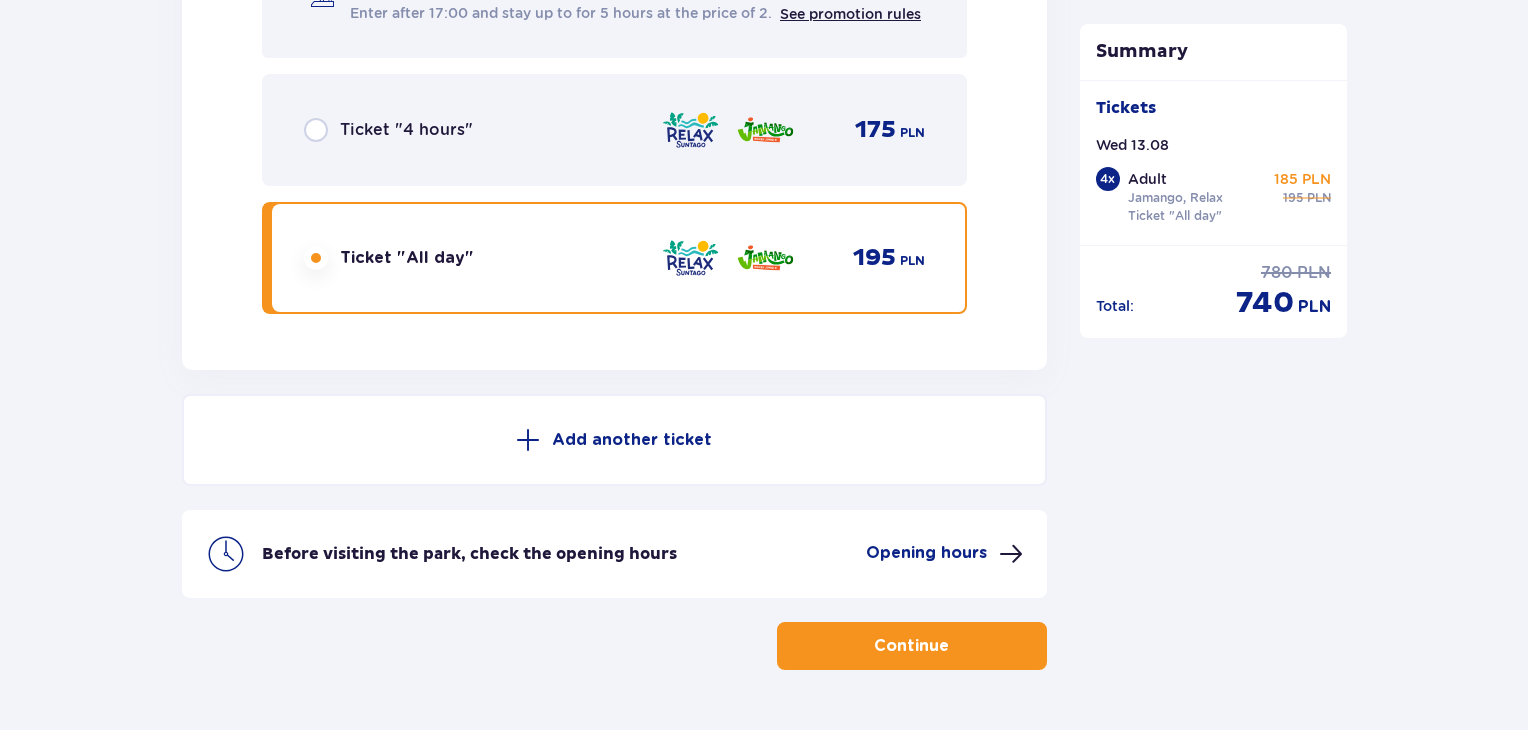 scroll, scrollTop: 7040, scrollLeft: 0, axis: vertical 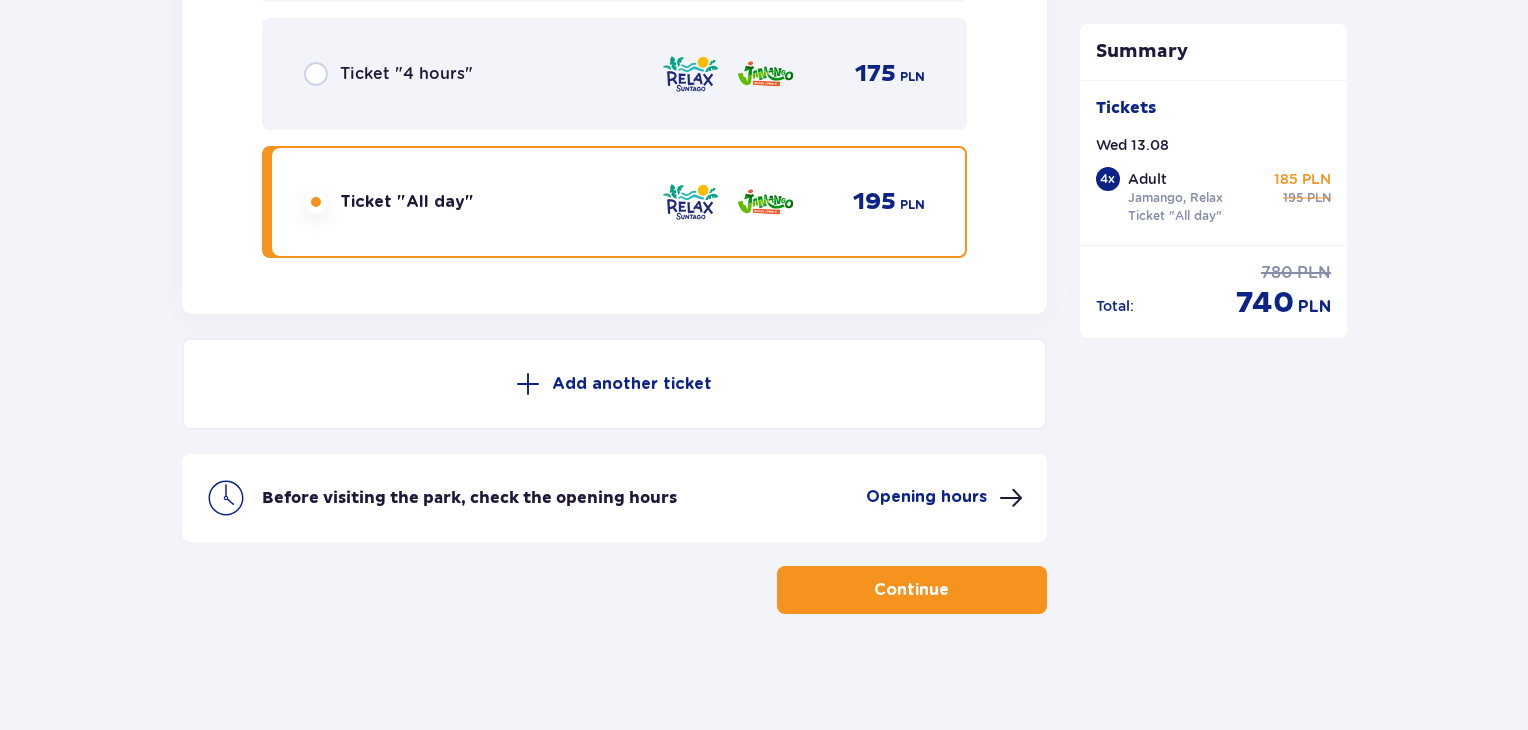 click on "Continue" at bounding box center [912, 590] 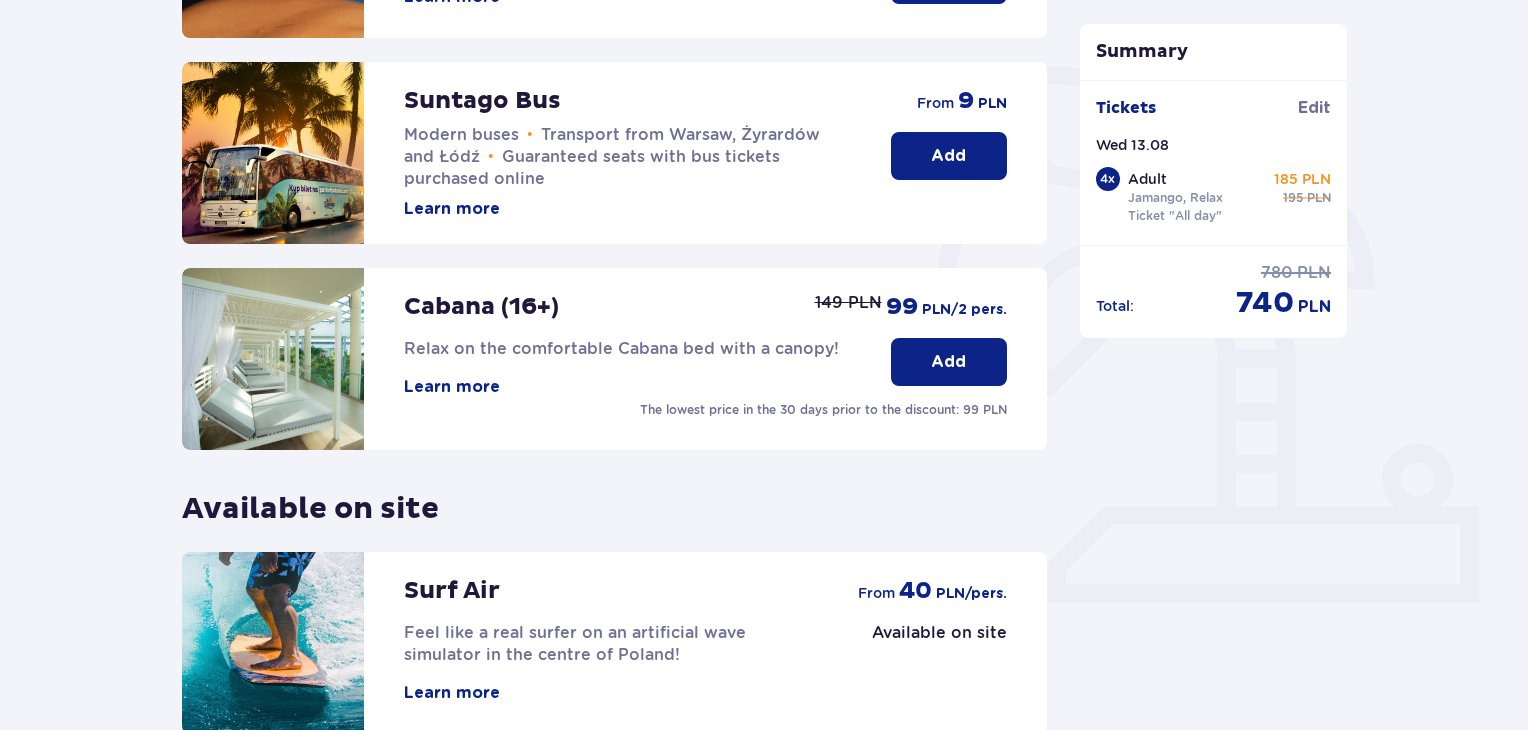 scroll, scrollTop: 626, scrollLeft: 0, axis: vertical 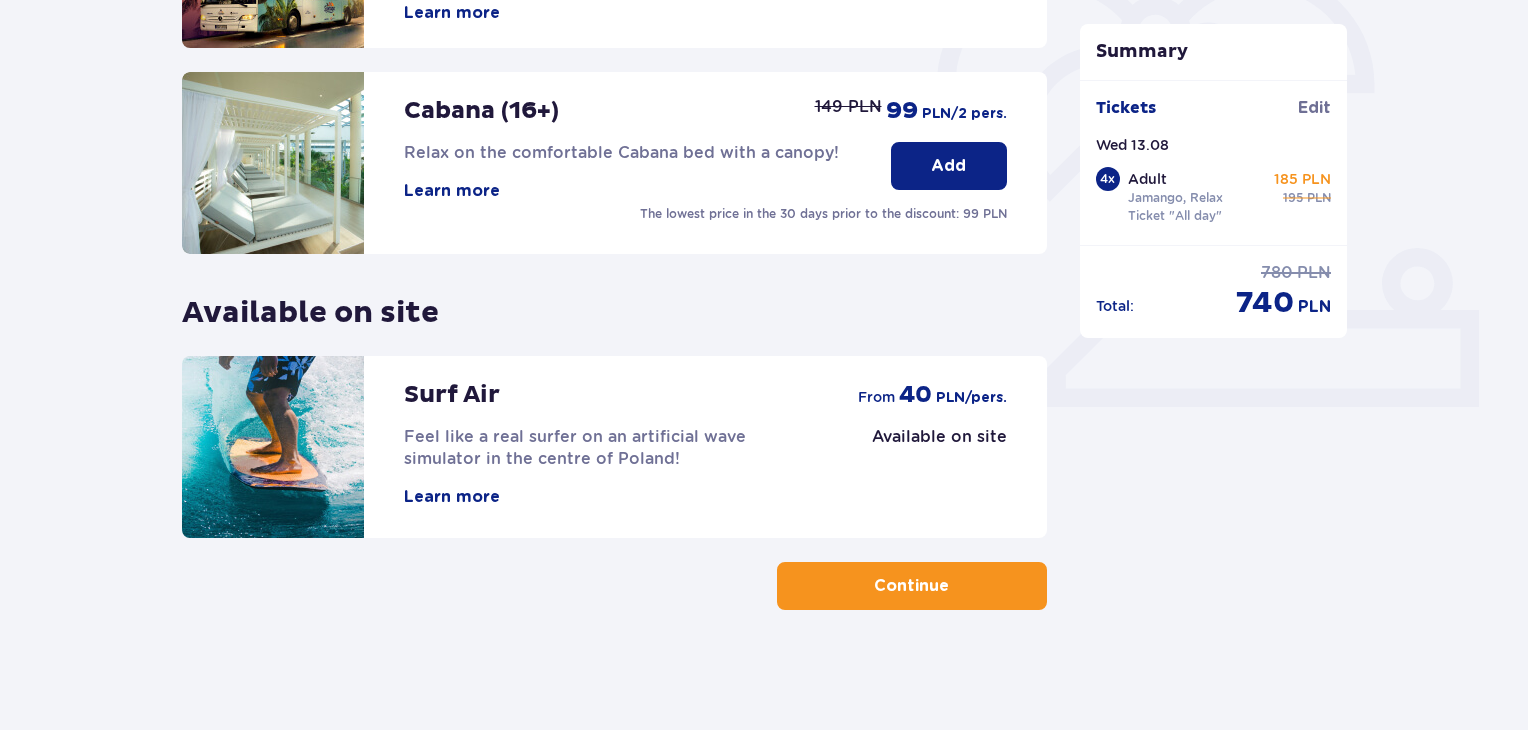 click at bounding box center (953, 586) 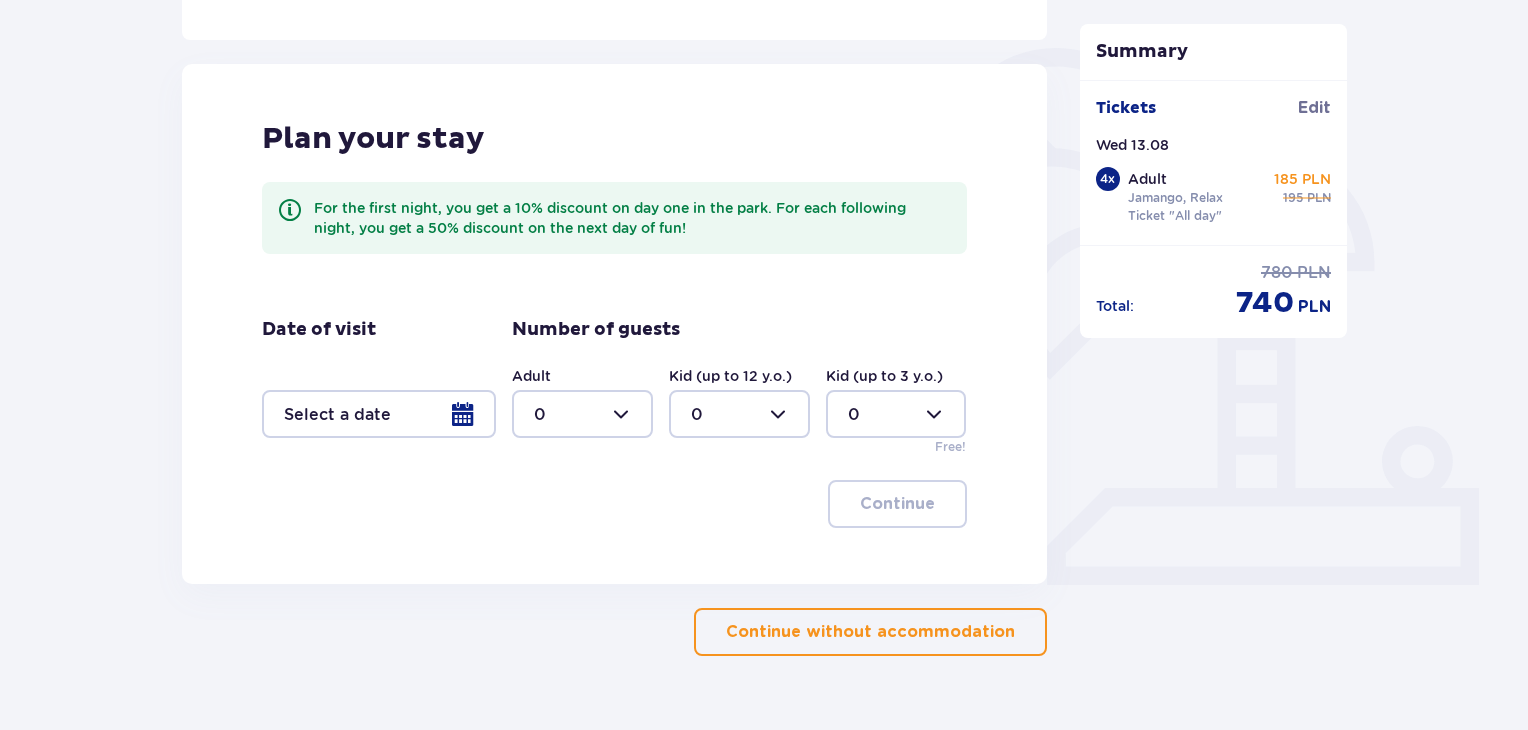scroll, scrollTop: 494, scrollLeft: 0, axis: vertical 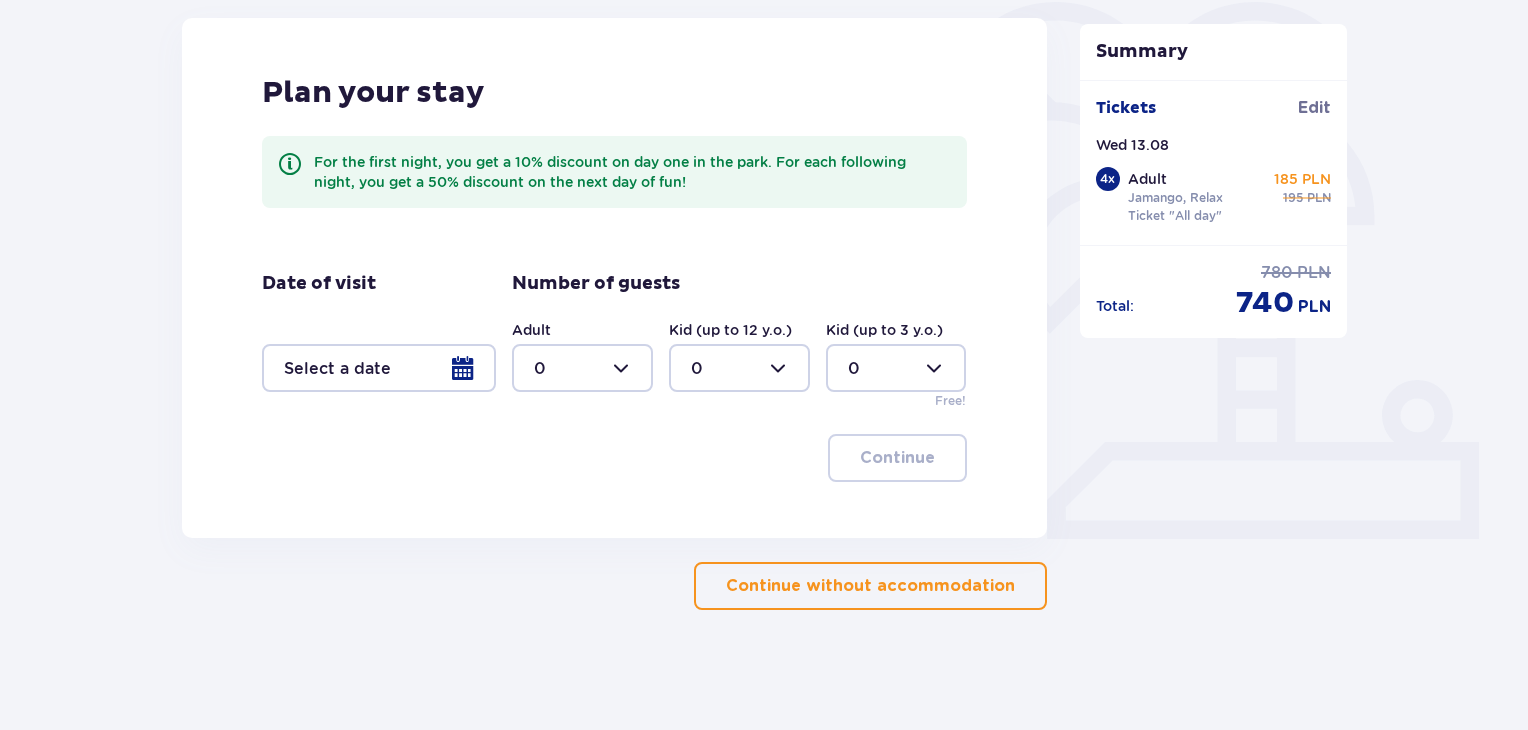 click on "Continue without accommodation" at bounding box center (870, 586) 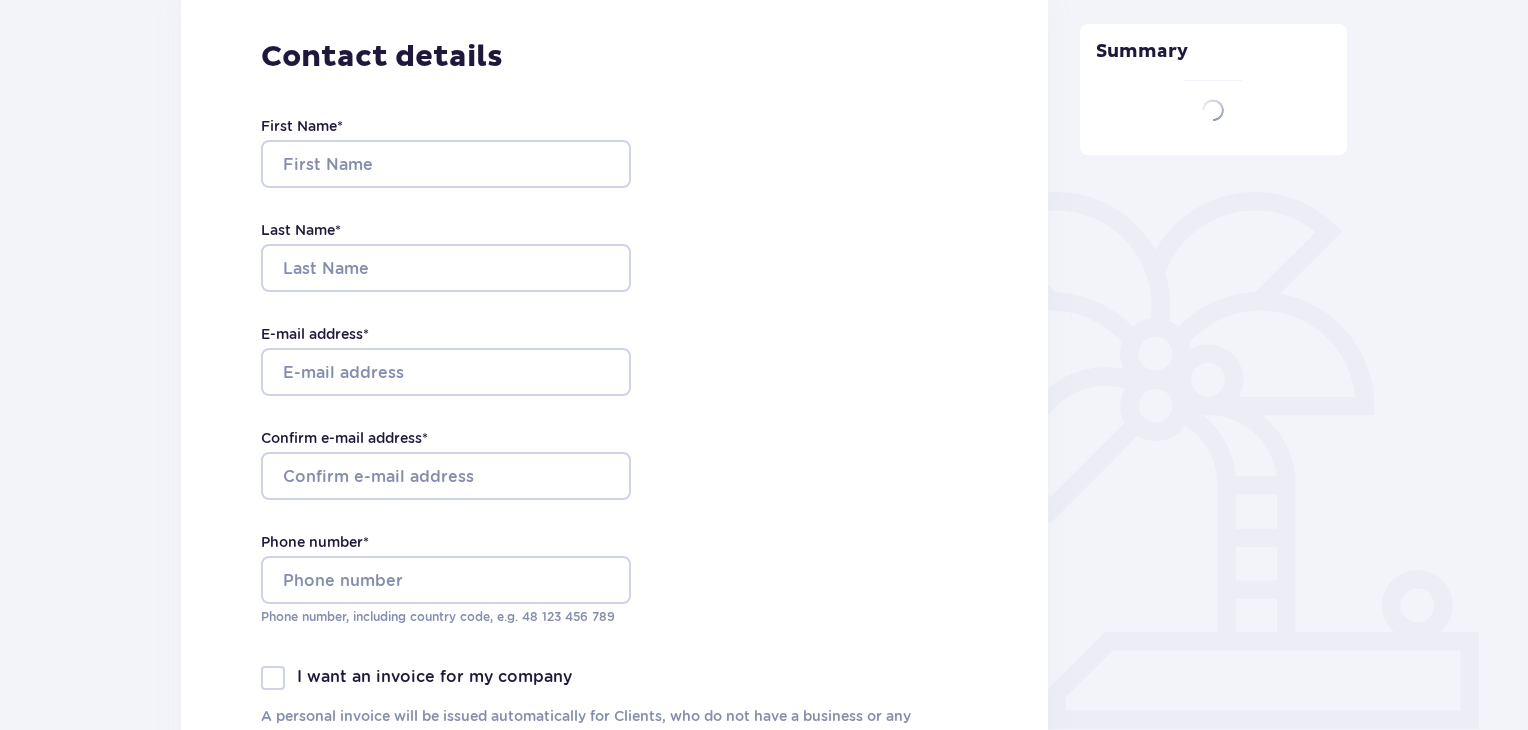 type on "Iveta" 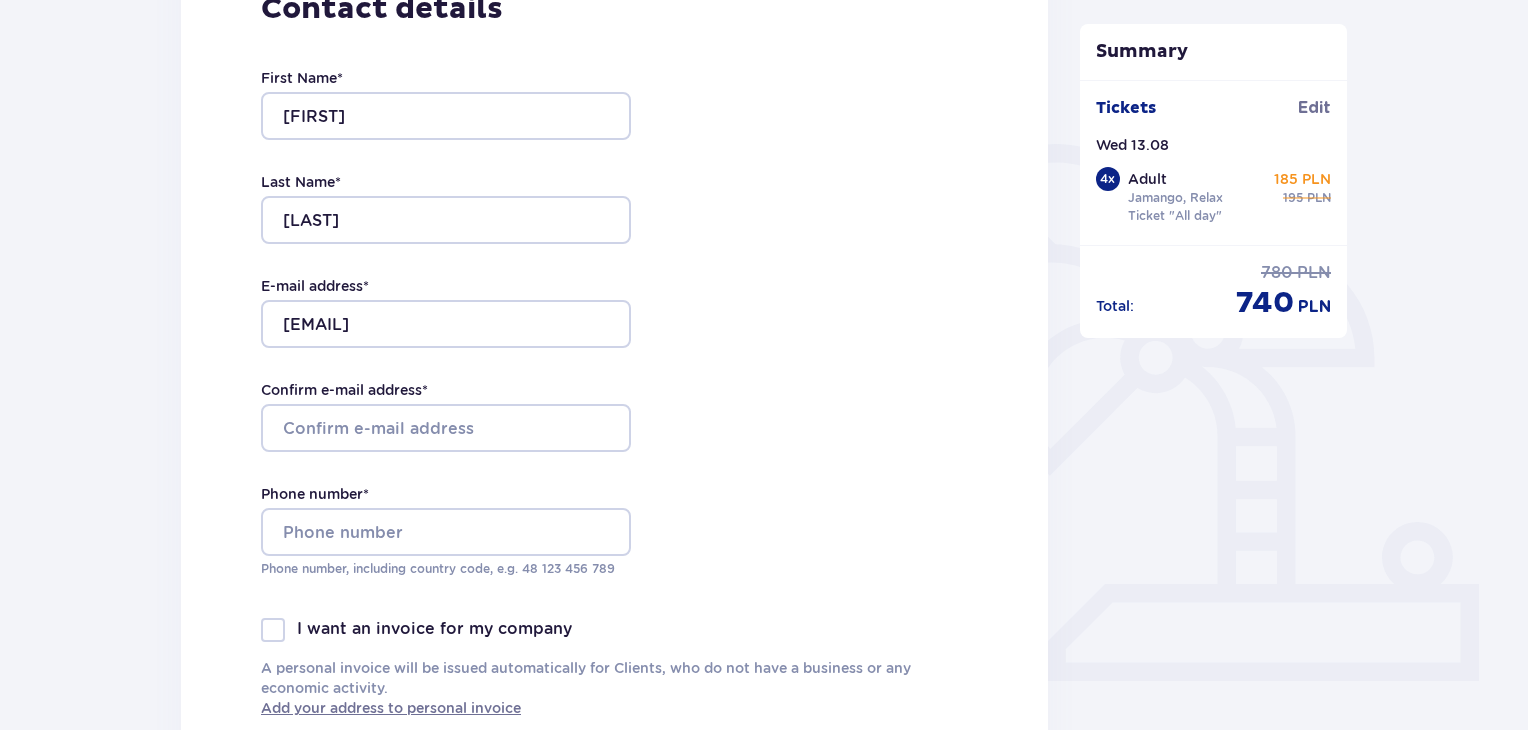 scroll, scrollTop: 403, scrollLeft: 0, axis: vertical 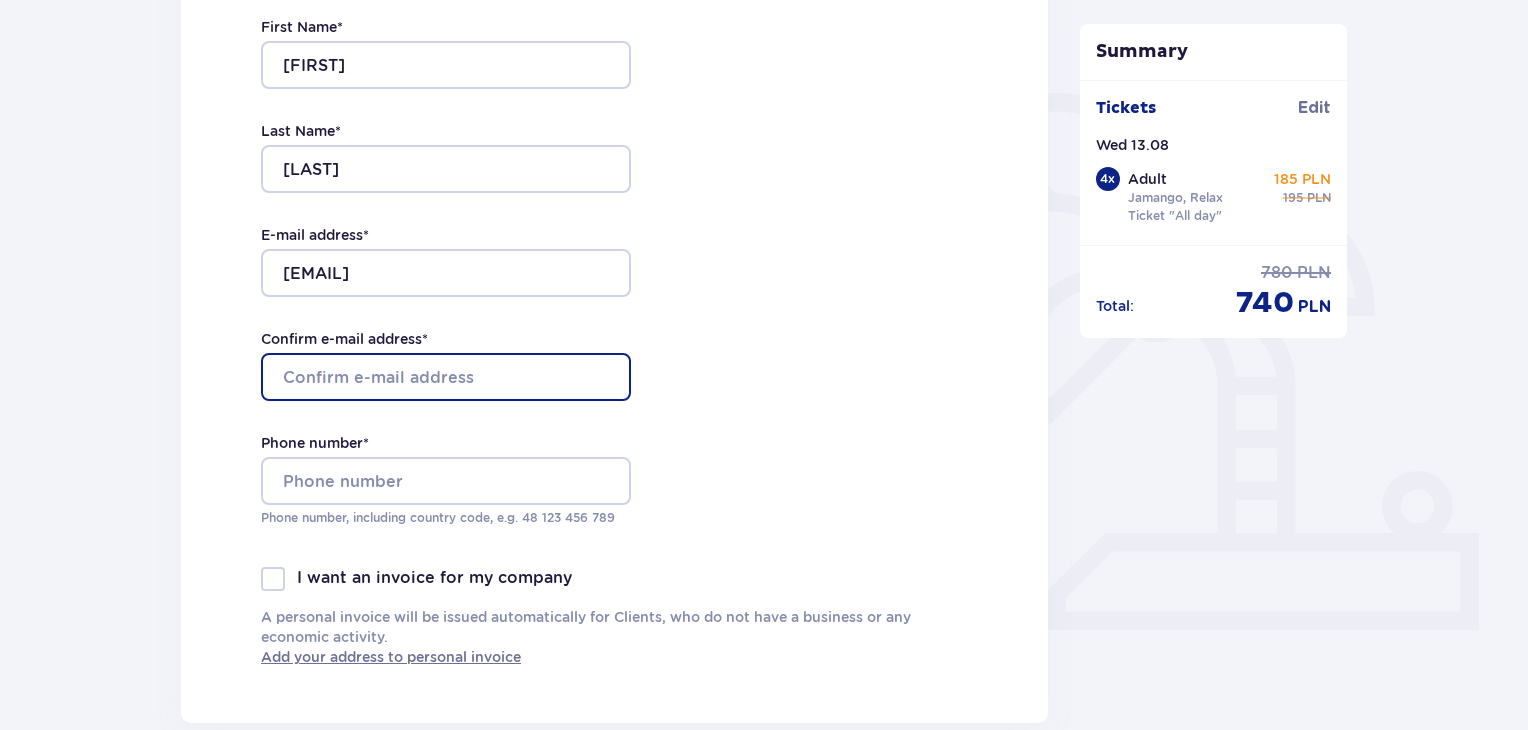 click on "Confirm e-mail address *" at bounding box center [446, 377] 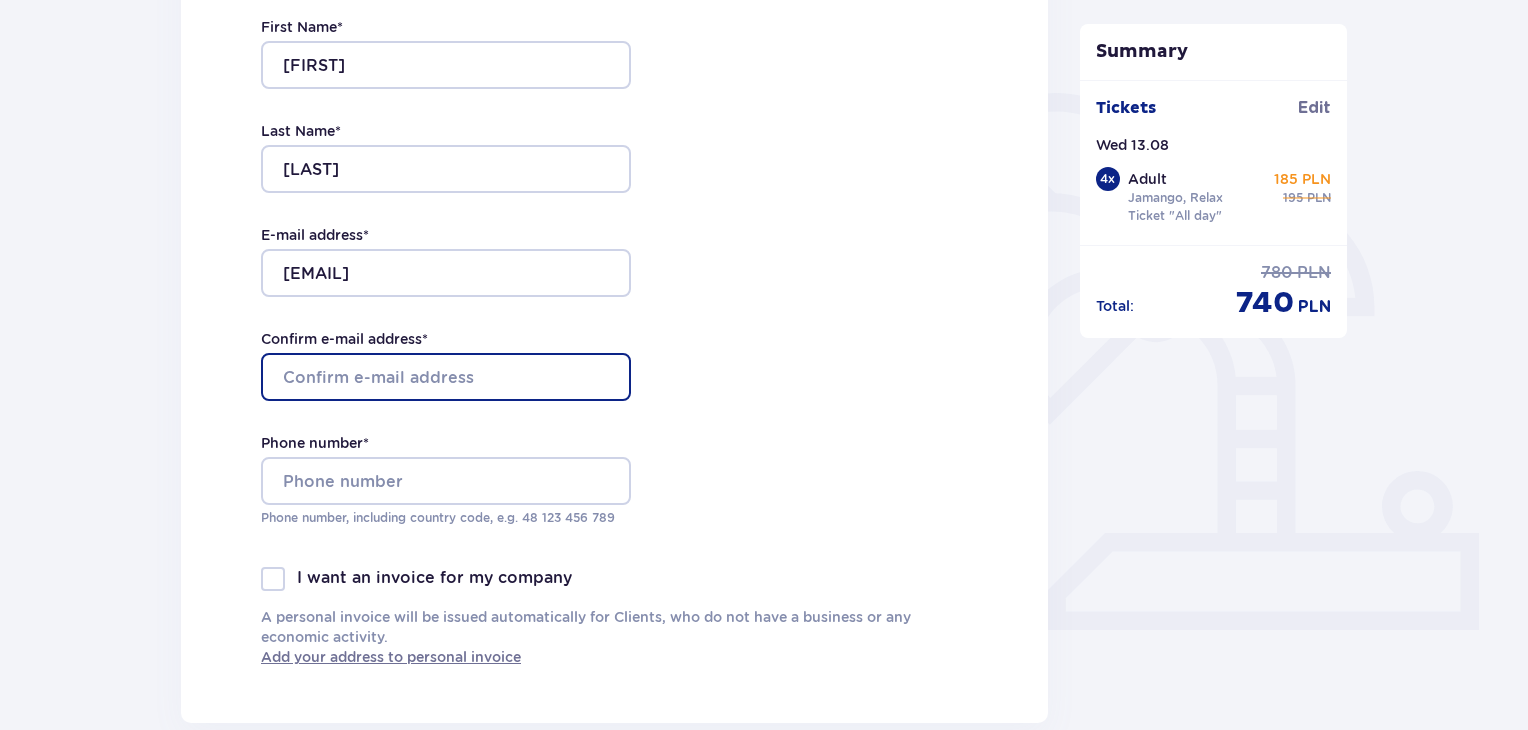type on "[NAME]@[DOMAIN]" 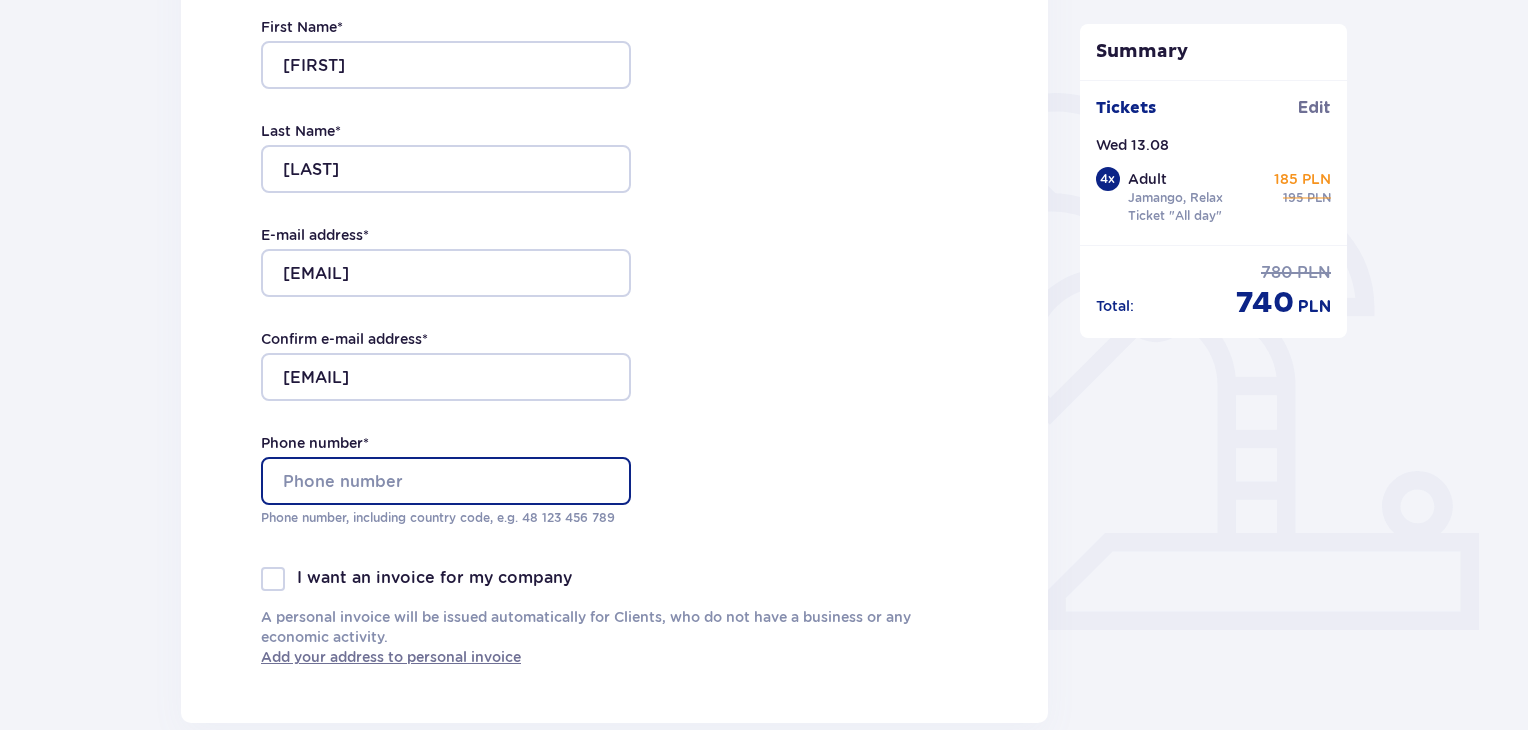 click on "Phone number *" at bounding box center (446, 481) 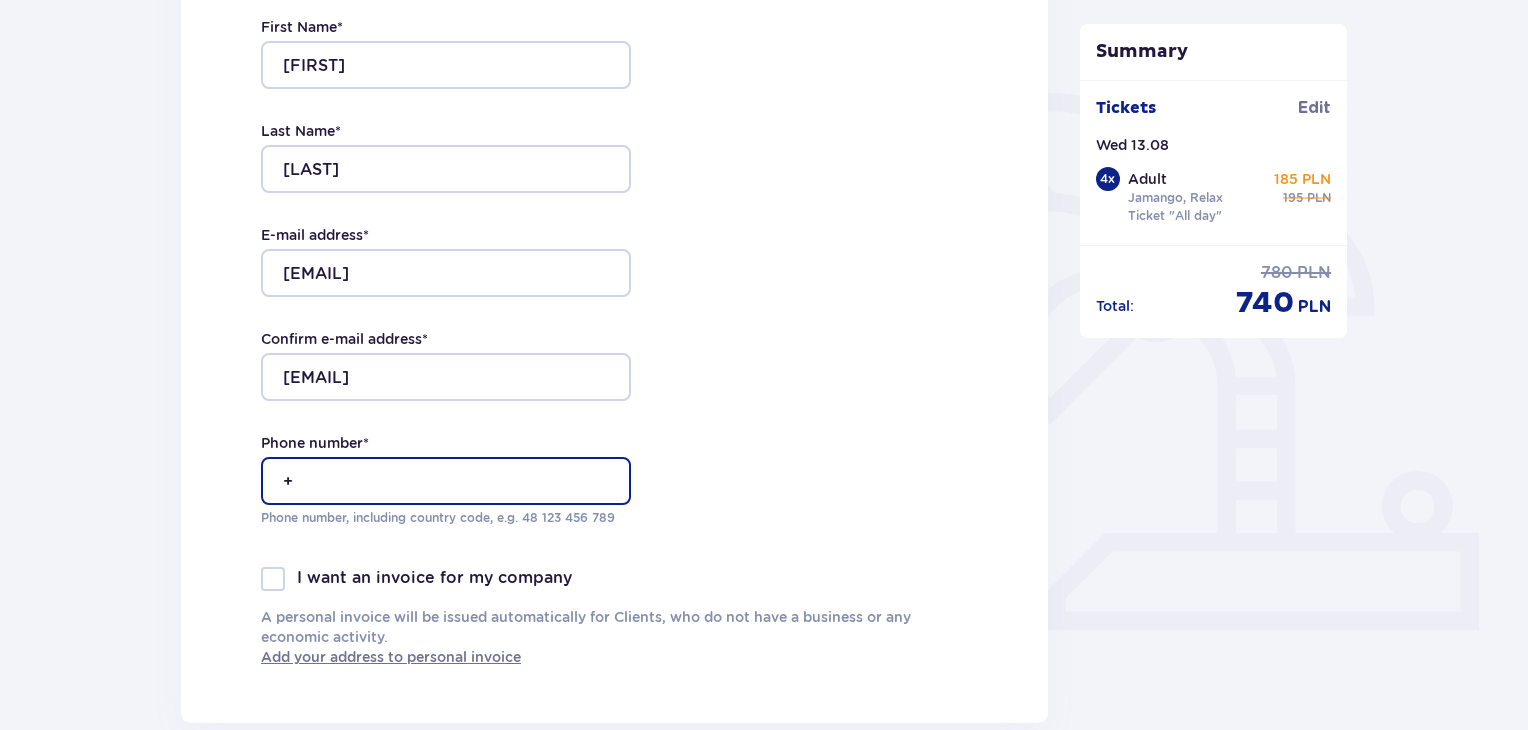 type on "+37060903476" 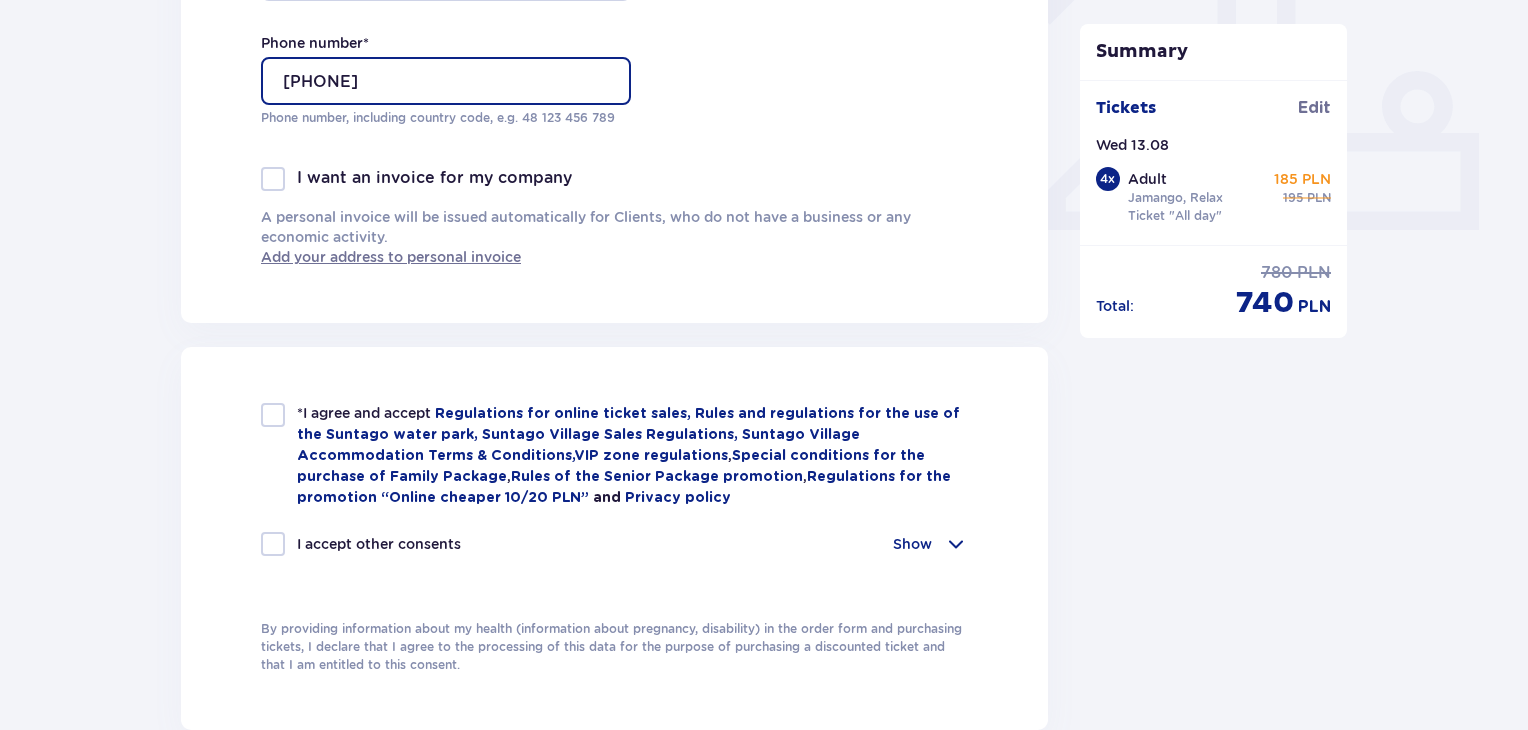 scroll, scrollTop: 816, scrollLeft: 0, axis: vertical 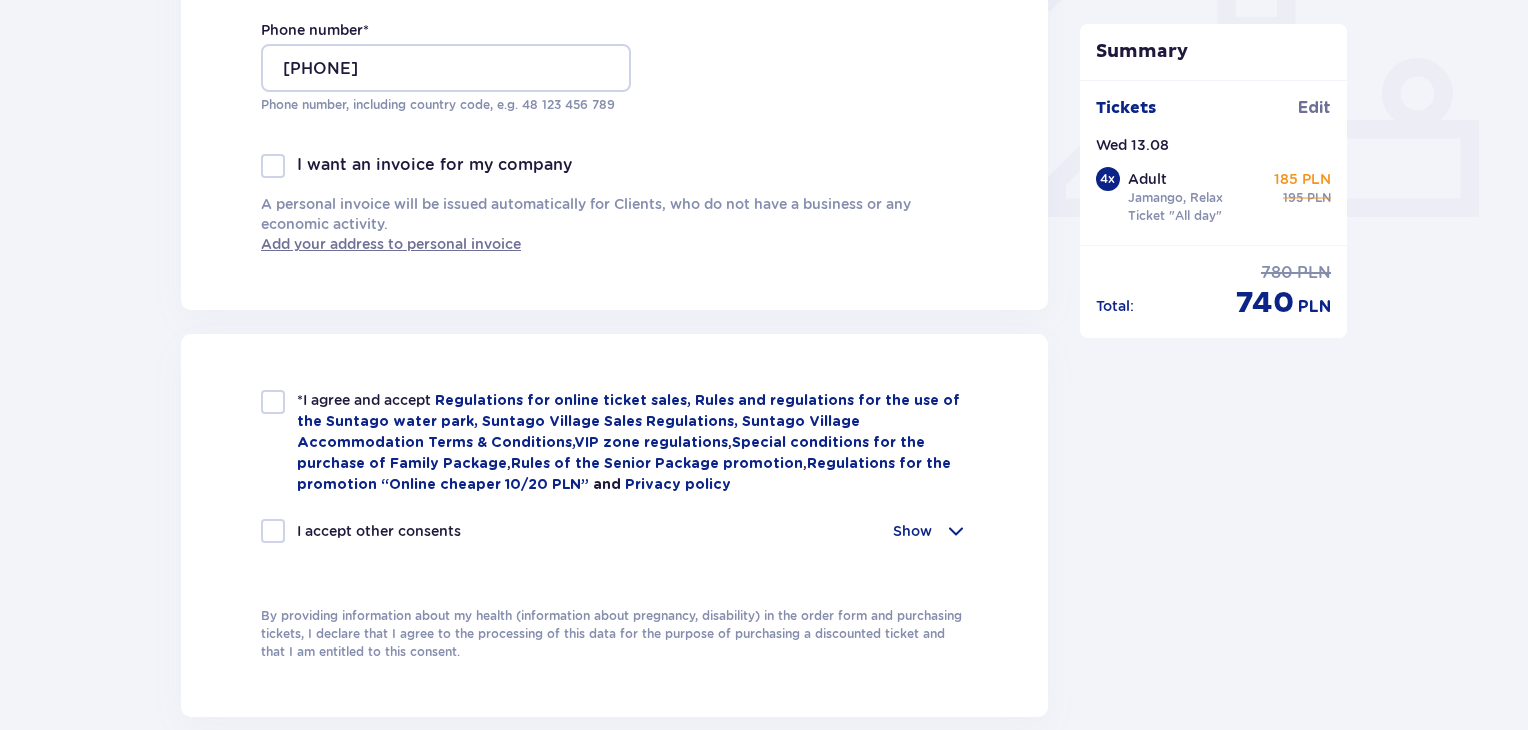 click at bounding box center [273, 402] 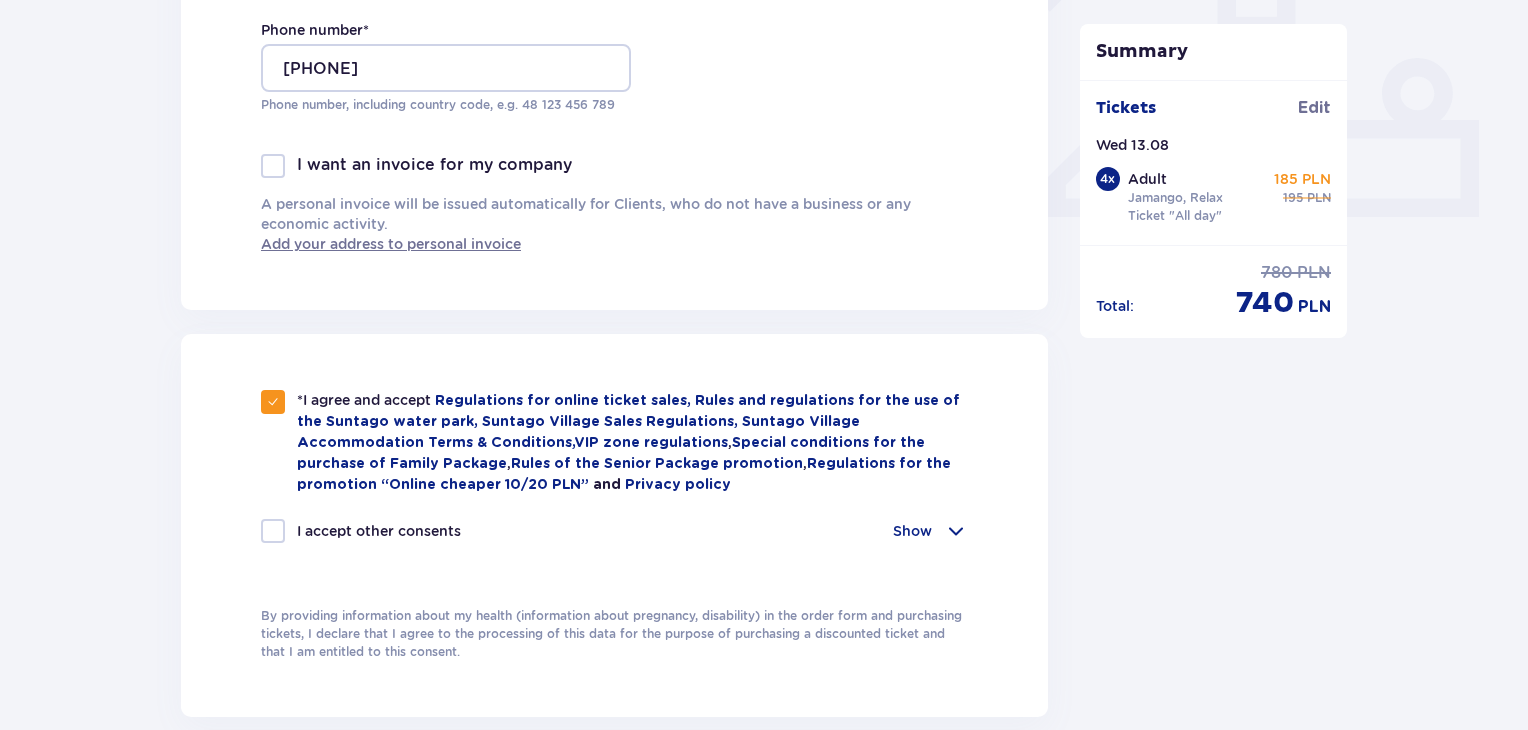 click on "*I agree and accept   Regulations for online ticket sales,   Rules and regulations for the use of the Suntago water park,   Suntago Village Sales Regulations,   Suntago Village Accommodation Terms & Conditions ,  VIP zone regulations ,  Special conditions for the purchase of Family Package ,  Rules of the Senior Package promotion ,  Regulations for the promotion “Online cheaper 10/20 PLN”   and   Privacy policy I accept other consents Show I want to receive from Global Parks Poland Sp. z o. o. with registered seat at ul. Fosa 41/11, 02-768 Warsaw, its offers in electronic form, so for this purpose I agree to the processing of my personal data by this company. I want to receive from Global Parks Poland Sp. z o. o. its offers via phone calls, so for this purpose I agree to the processing of my personal data by this company. I want to receive from Moyome Sp. z o. o. its offers via phone calls, so for this purpose I agree to the processing of my personal data by this company." at bounding box center [614, 478] 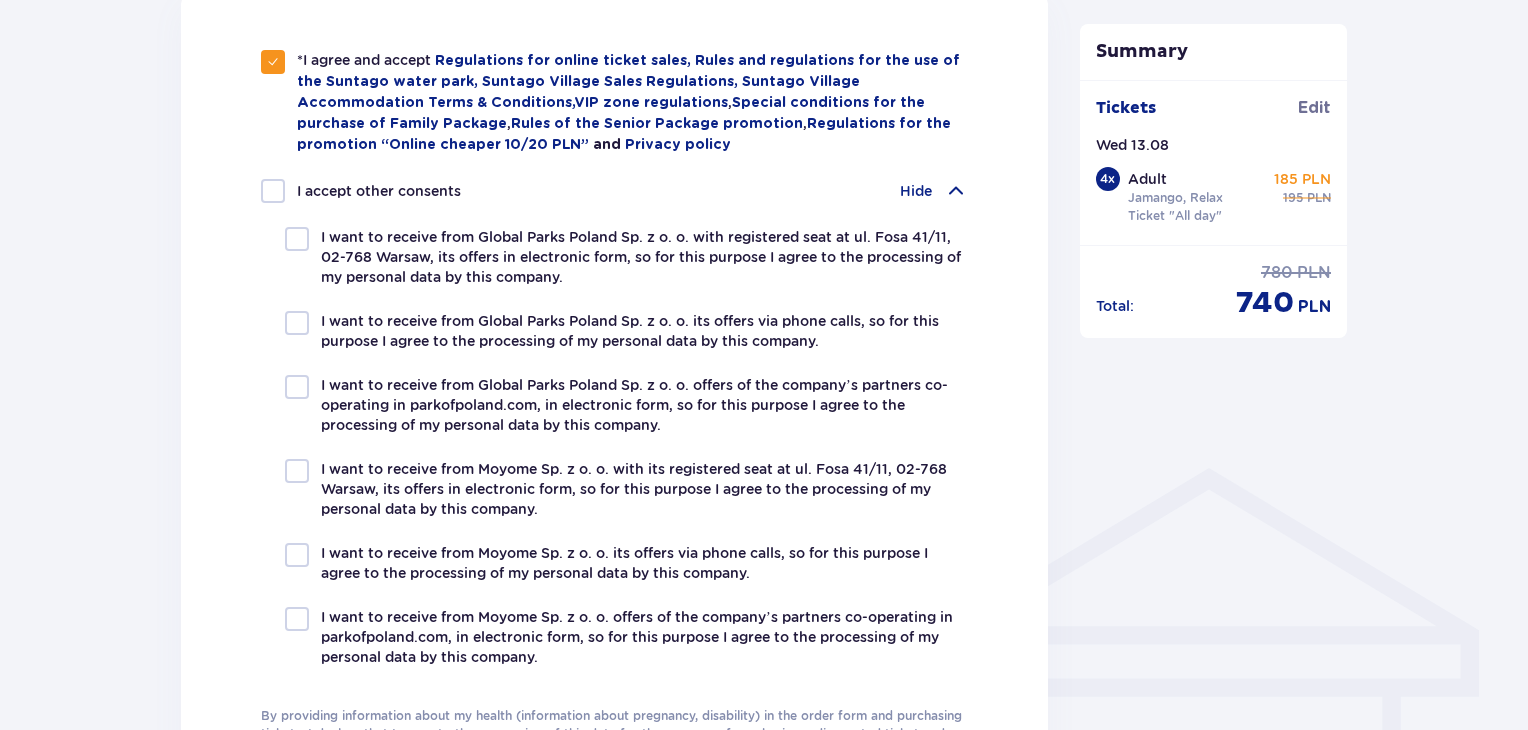scroll, scrollTop: 1163, scrollLeft: 0, axis: vertical 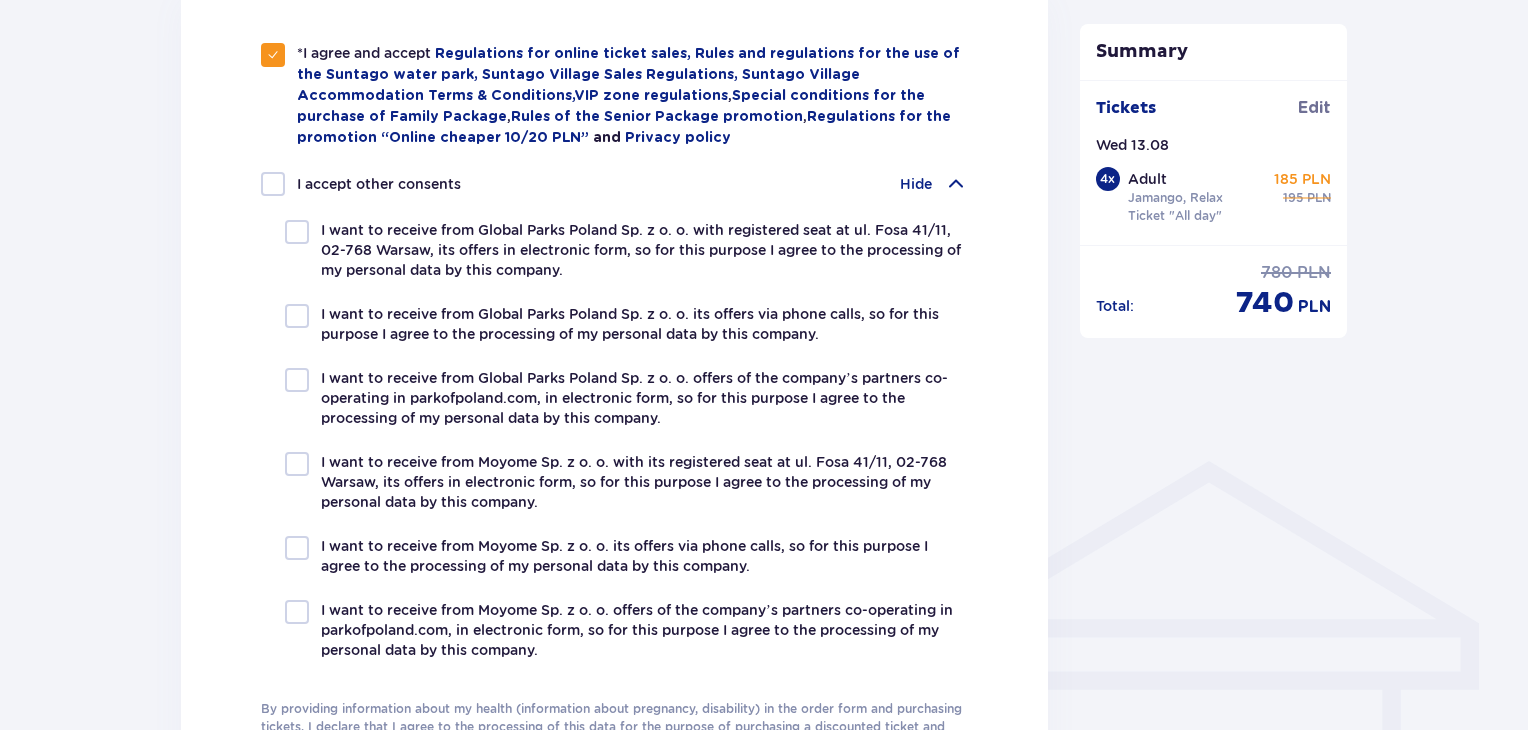 click on "Hide" at bounding box center [916, 184] 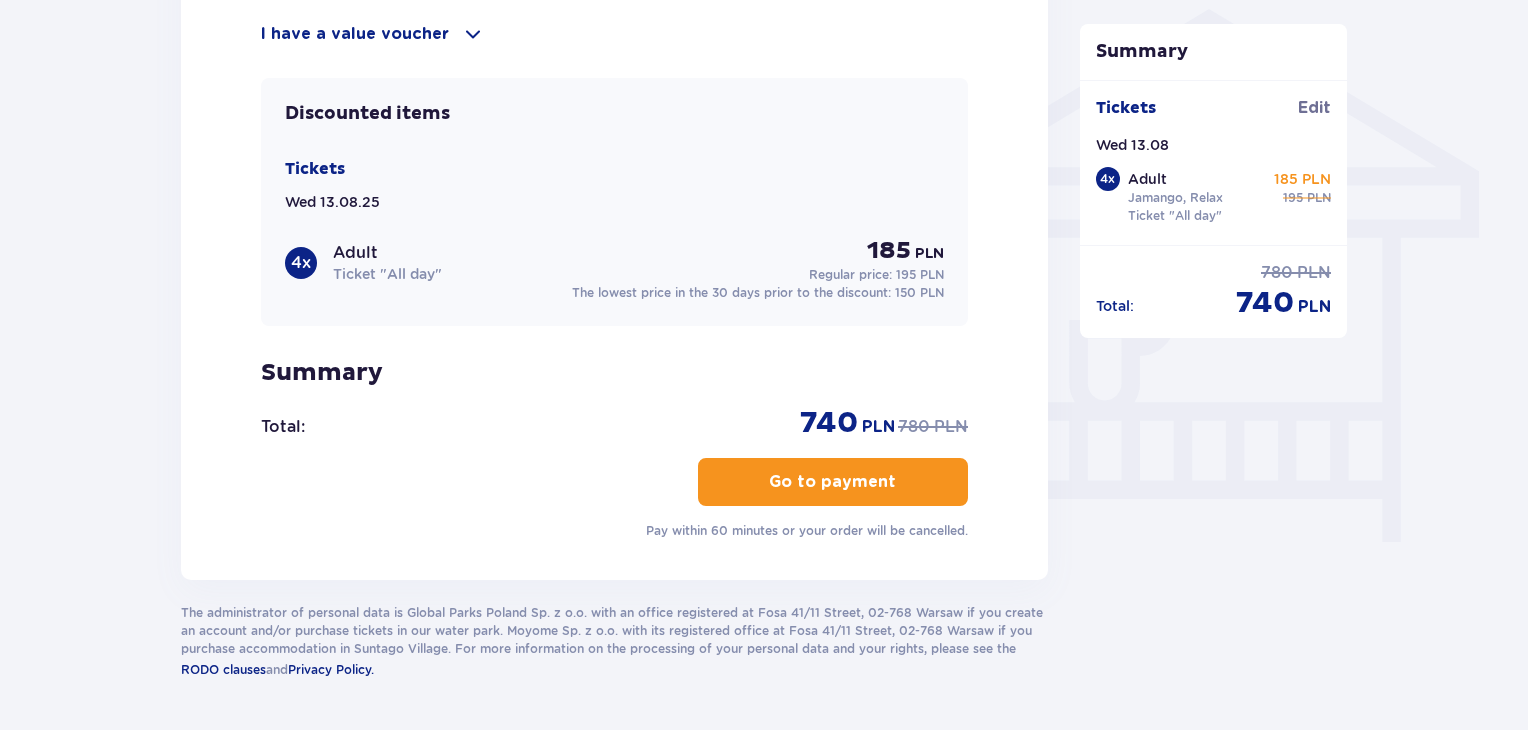 scroll, scrollTop: 1620, scrollLeft: 0, axis: vertical 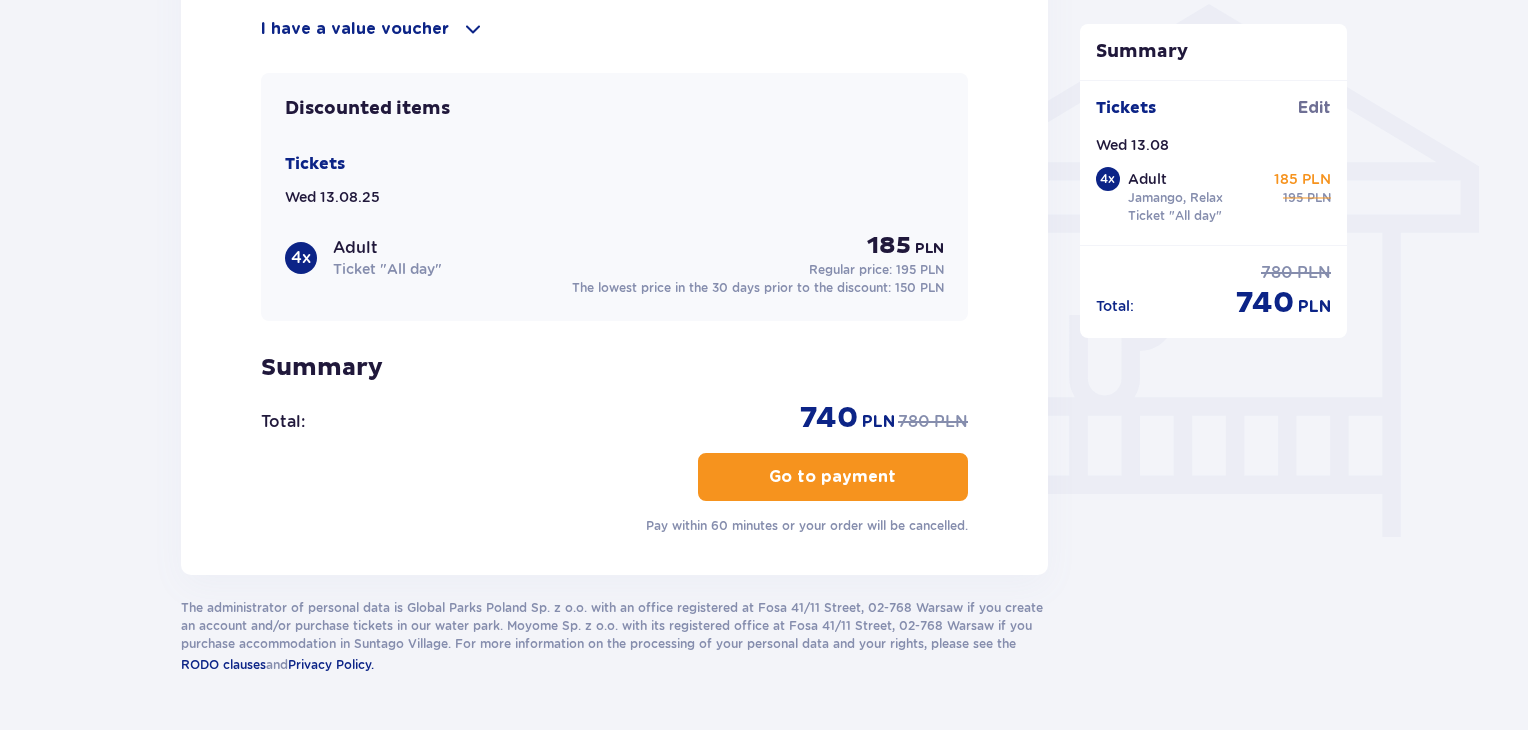 click on "Go to payment" at bounding box center [832, 477] 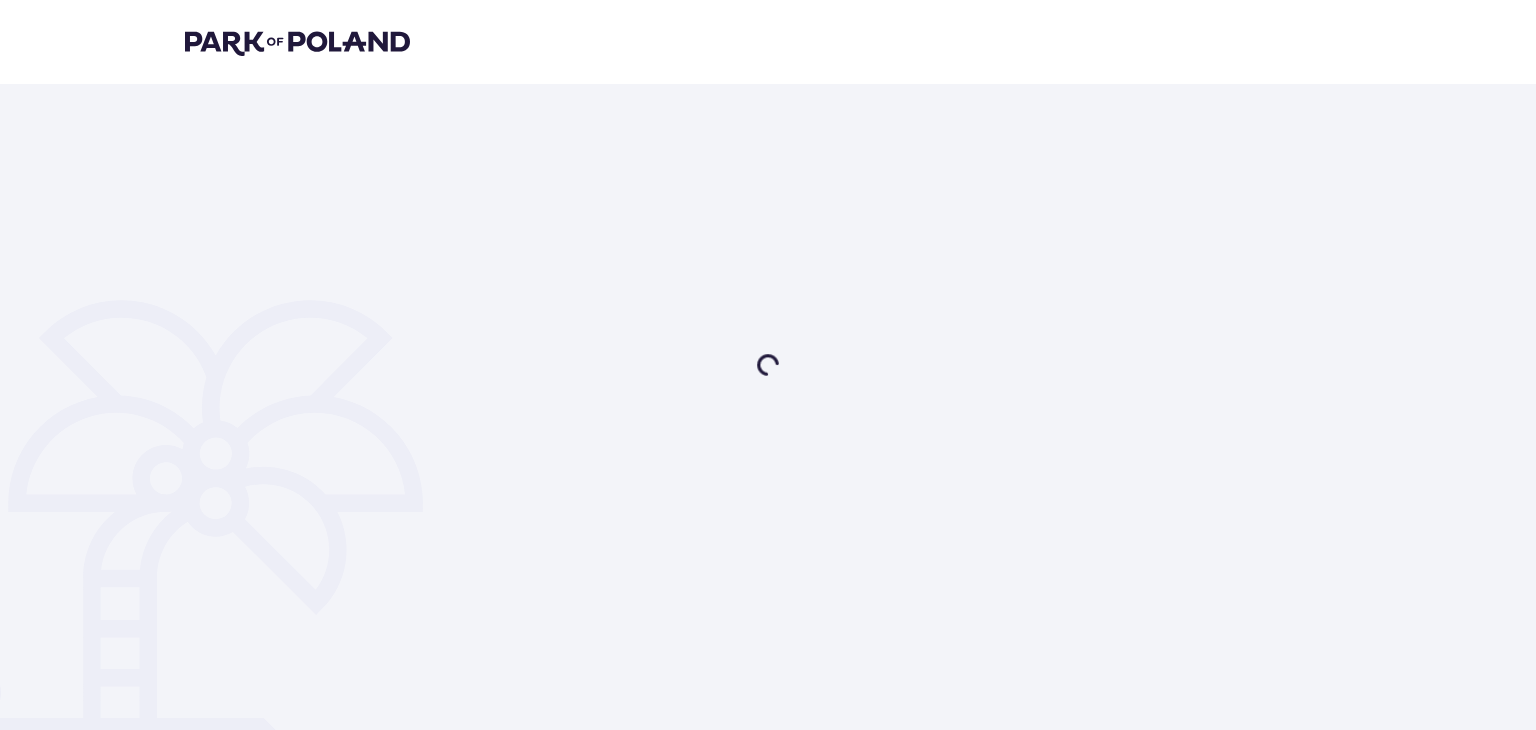 scroll, scrollTop: 0, scrollLeft: 0, axis: both 